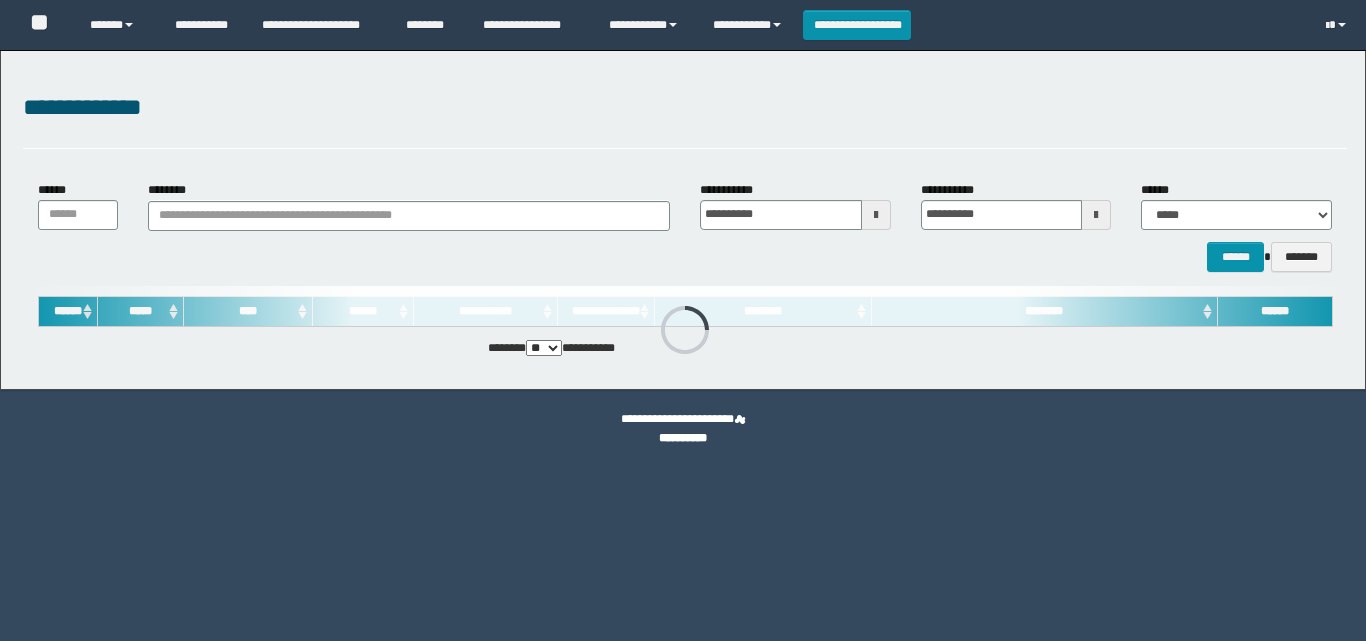 scroll, scrollTop: 0, scrollLeft: 0, axis: both 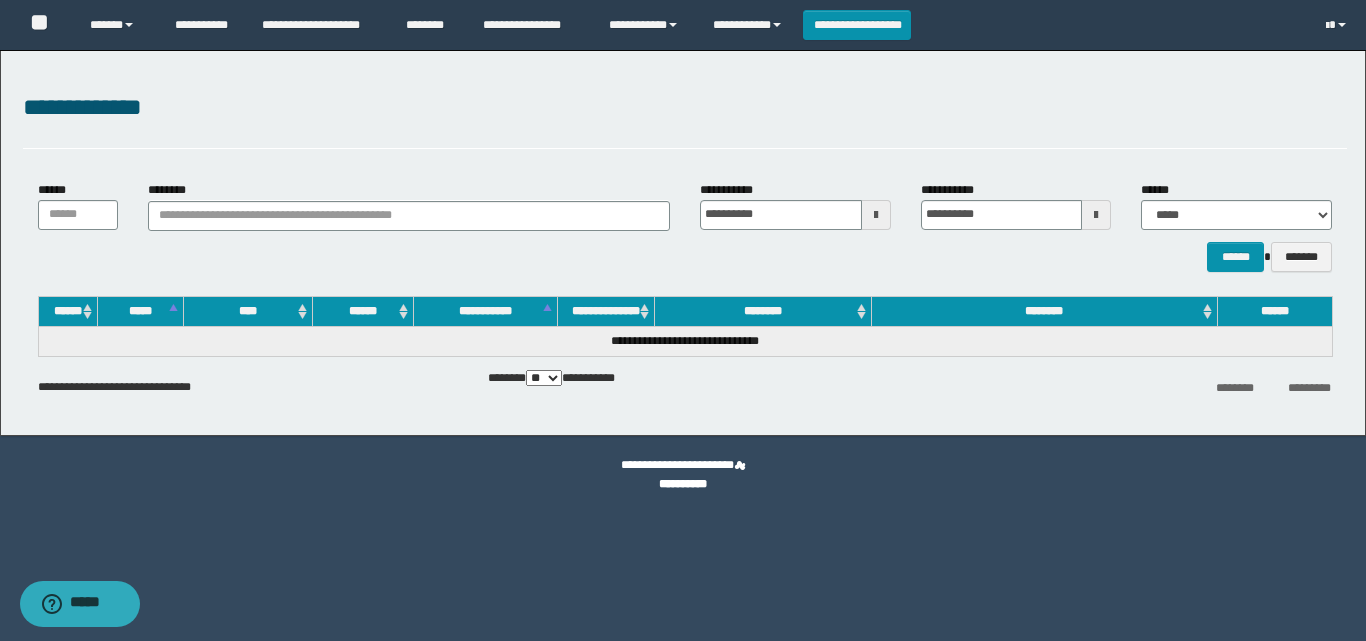 click on "**********" at bounding box center (857, 25) 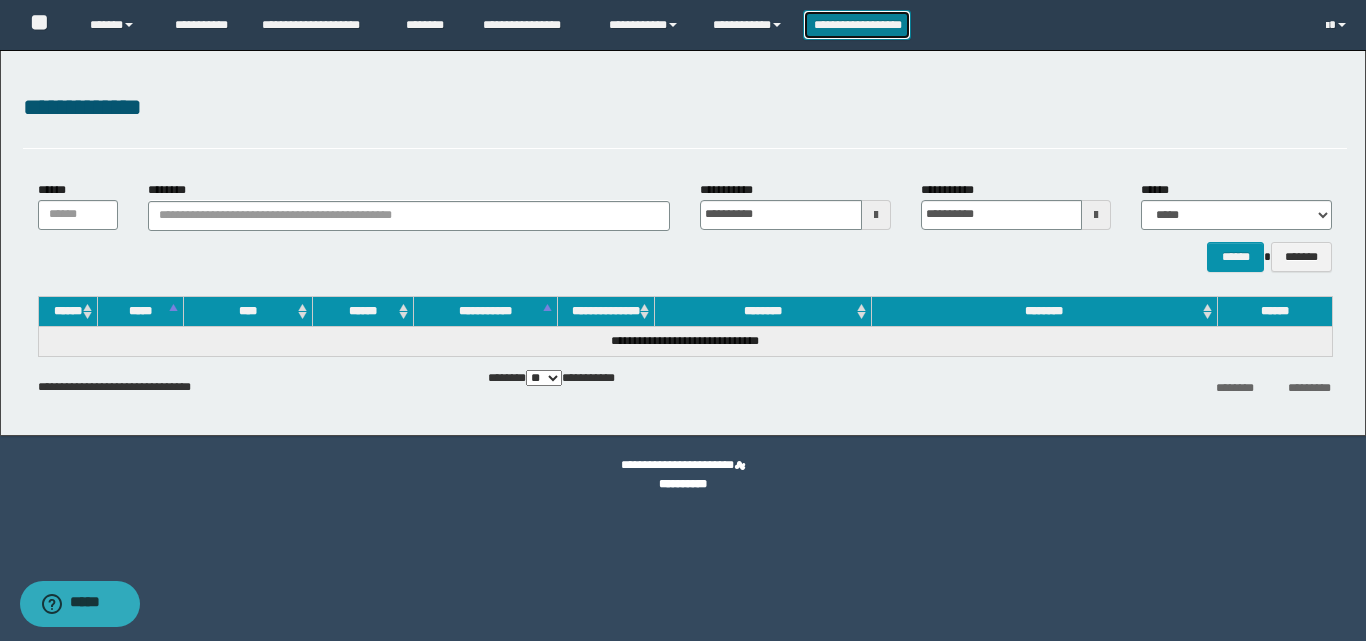 click on "**********" at bounding box center [857, 25] 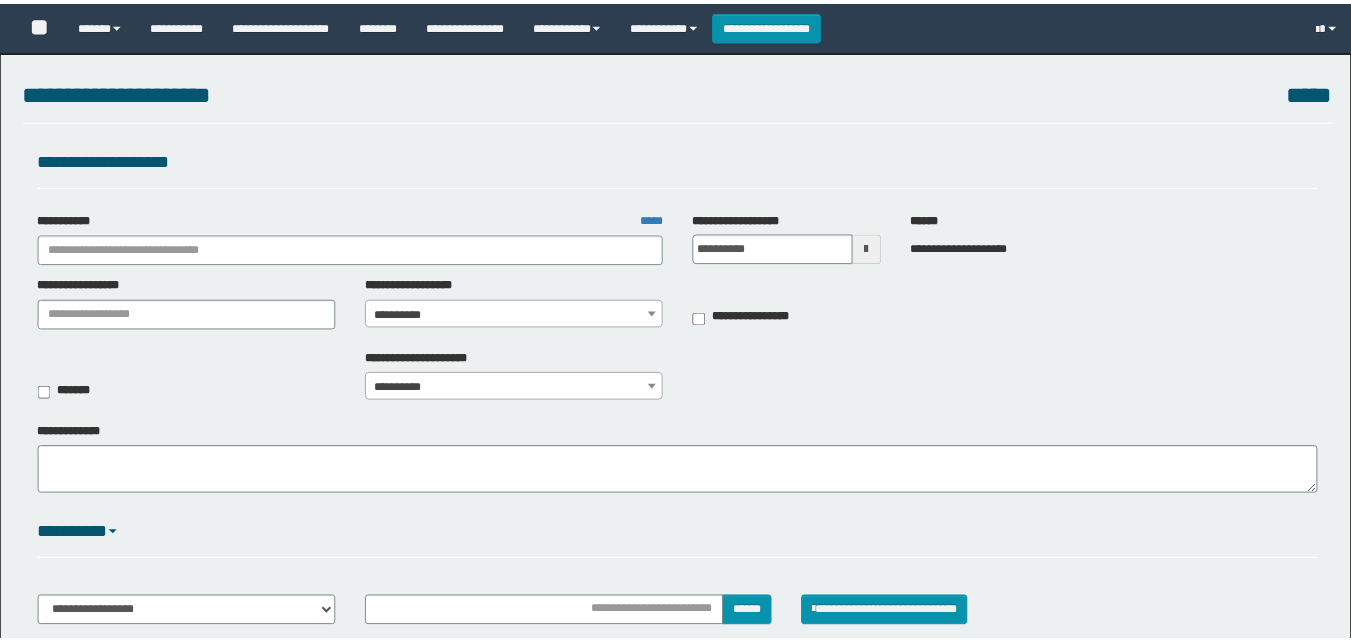 scroll, scrollTop: 0, scrollLeft: 0, axis: both 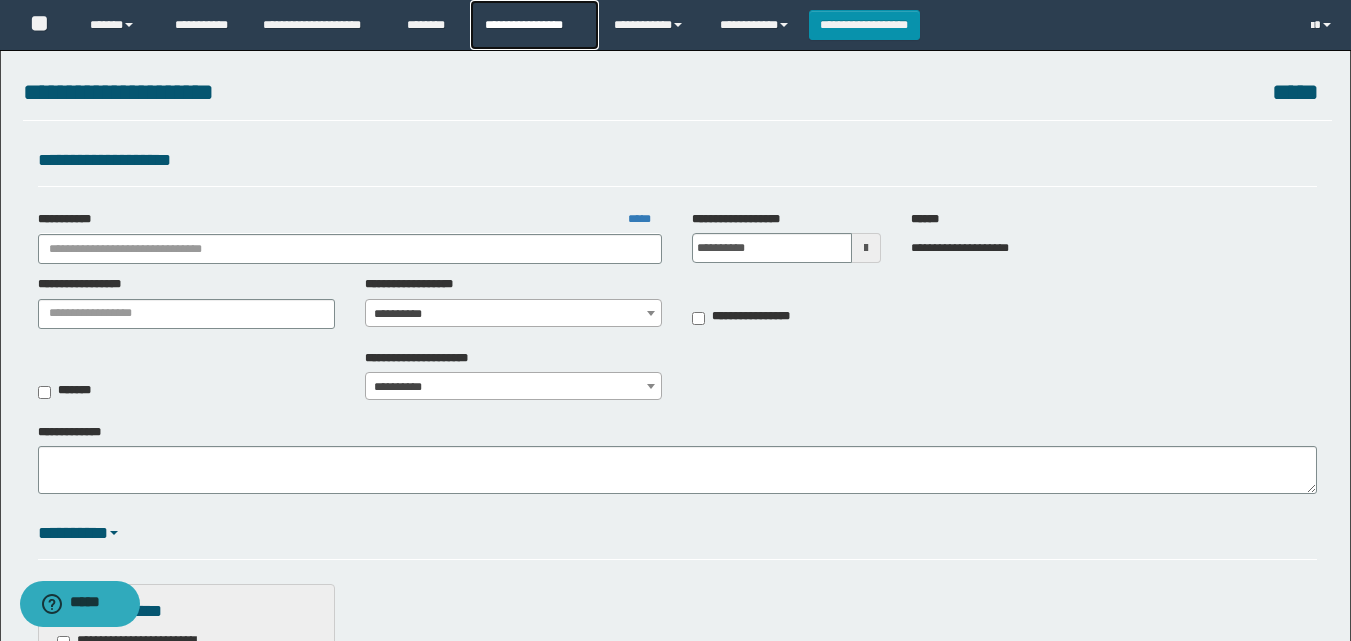 click on "**********" at bounding box center (534, 25) 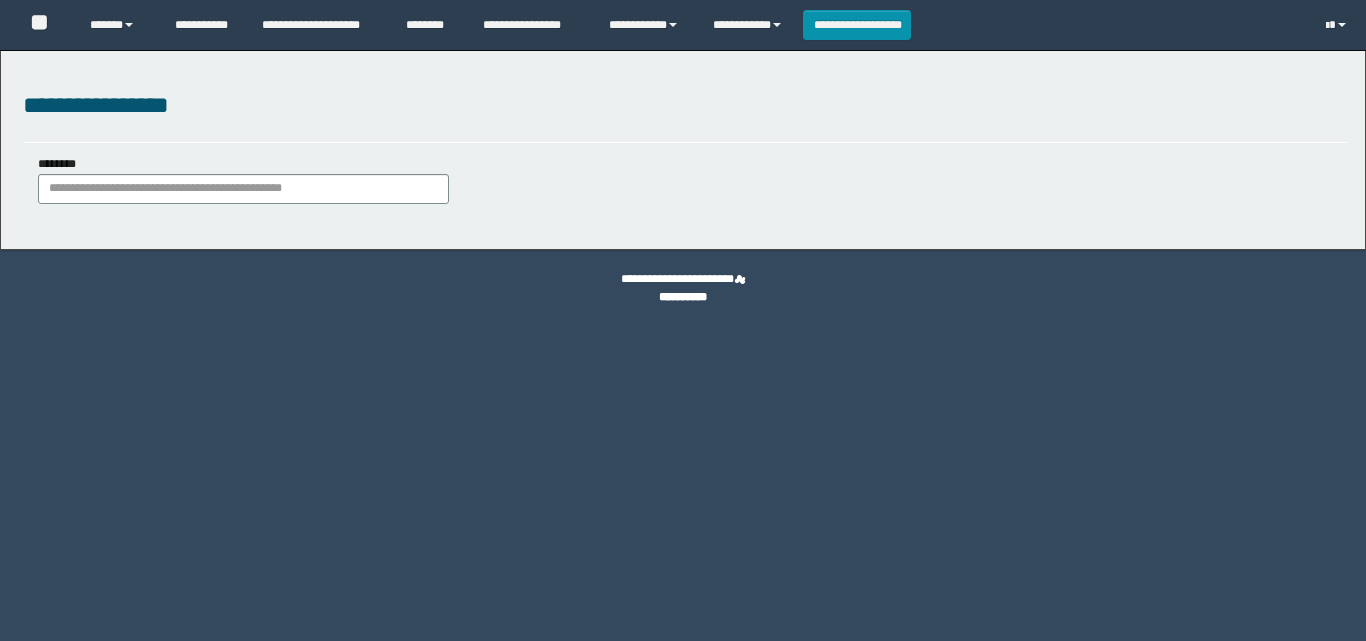 click on "********" at bounding box center (243, 179) 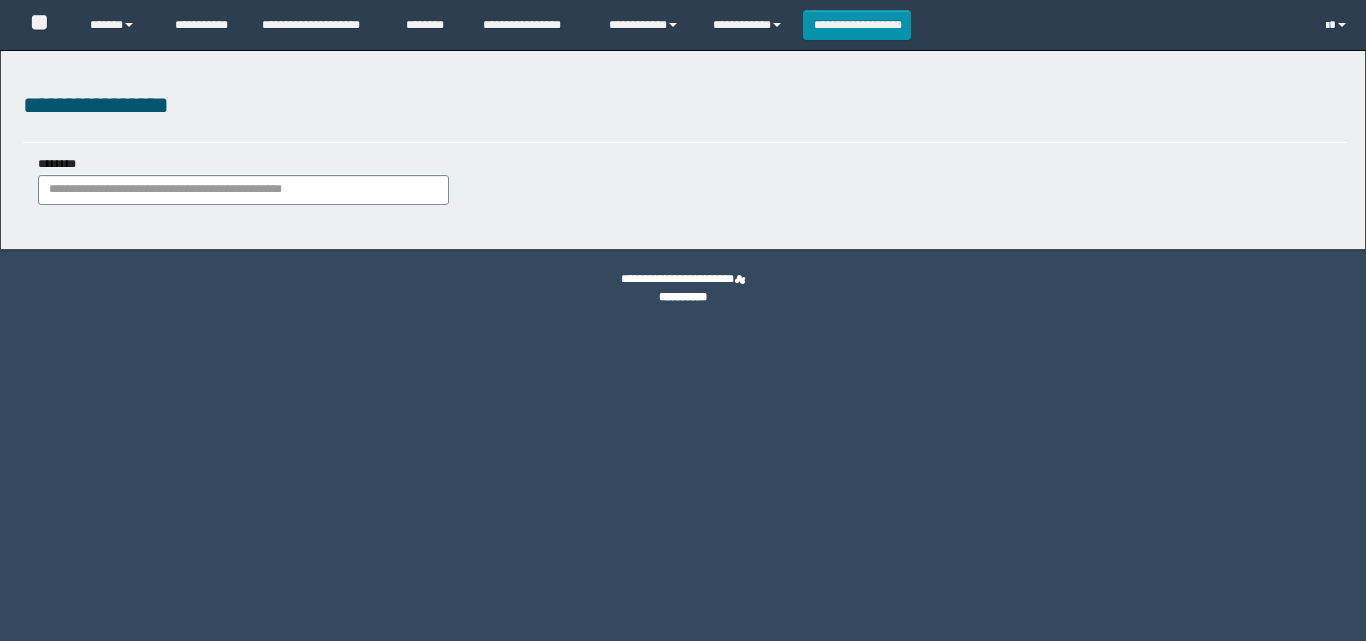 click on "********" at bounding box center (243, 190) 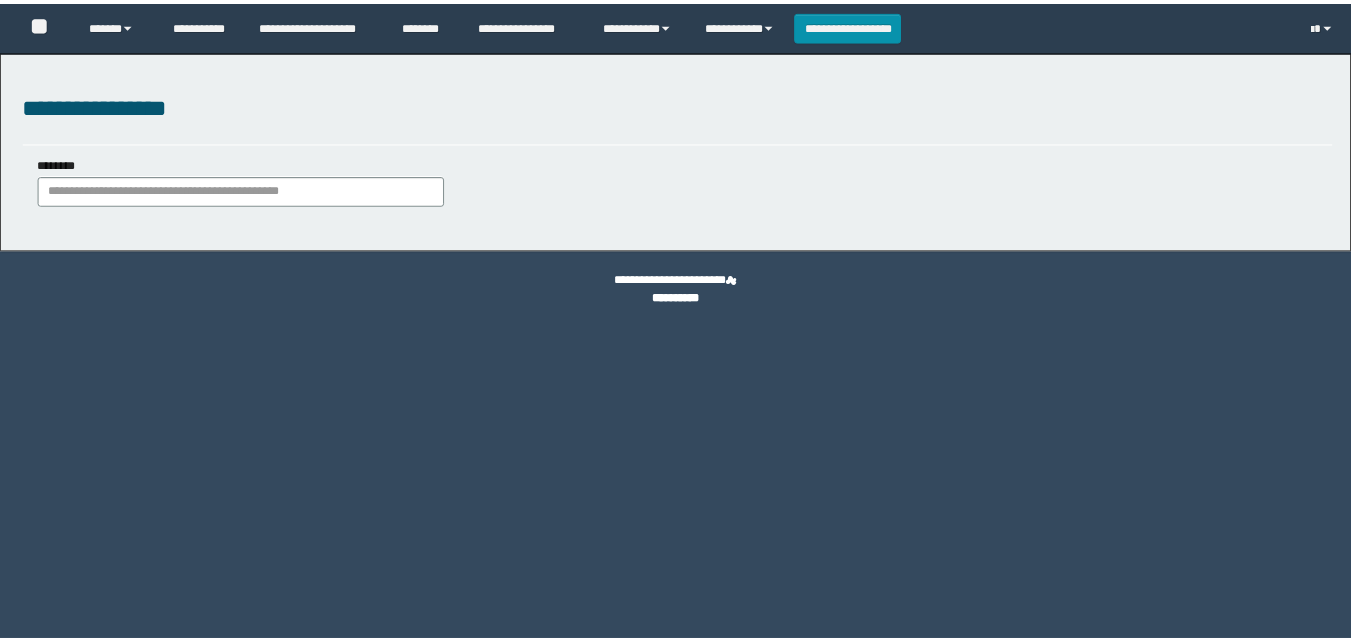 scroll, scrollTop: 0, scrollLeft: 0, axis: both 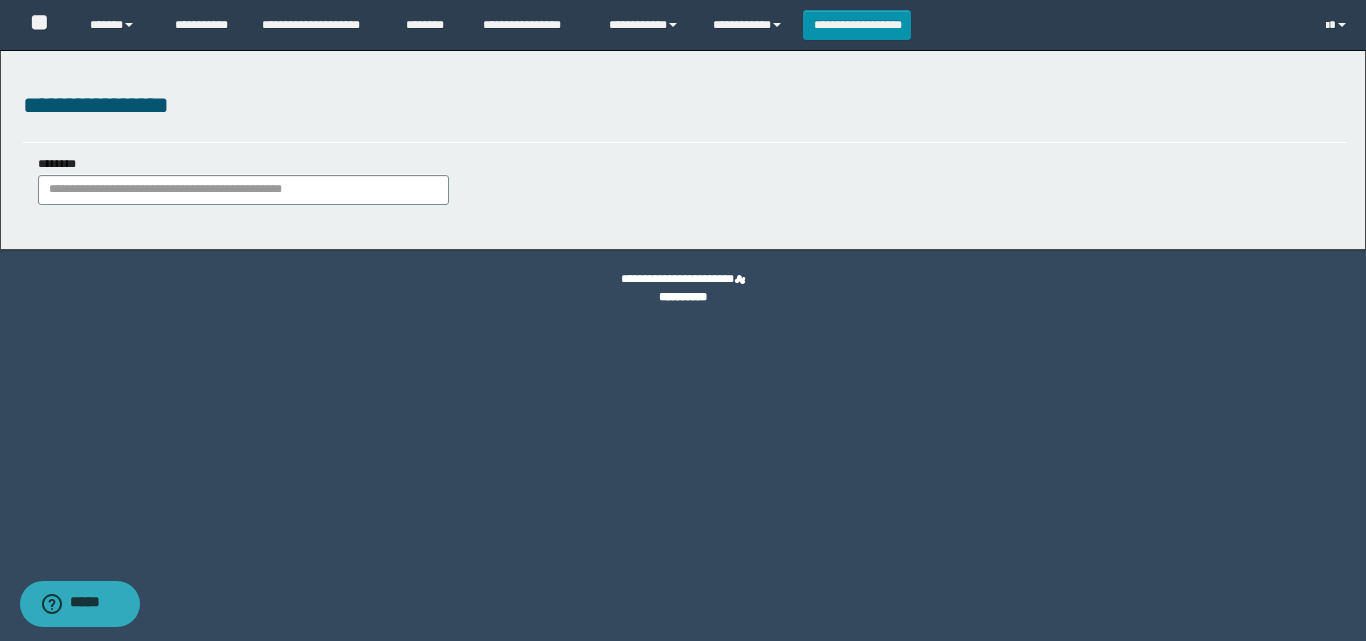 type on "**********" 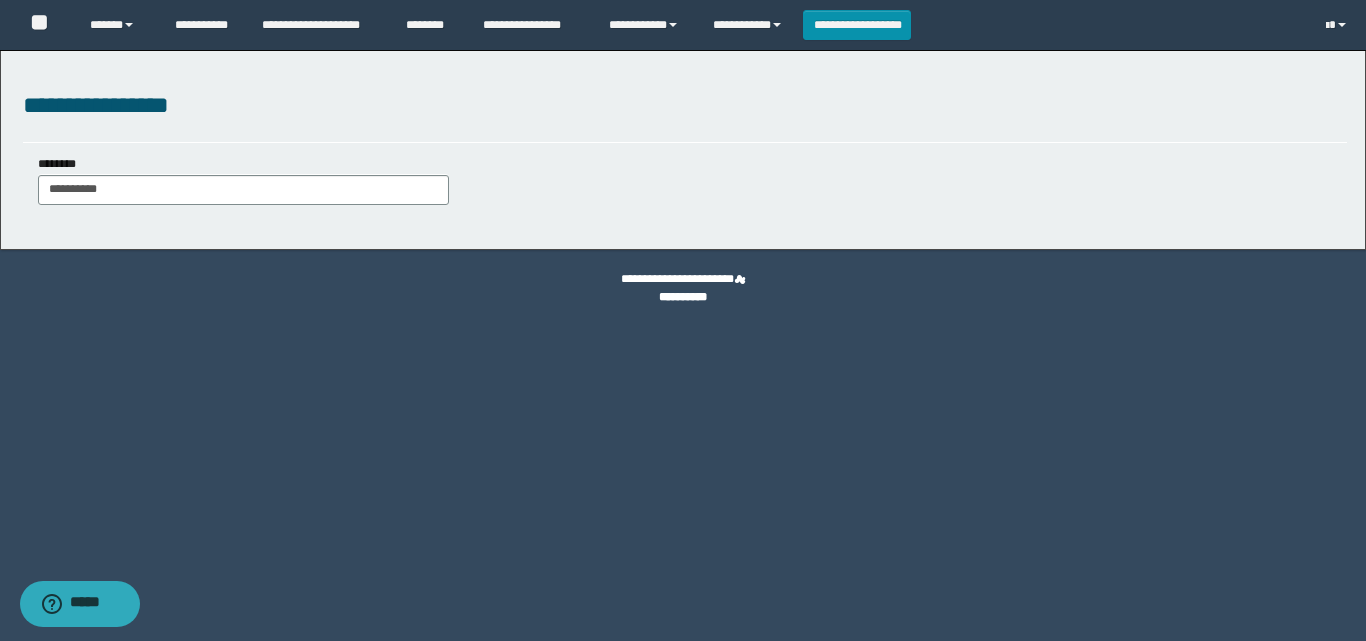 type on "**********" 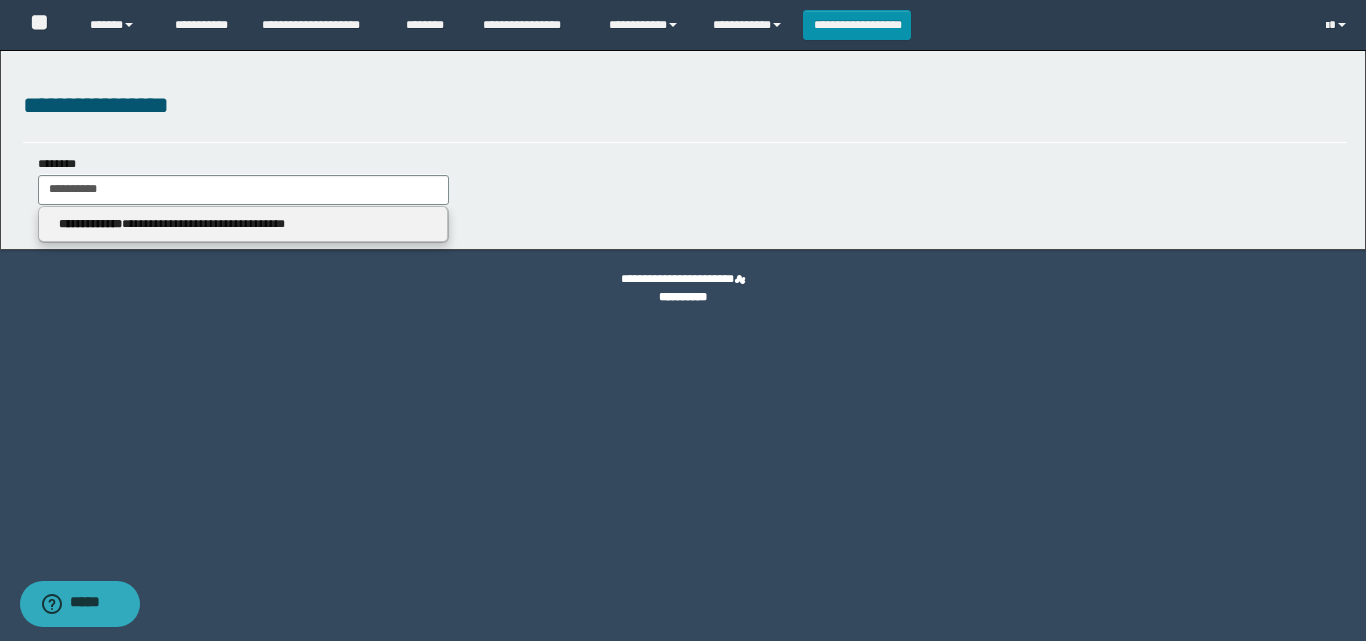 type on "**********" 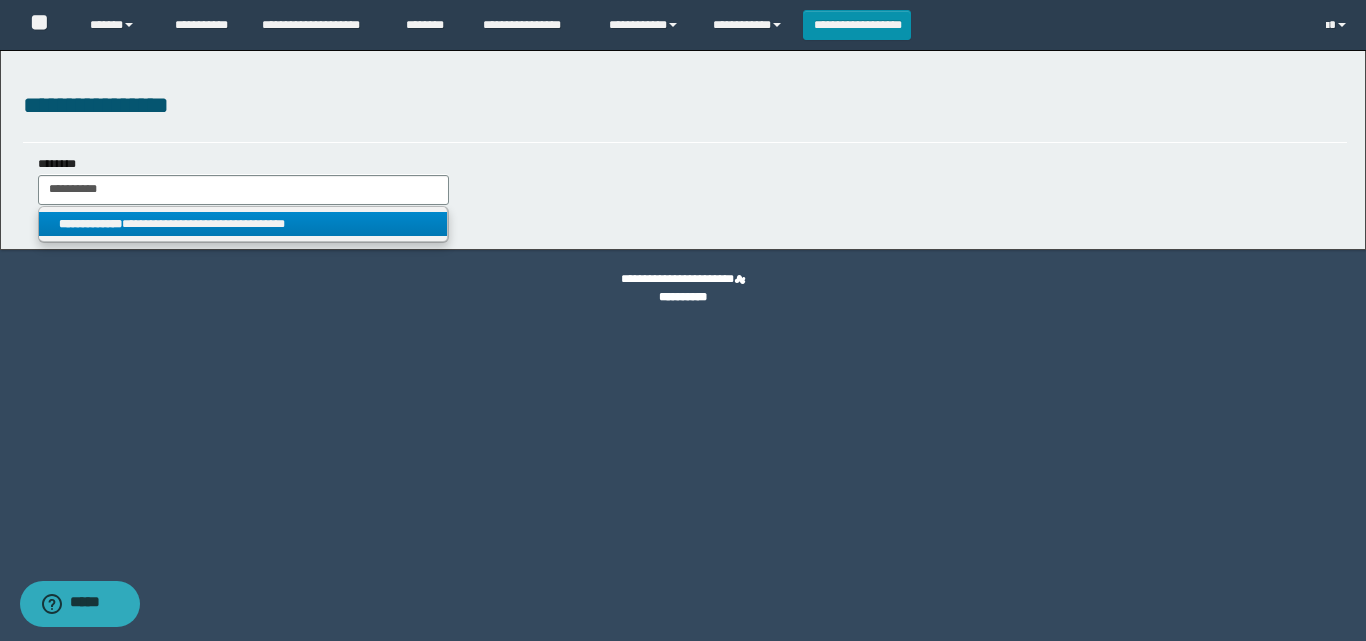 click on "**********" at bounding box center (243, 224) 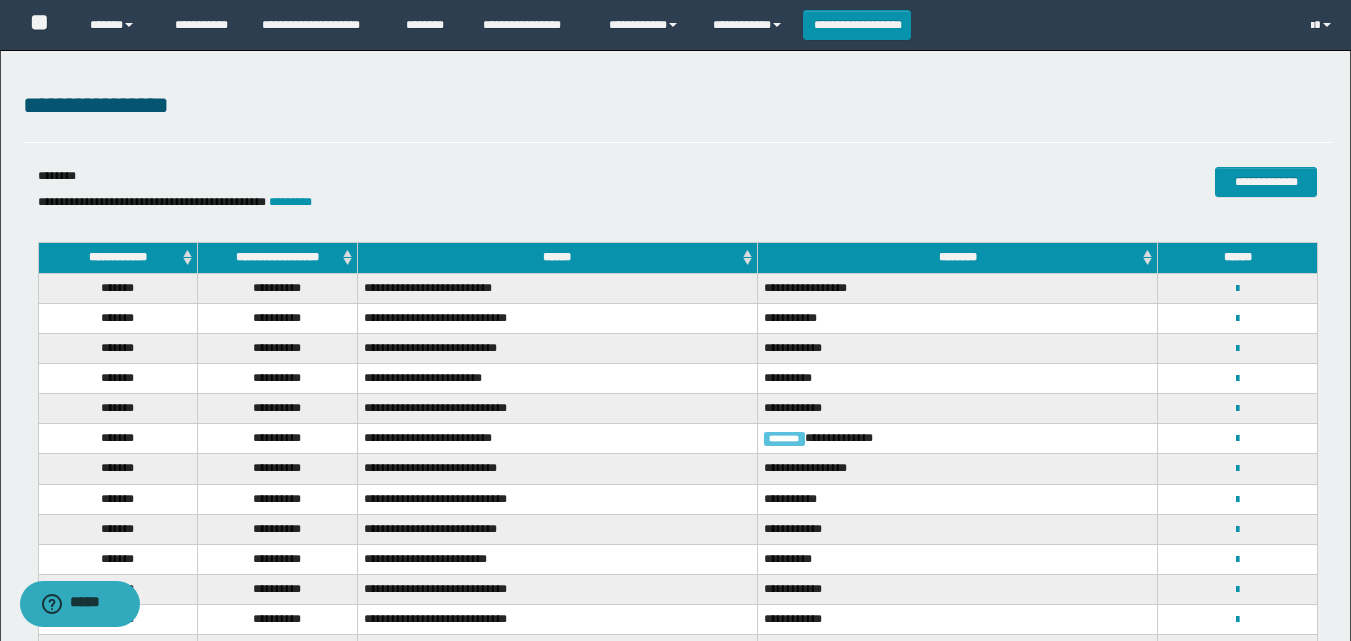 scroll, scrollTop: 181, scrollLeft: 0, axis: vertical 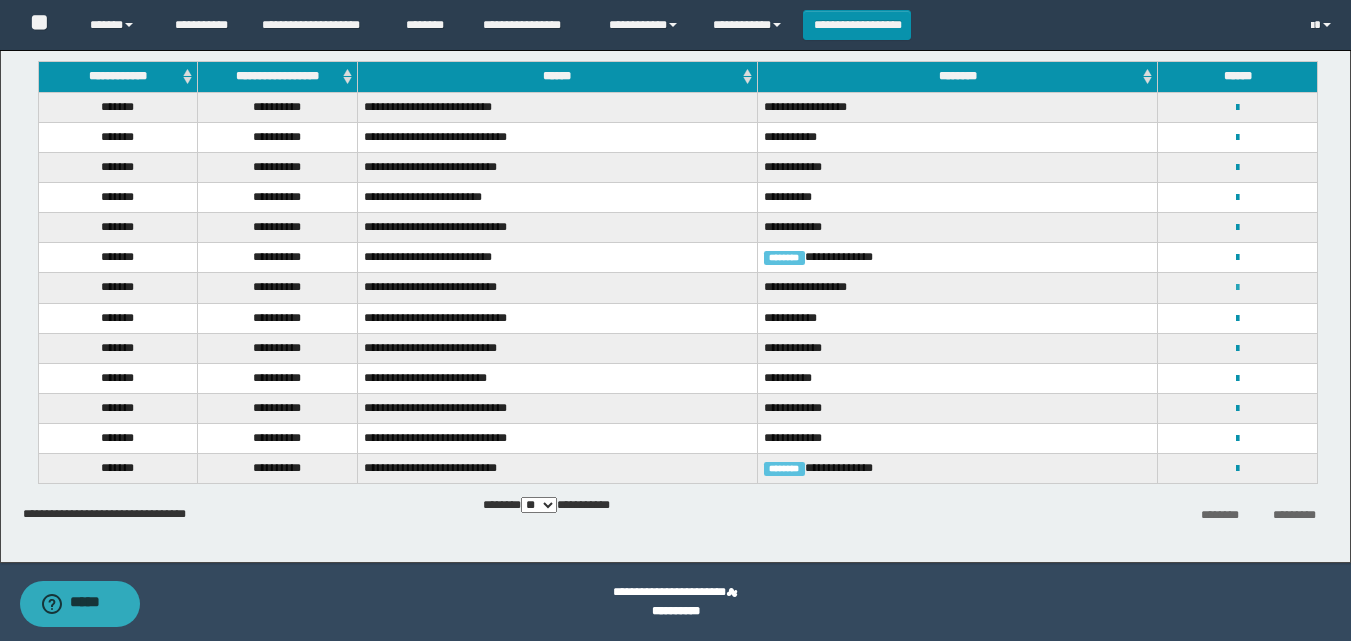 click at bounding box center (1237, 288) 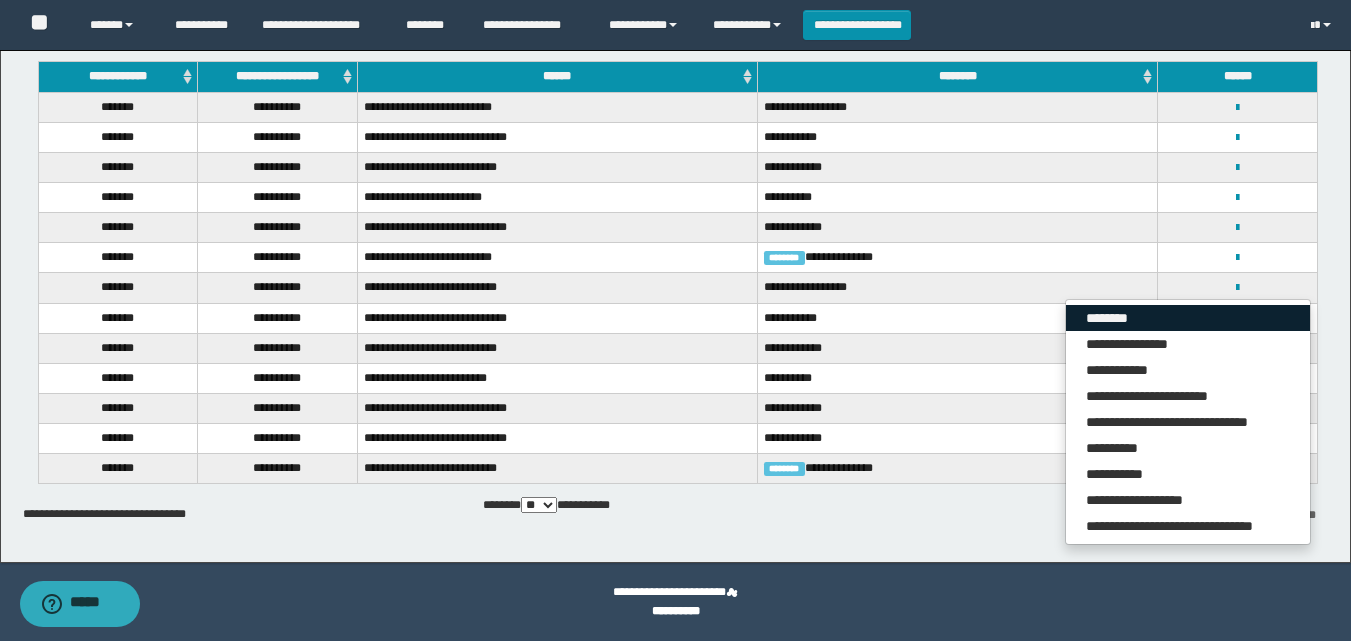 click on "********" at bounding box center [1188, 318] 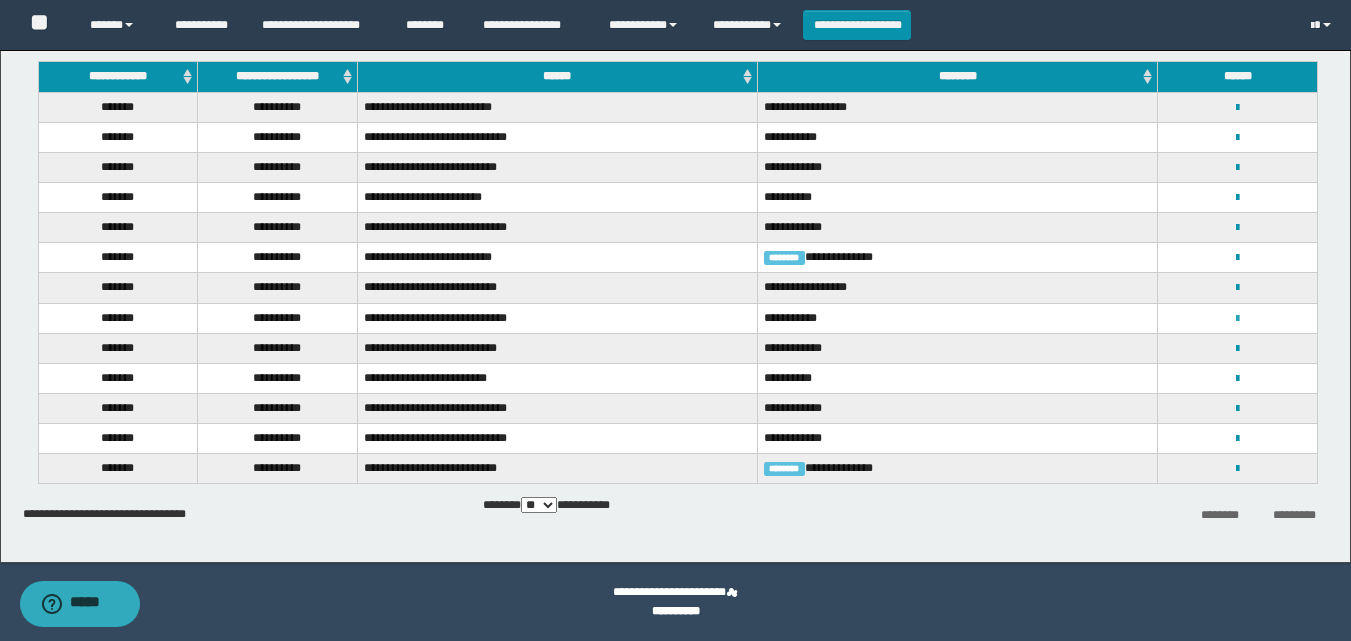 click at bounding box center (1237, 319) 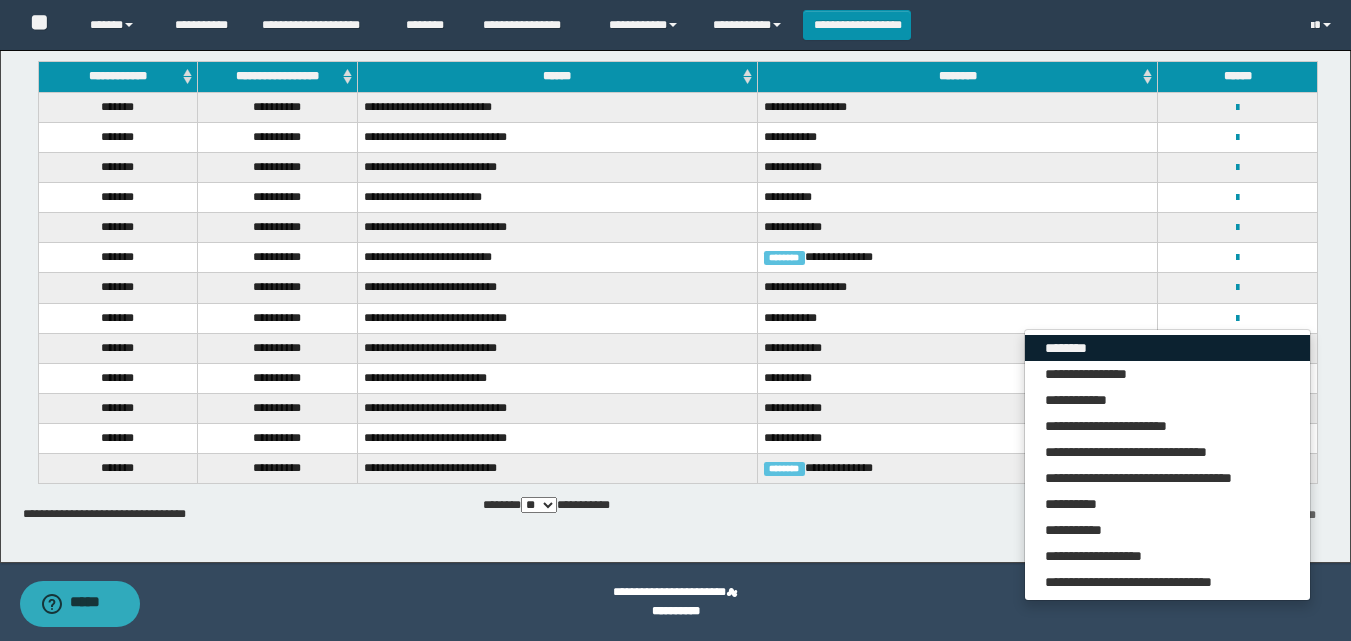 click on "********" at bounding box center (1167, 348) 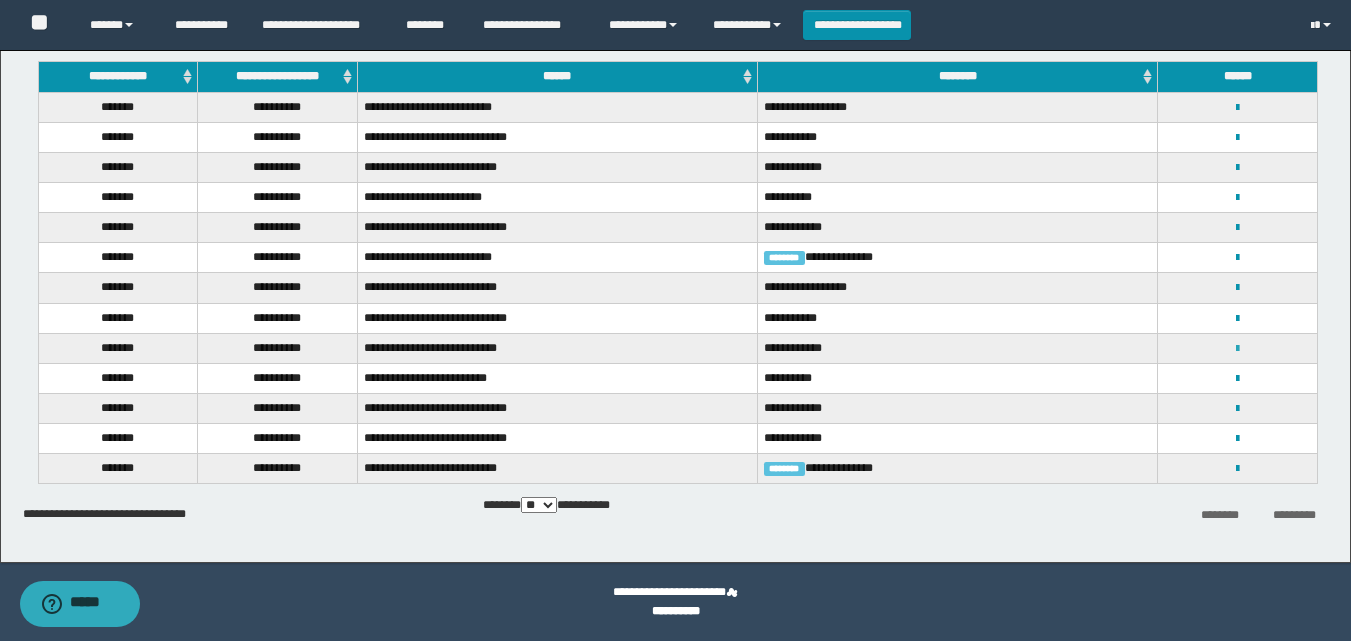 click at bounding box center (1237, 349) 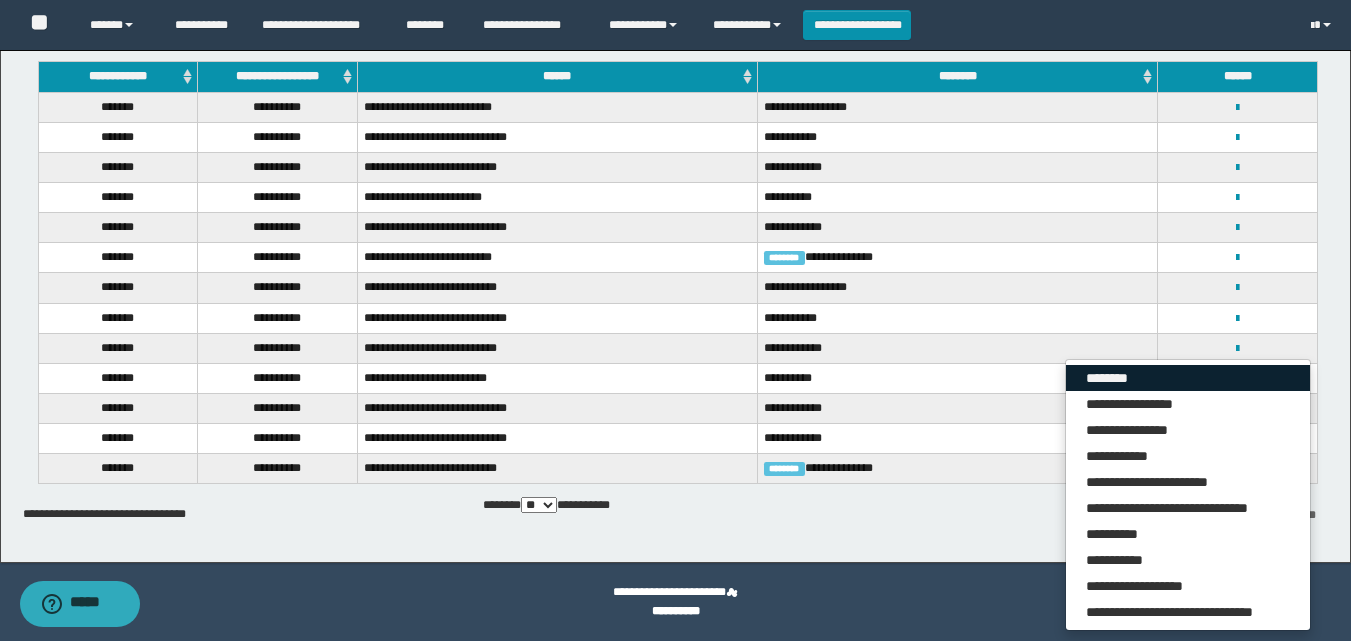 click on "********" at bounding box center [1188, 378] 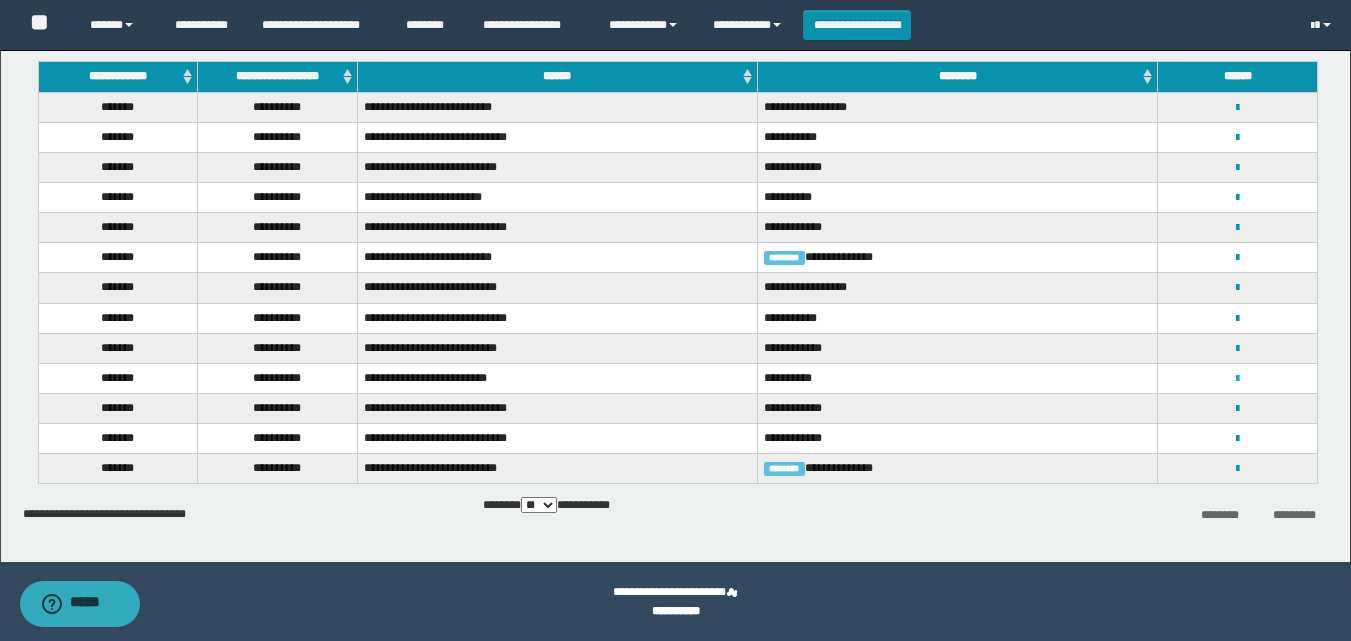 click at bounding box center [1237, 379] 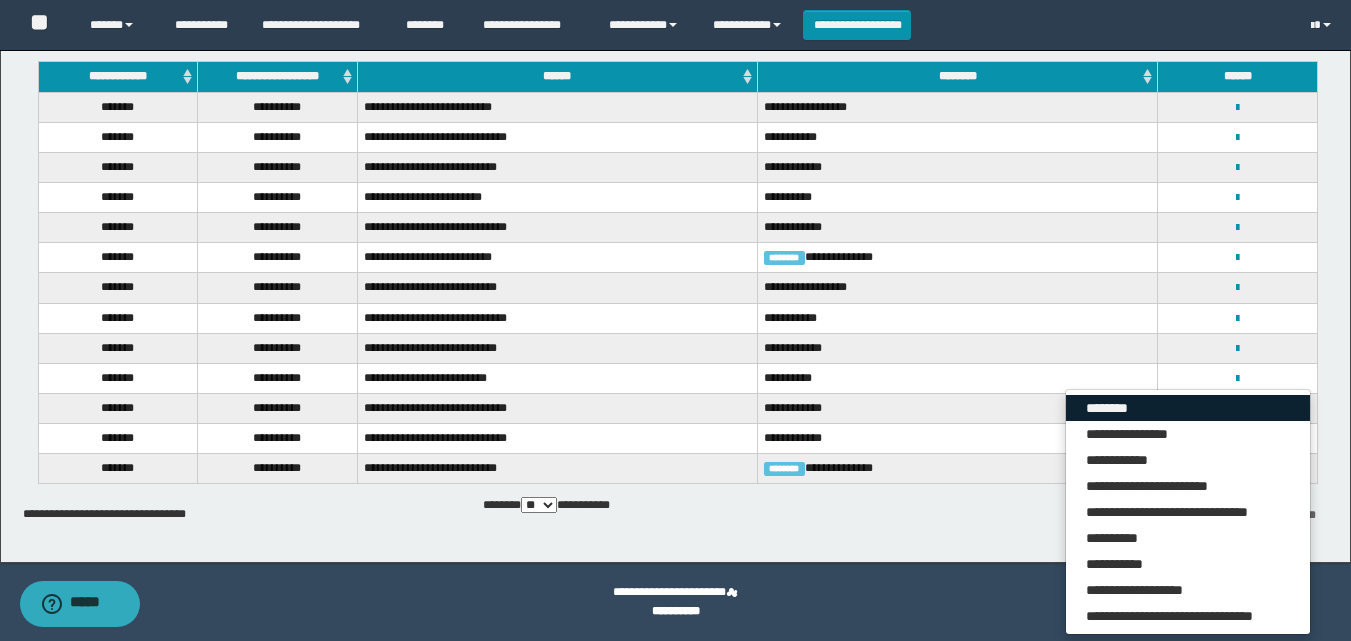 click on "********" at bounding box center [1188, 408] 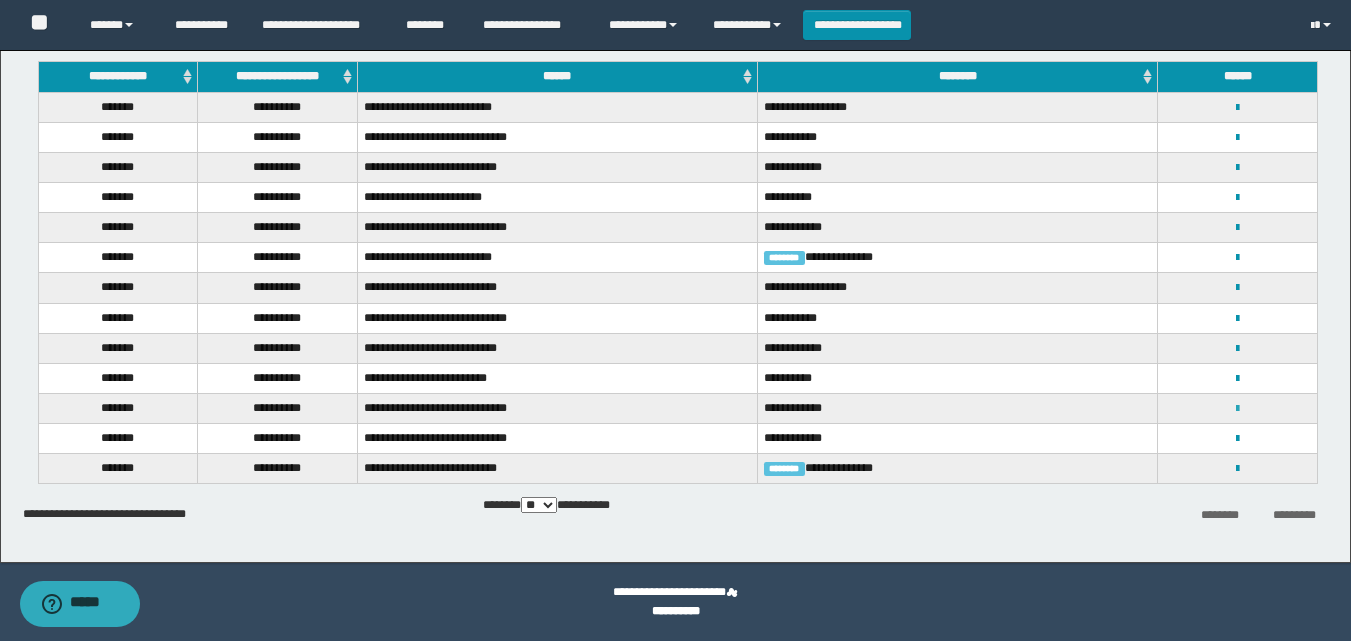 click at bounding box center [1237, 409] 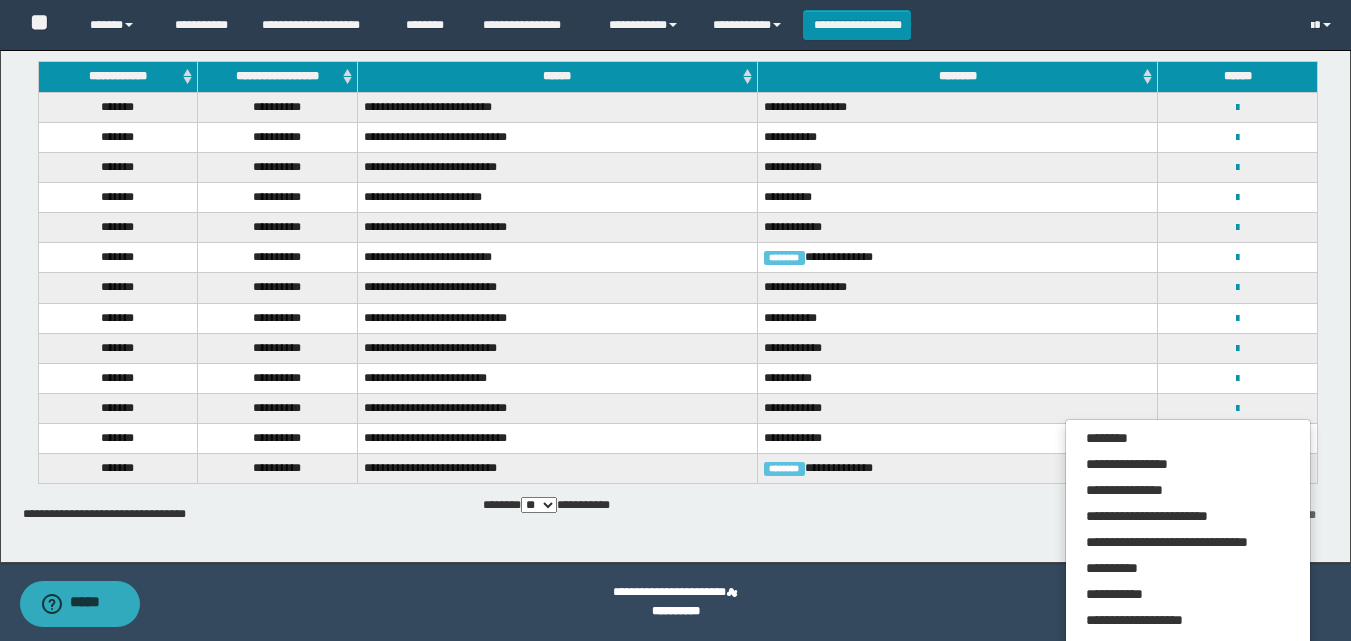 click on "**********" at bounding box center [958, 378] 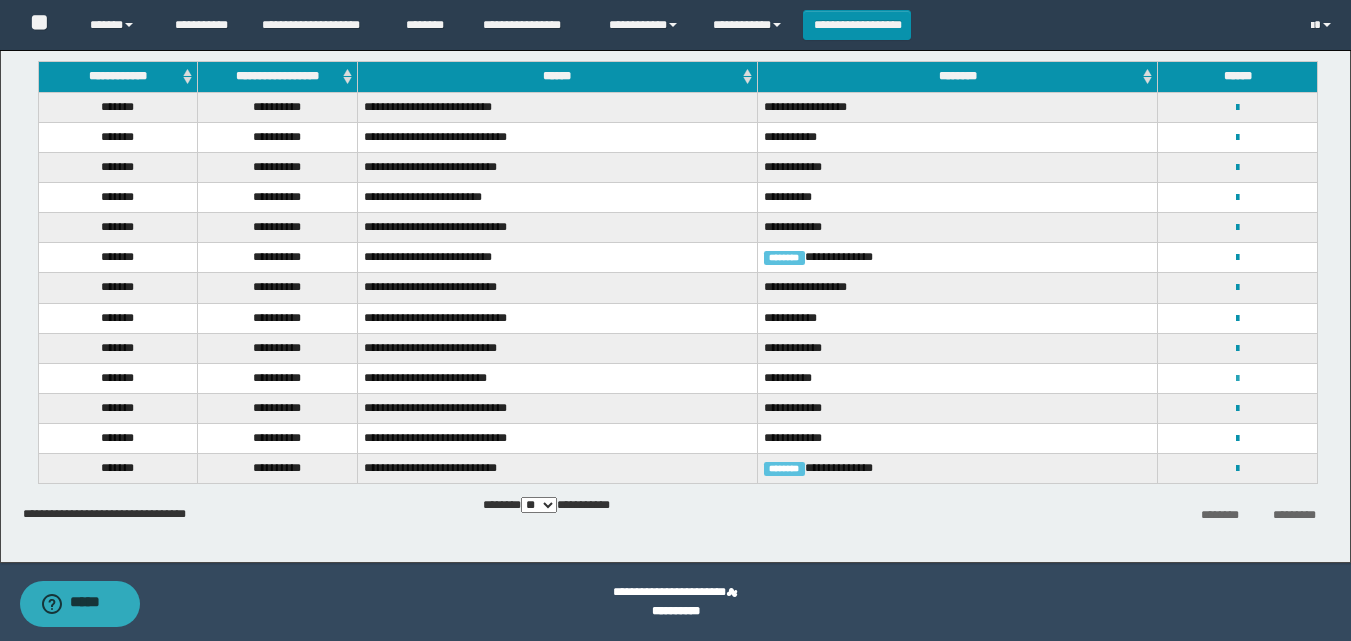 click at bounding box center [1237, 379] 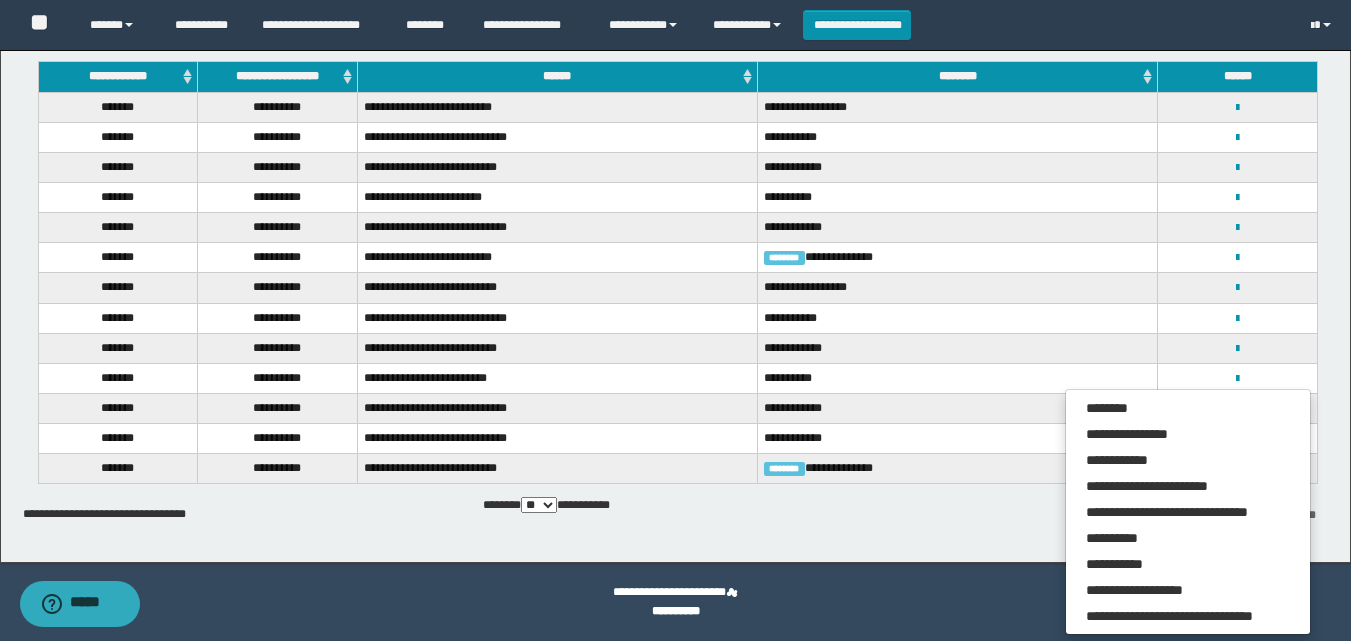 drag, startPoint x: 992, startPoint y: 407, endPoint x: 1006, endPoint y: 407, distance: 14 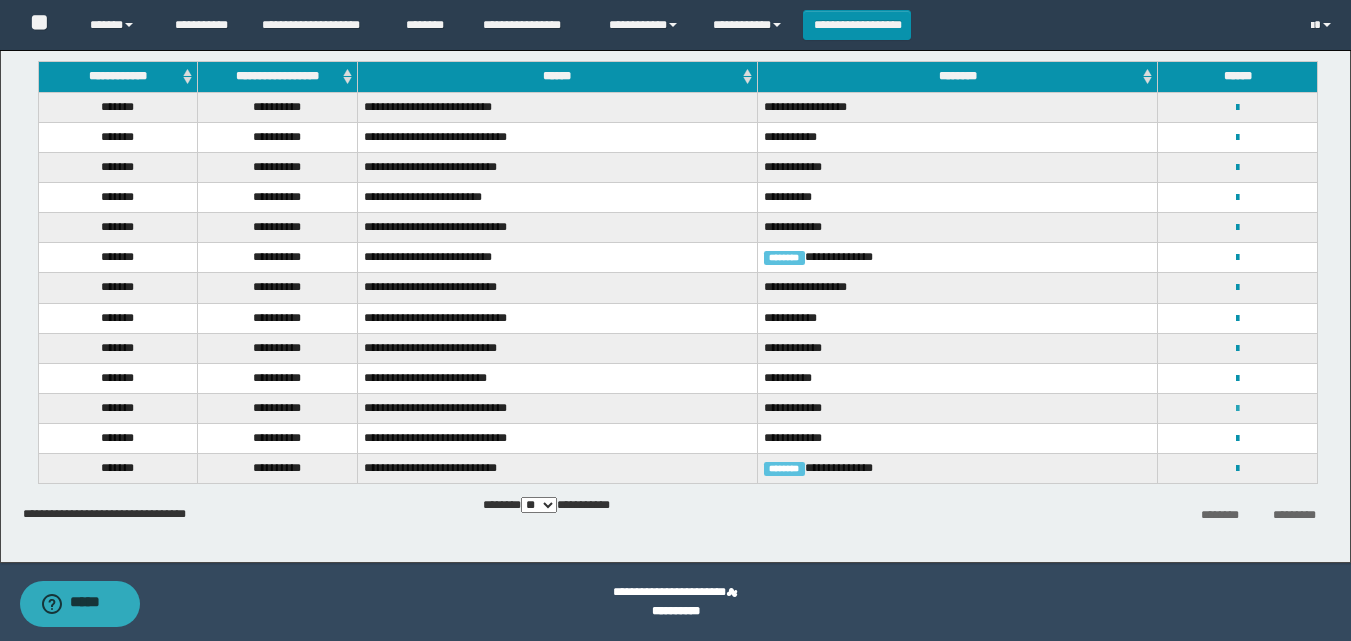 click at bounding box center (1237, 409) 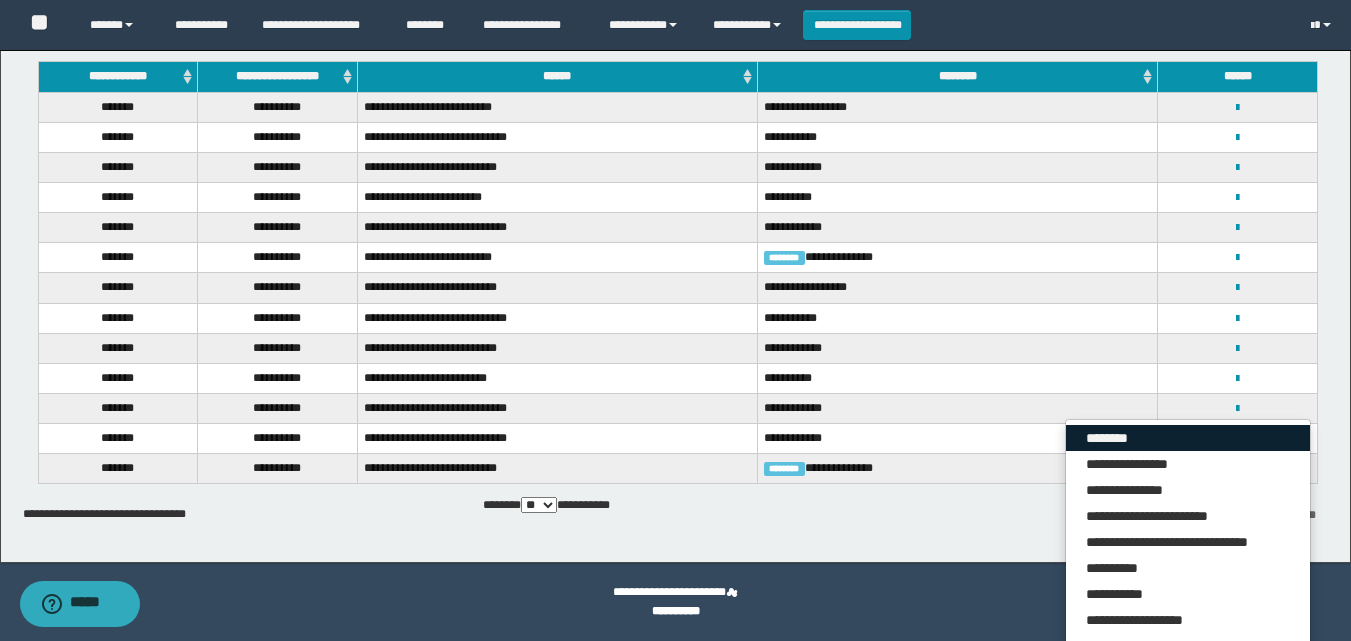 click on "********" at bounding box center (1188, 438) 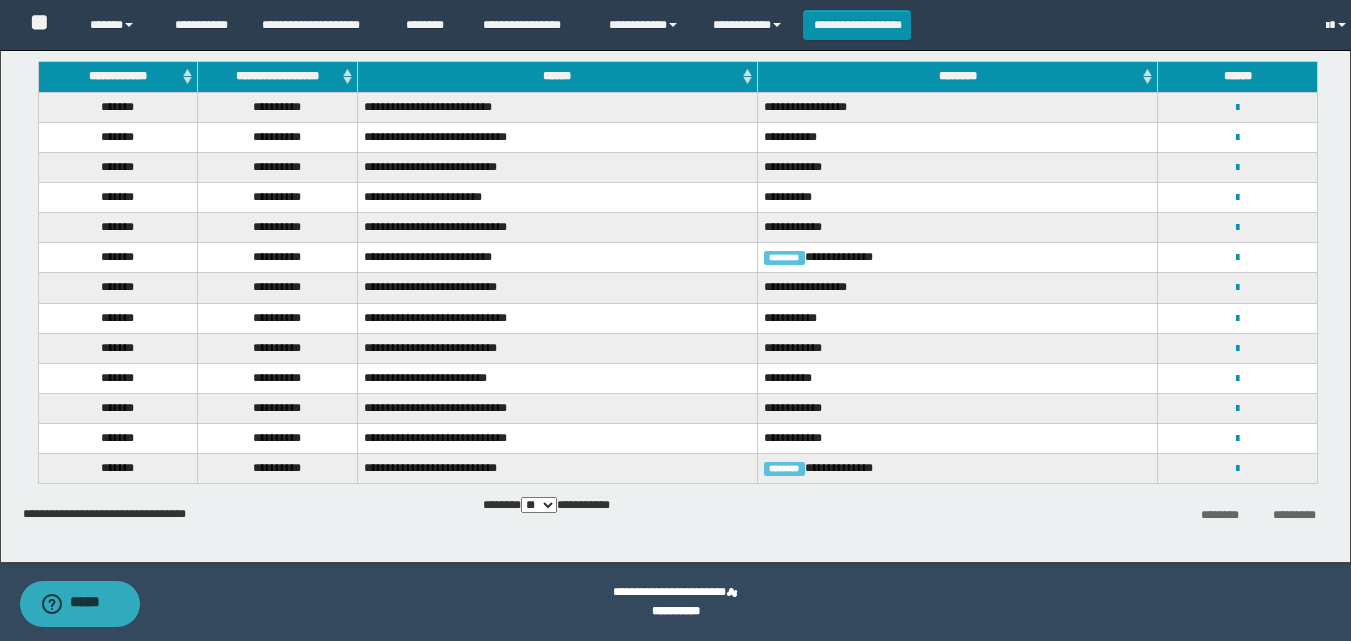 scroll, scrollTop: 0, scrollLeft: 0, axis: both 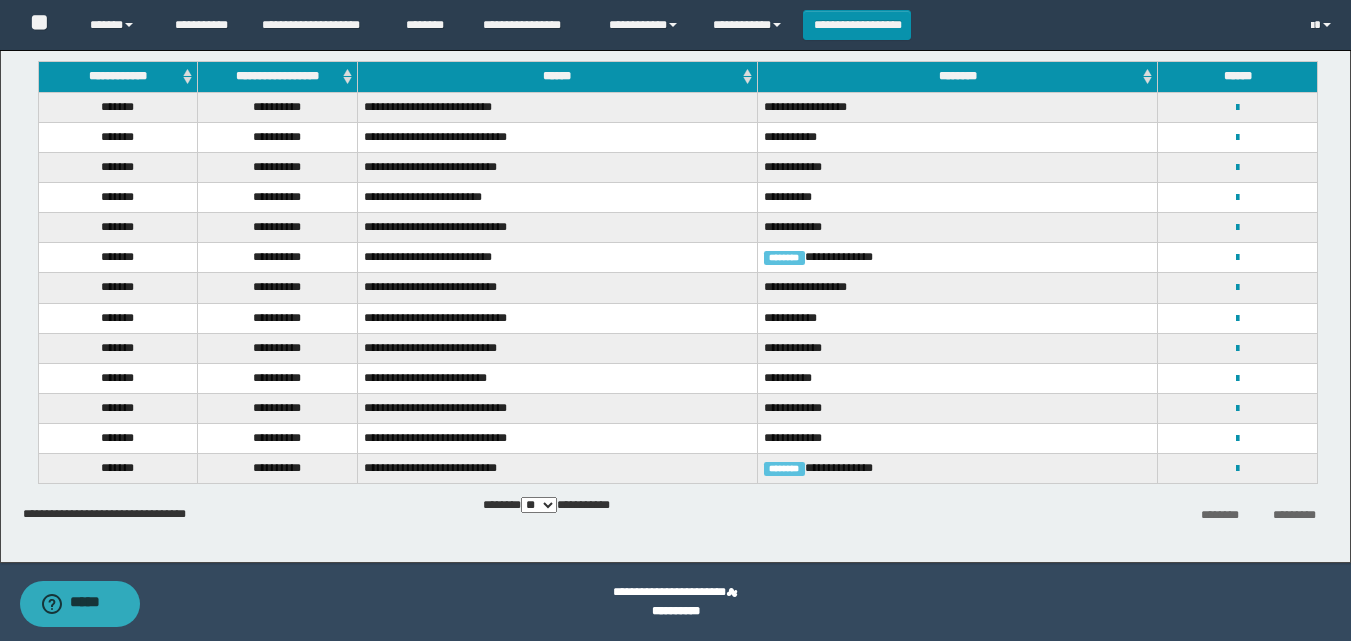 click on "******** *********" at bounding box center [1114, 514] 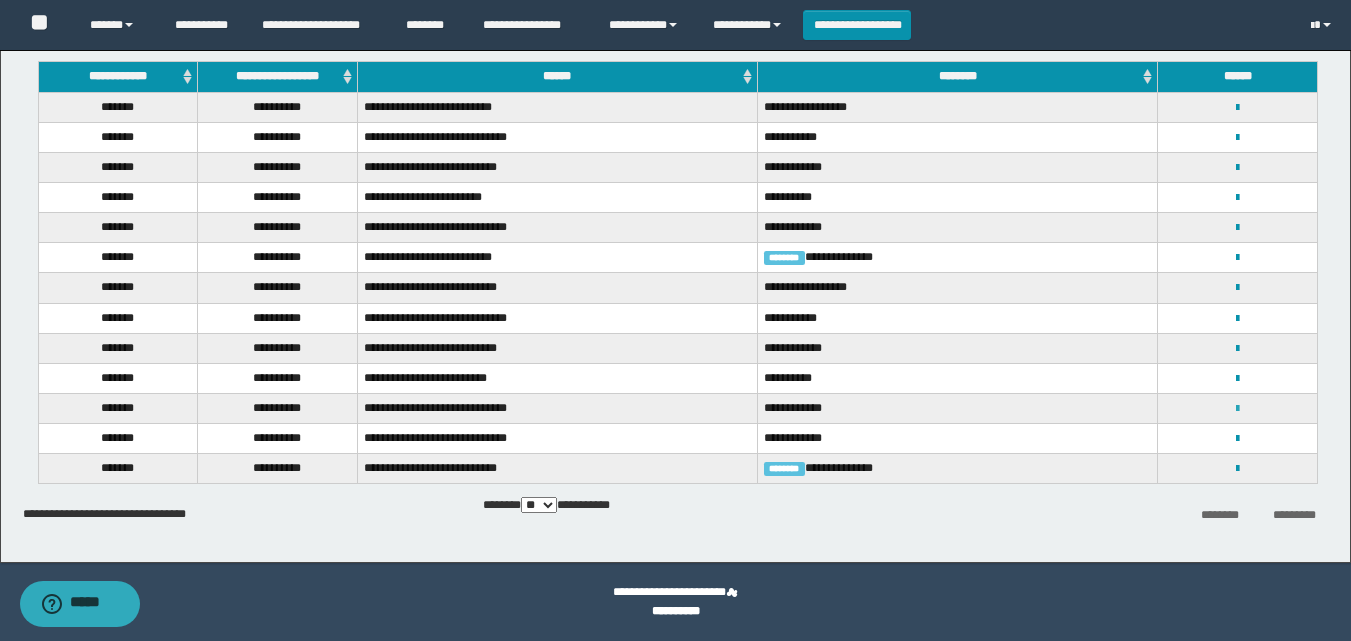click at bounding box center (1237, 409) 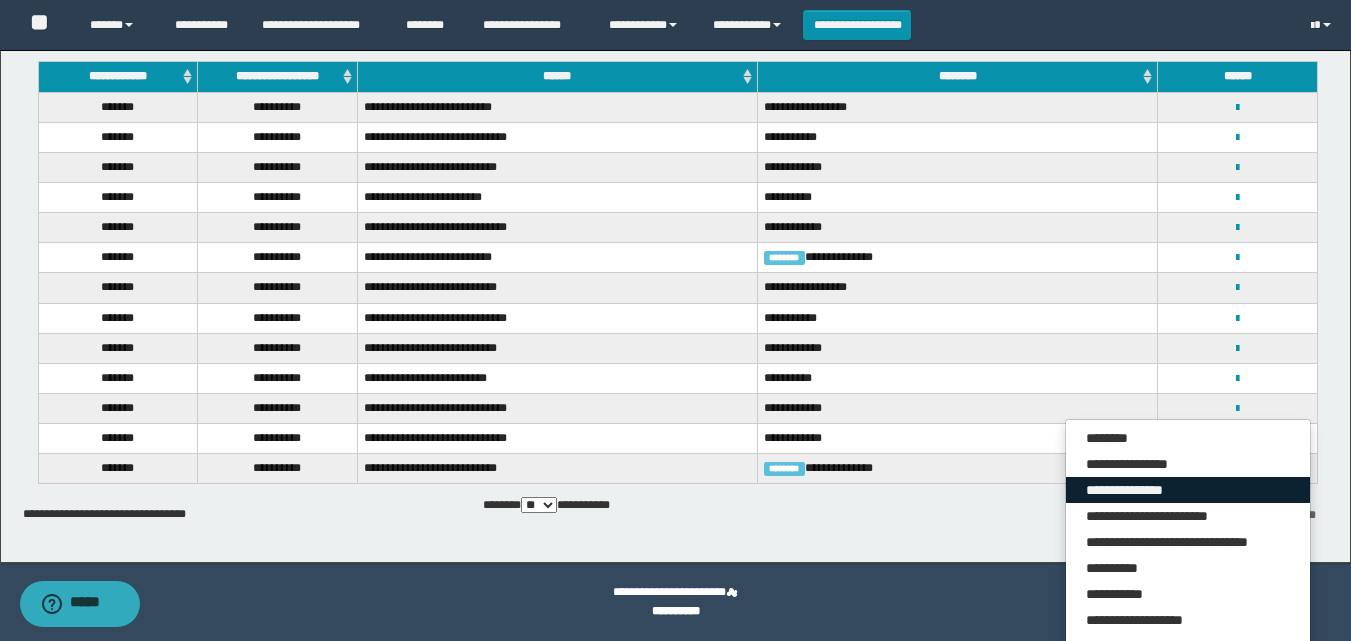 click on "**********" at bounding box center (1188, 490) 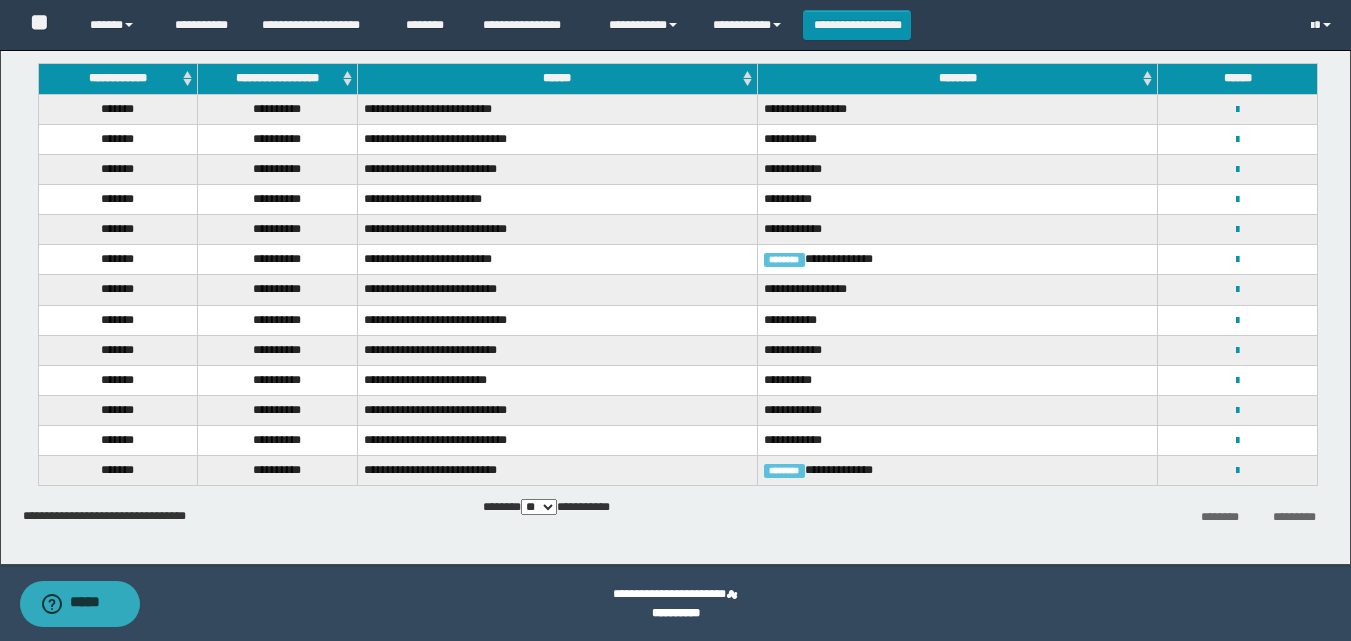 scroll, scrollTop: 181, scrollLeft: 0, axis: vertical 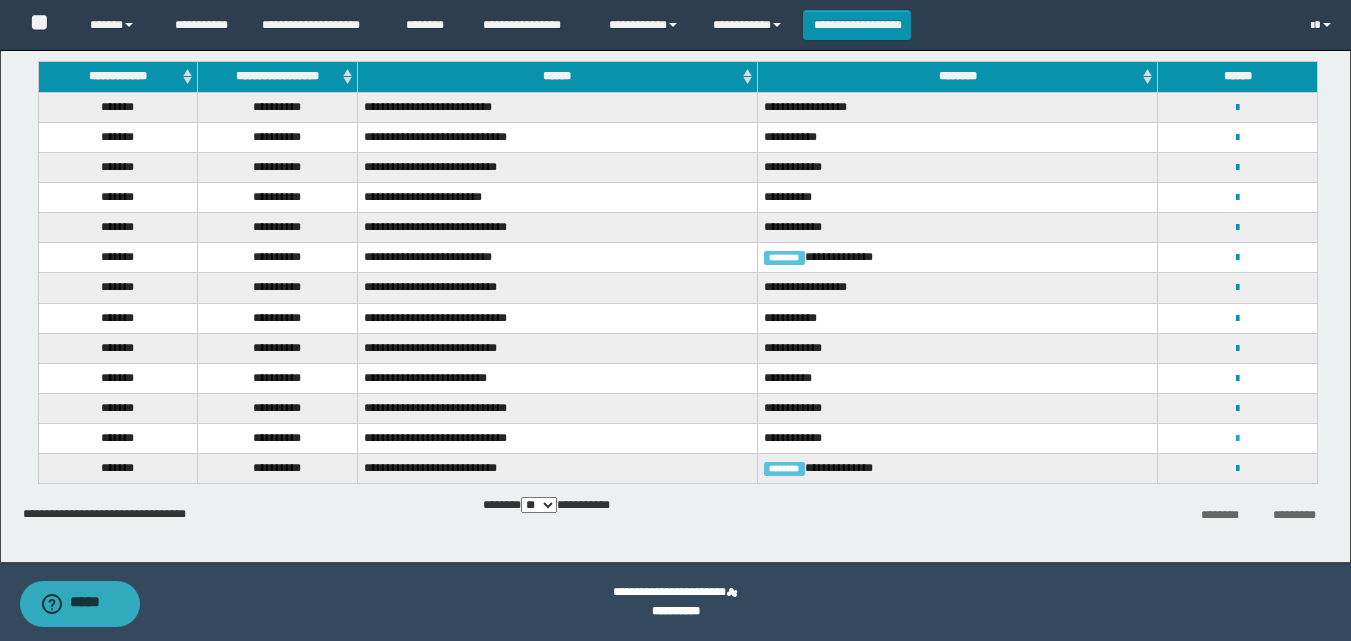 click at bounding box center [1237, 439] 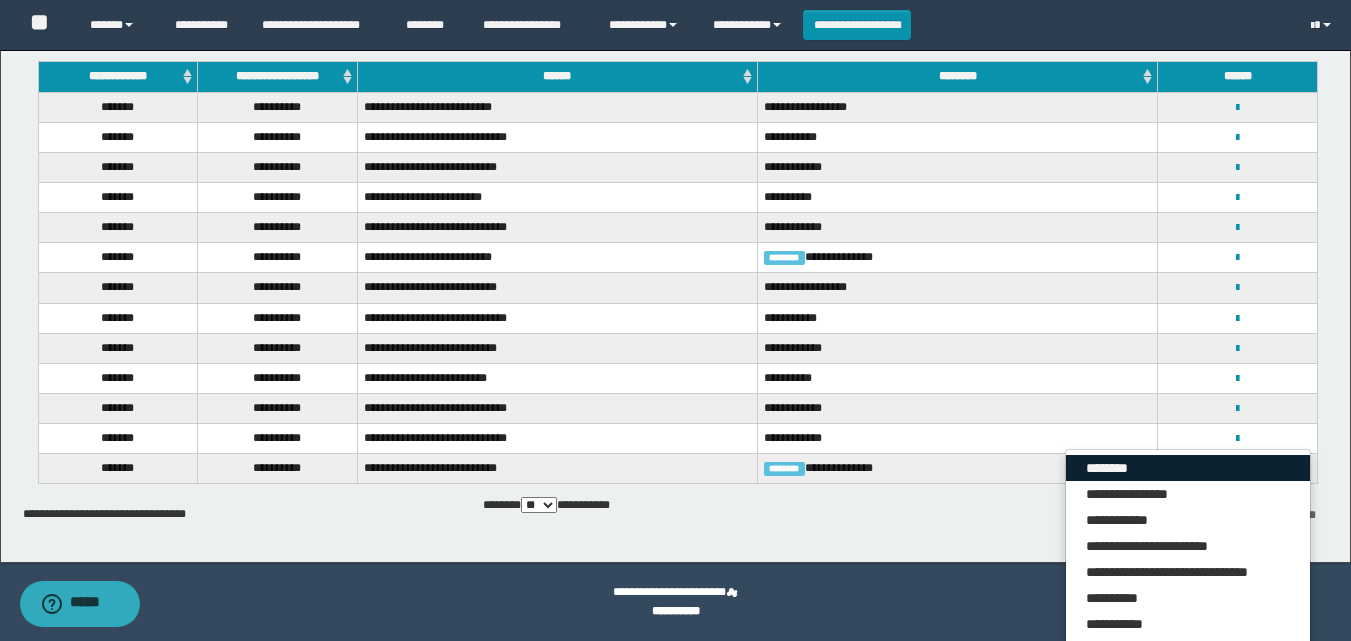 click on "********" at bounding box center [1188, 468] 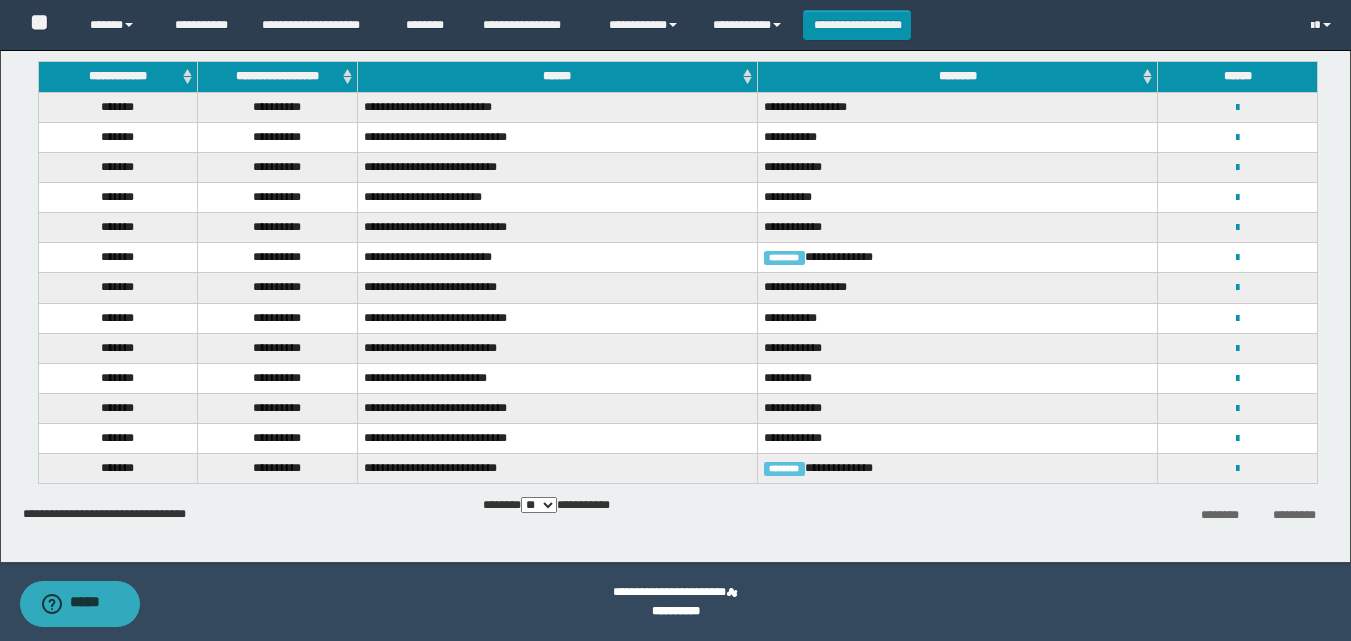 click on "**********" at bounding box center (677, 302) 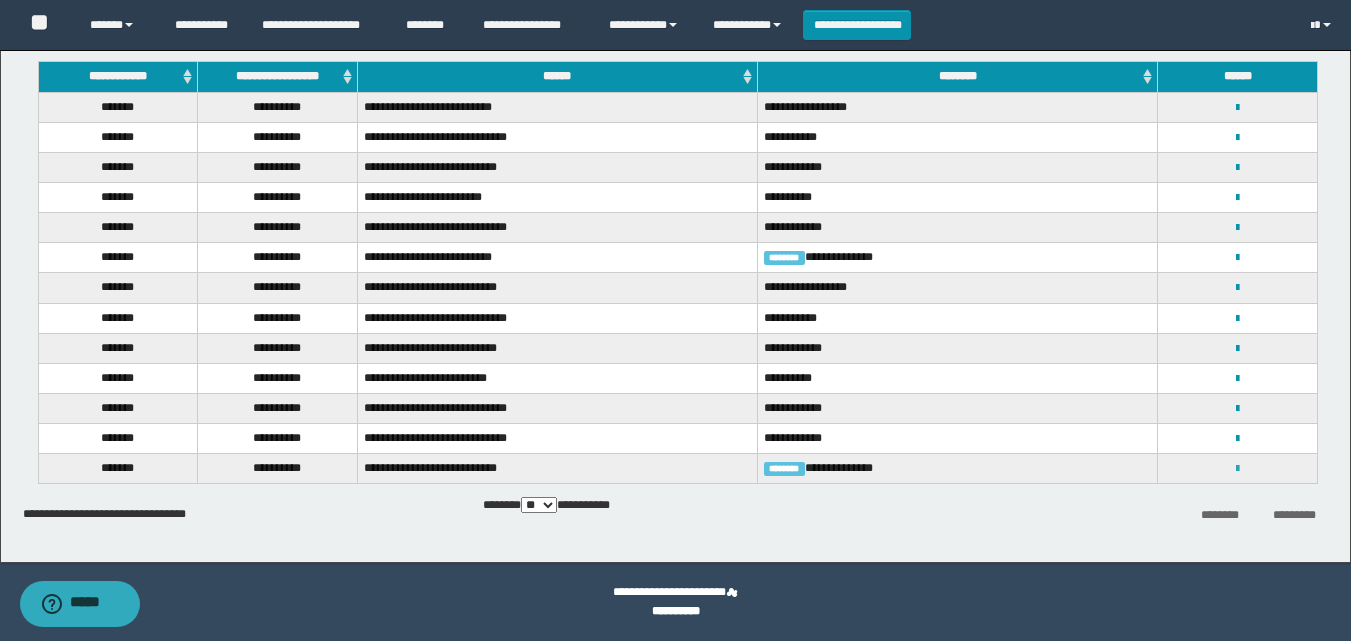 click at bounding box center (1237, 469) 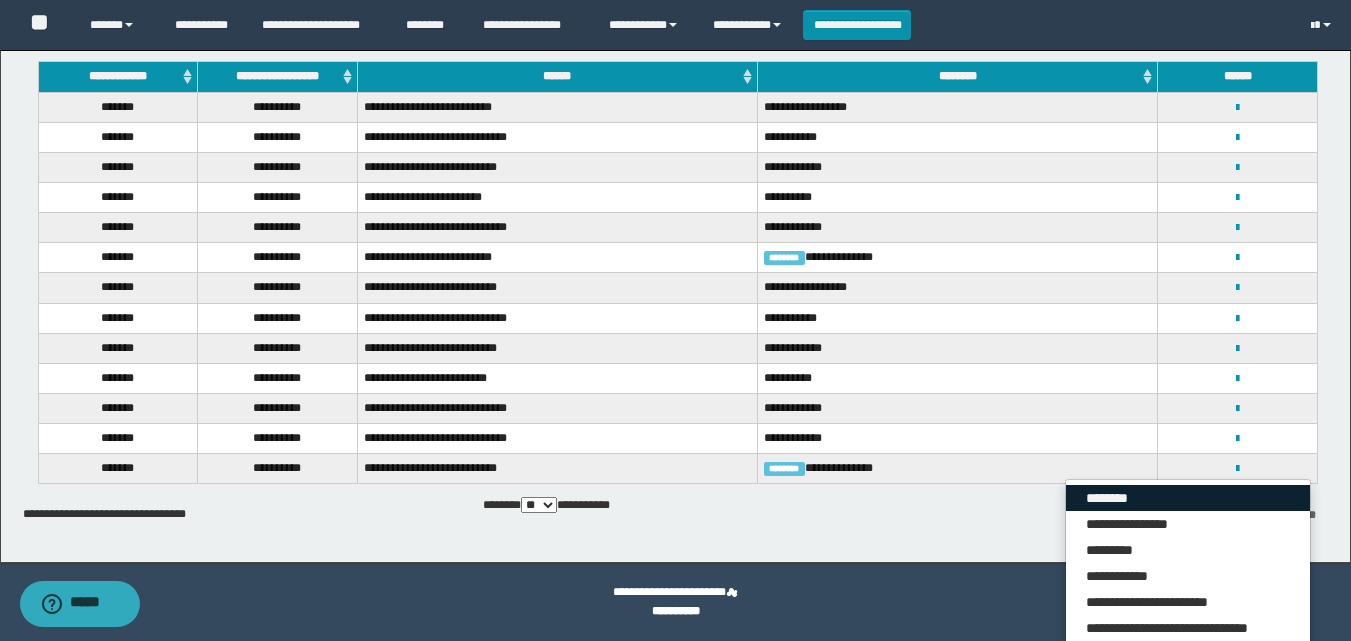 click on "********" at bounding box center (1188, 498) 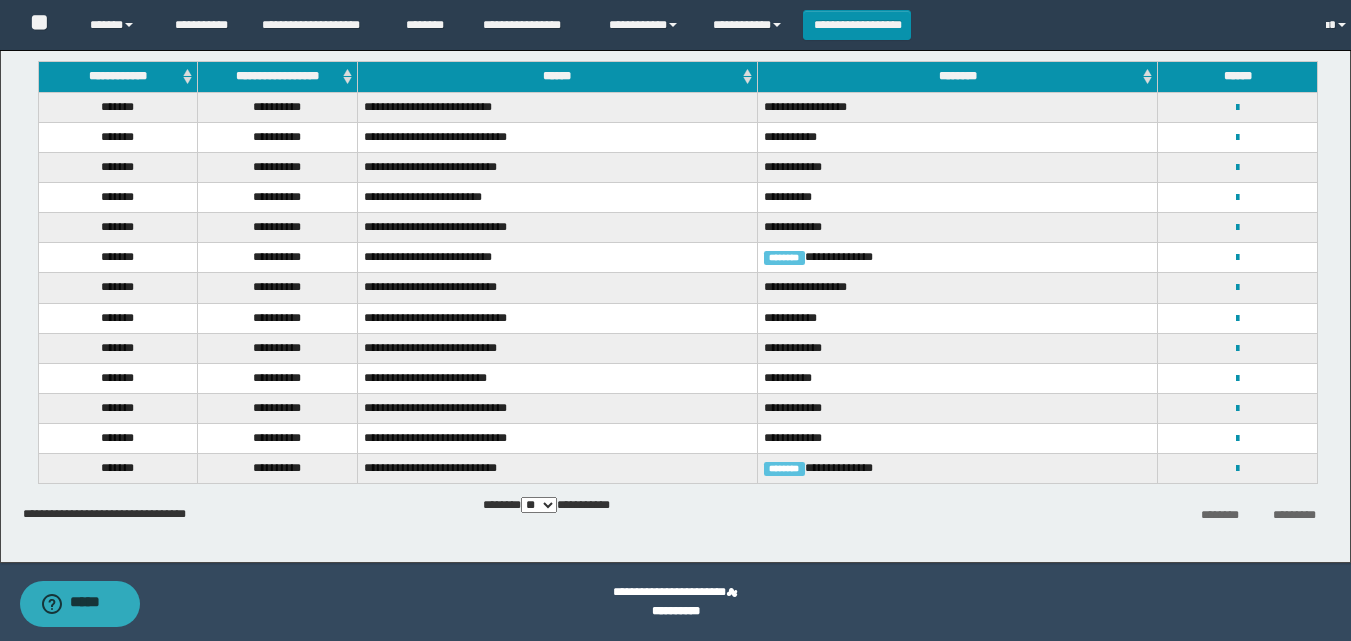 scroll, scrollTop: 0, scrollLeft: 0, axis: both 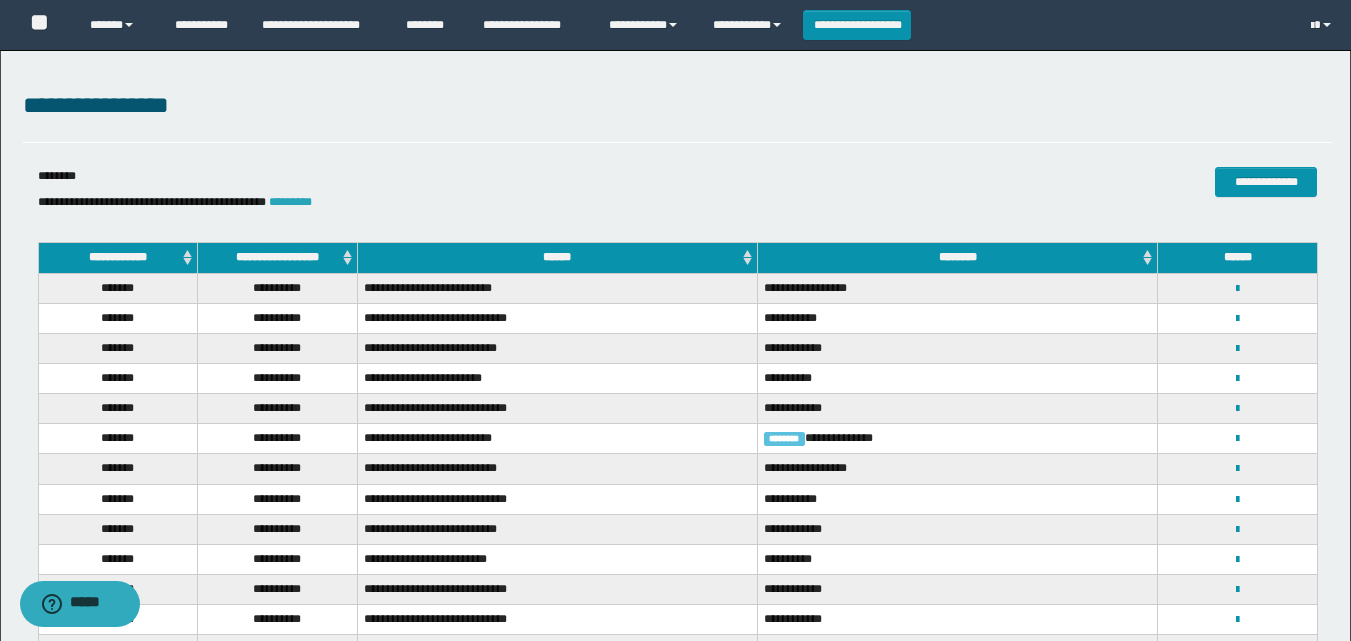 click on "*********" at bounding box center (290, 202) 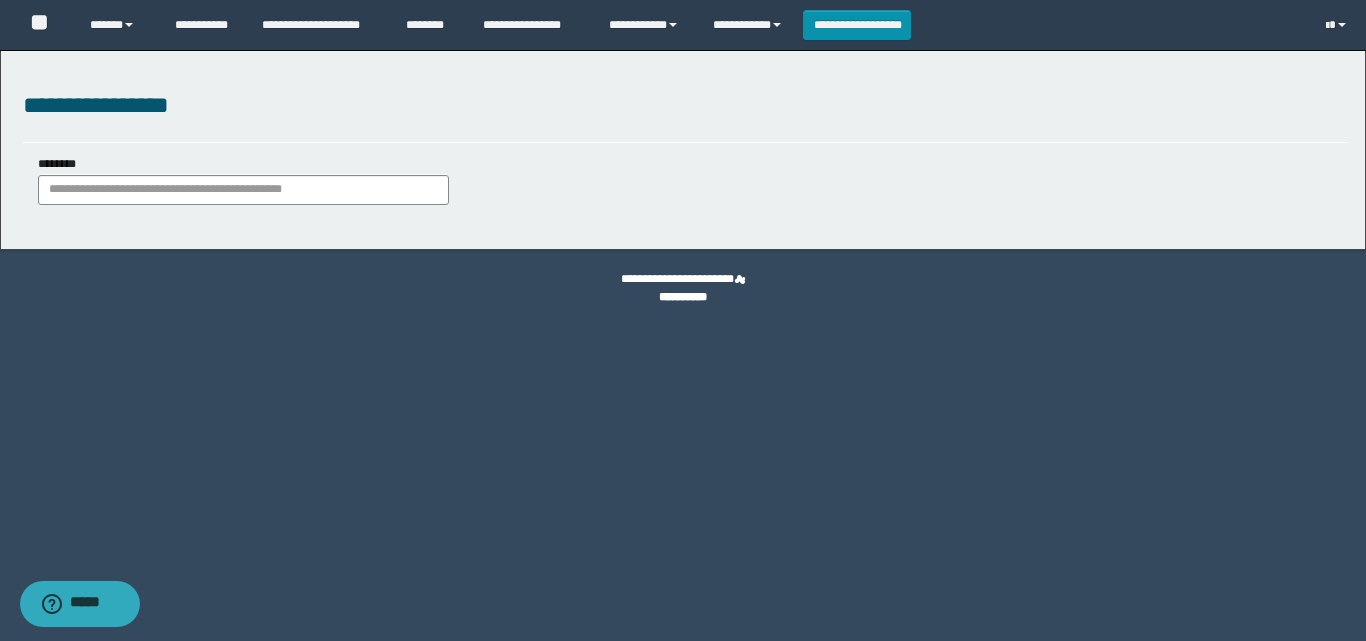 click on "**********" at bounding box center (685, 187) 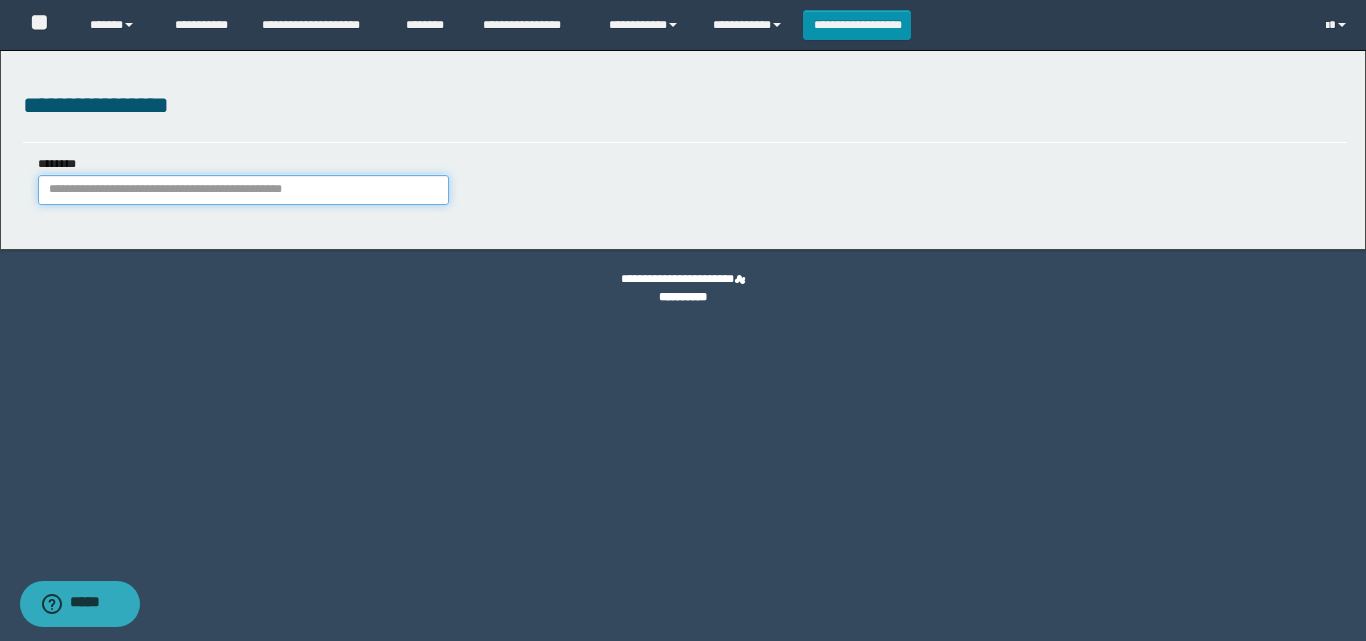 click on "********" at bounding box center (243, 190) 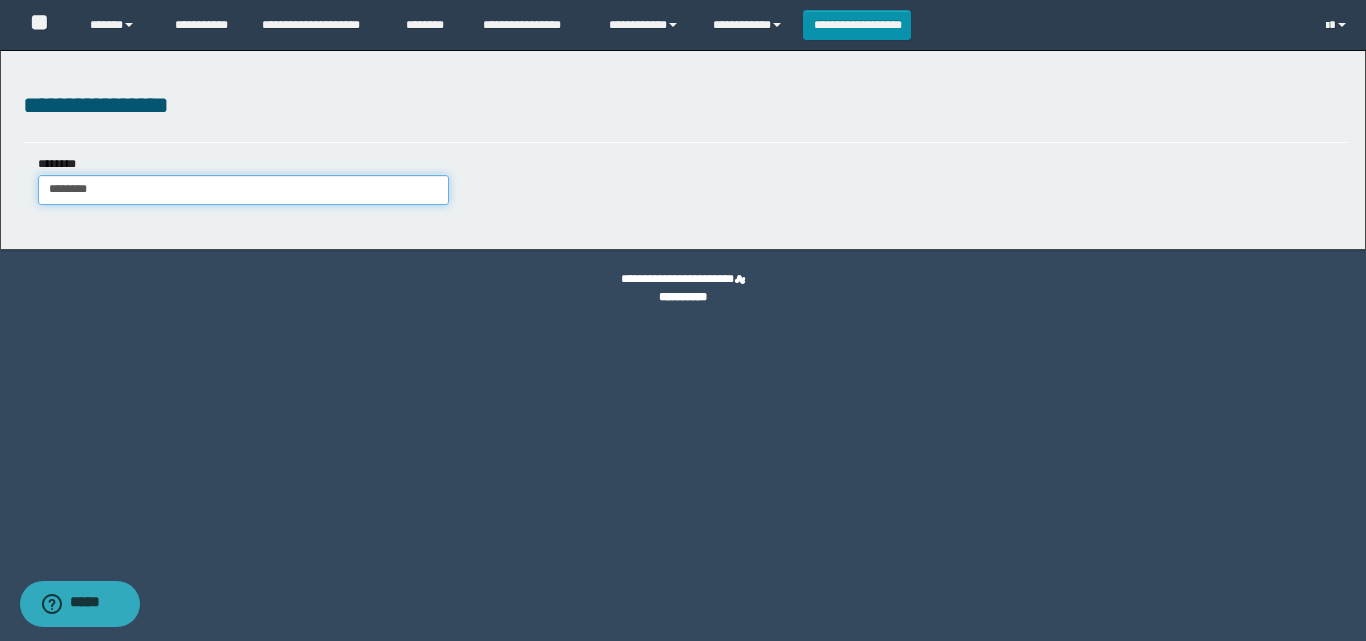 type on "********" 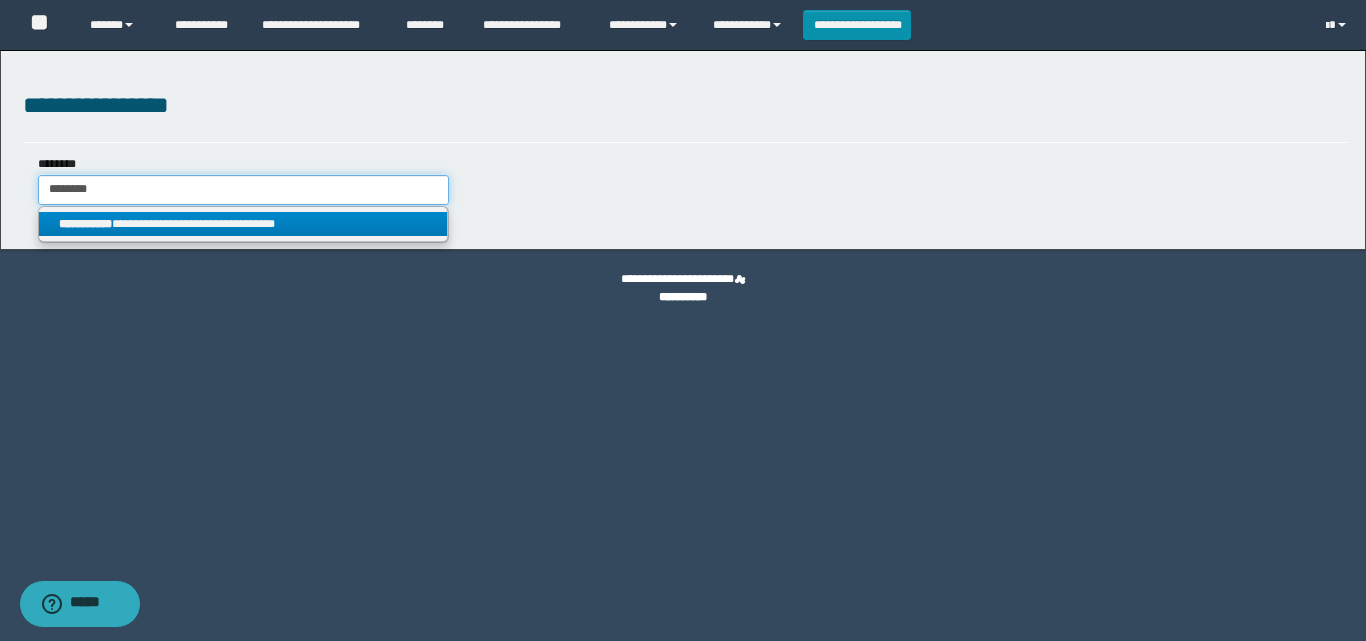 type on "********" 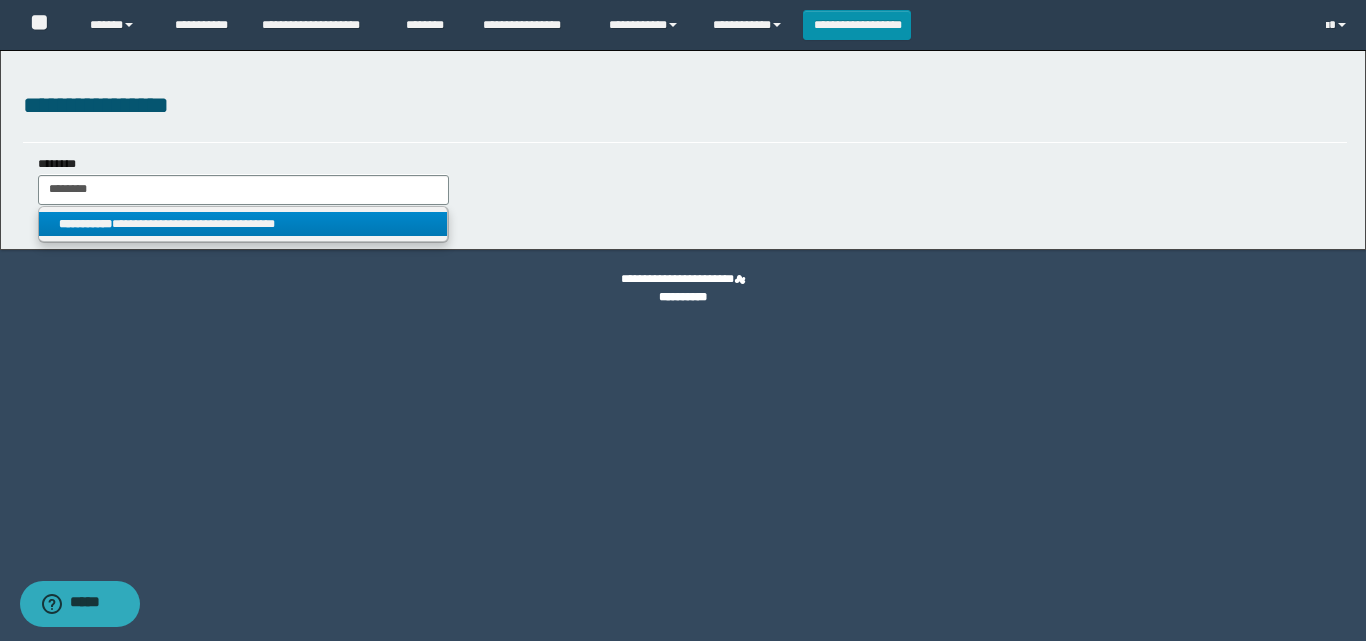 click on "**********" at bounding box center [243, 224] 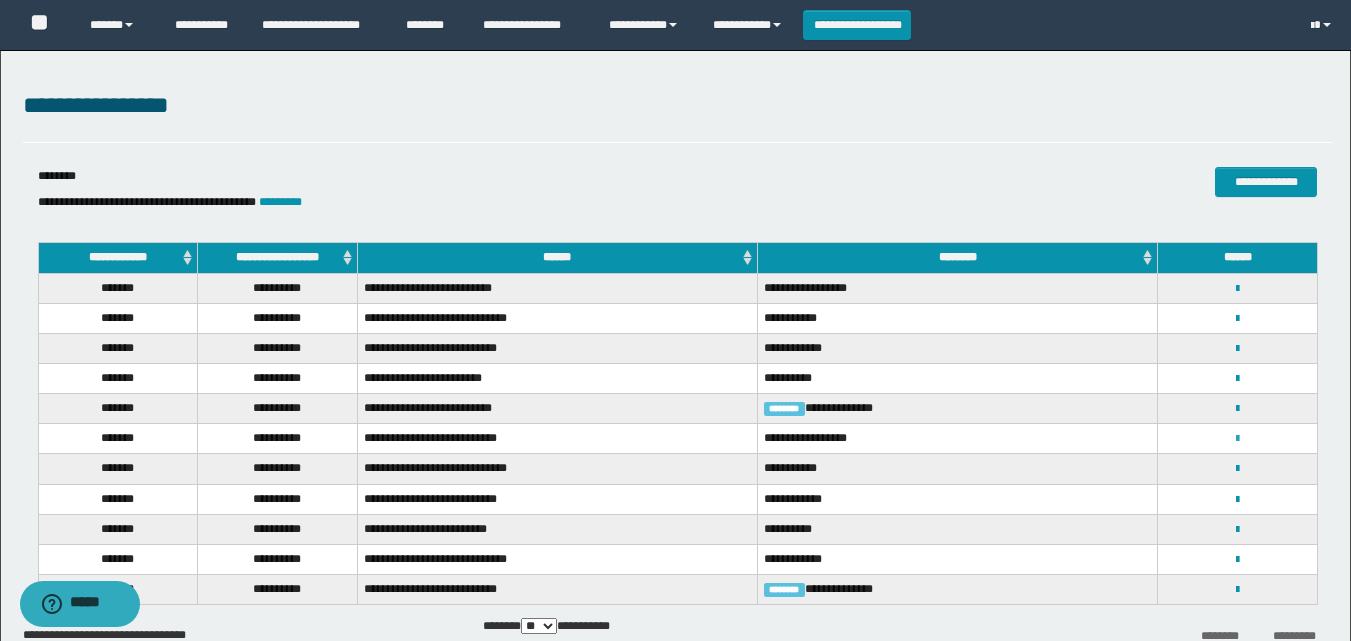 click at bounding box center [1237, 439] 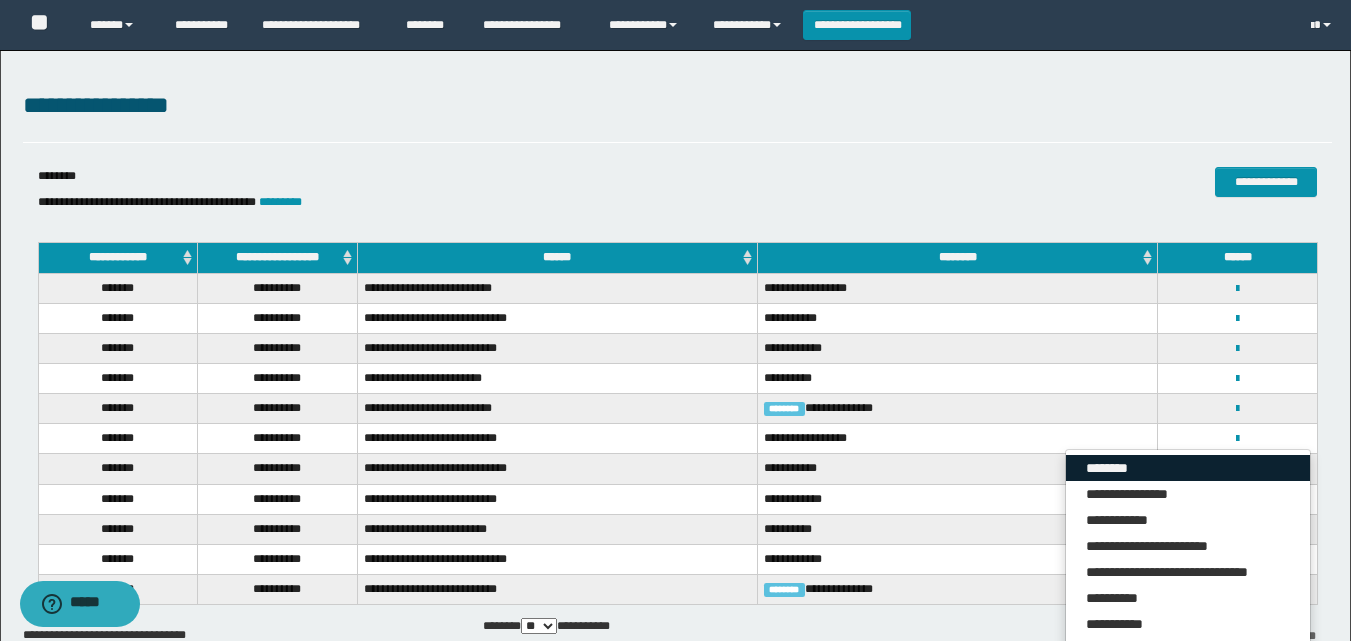 click on "********" at bounding box center [1188, 468] 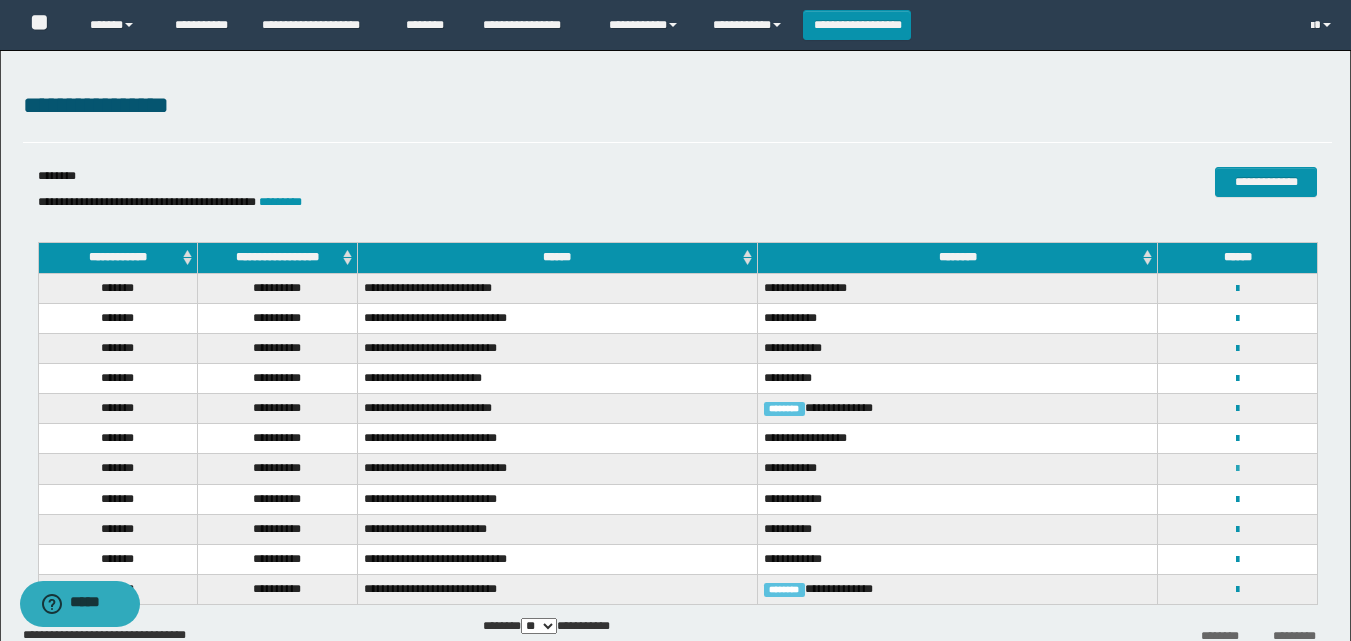 click at bounding box center [1237, 469] 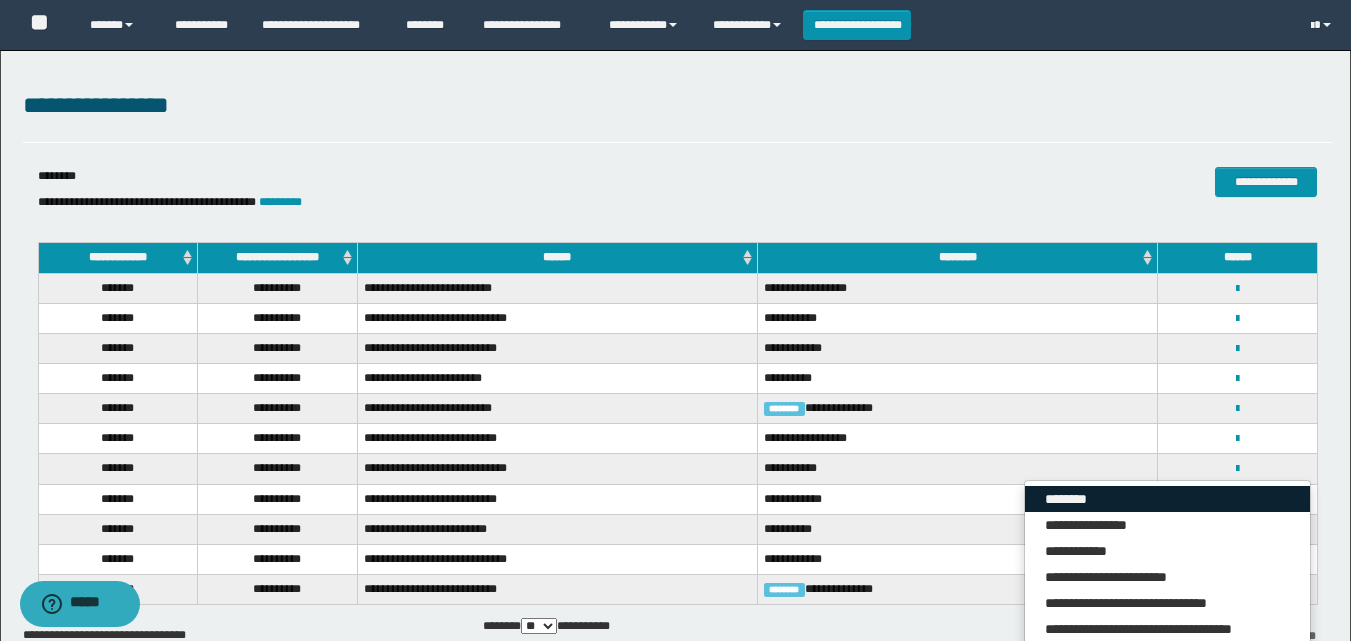 click on "********" at bounding box center [1167, 499] 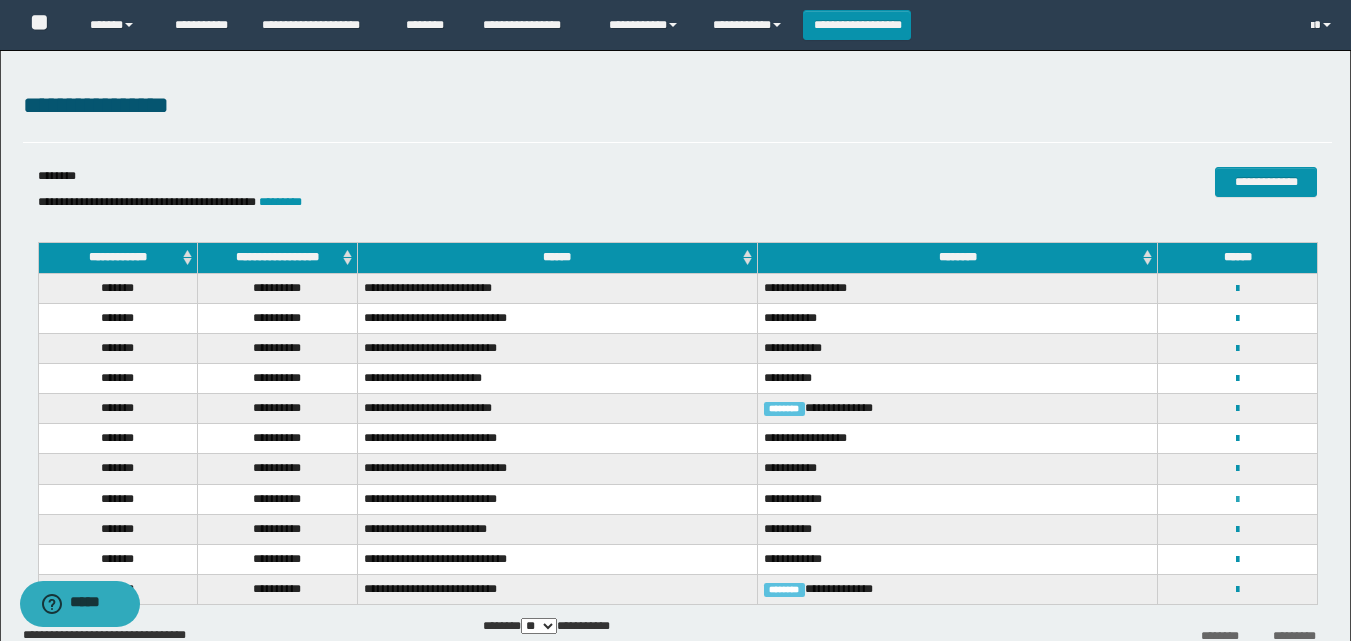 click at bounding box center (1237, 500) 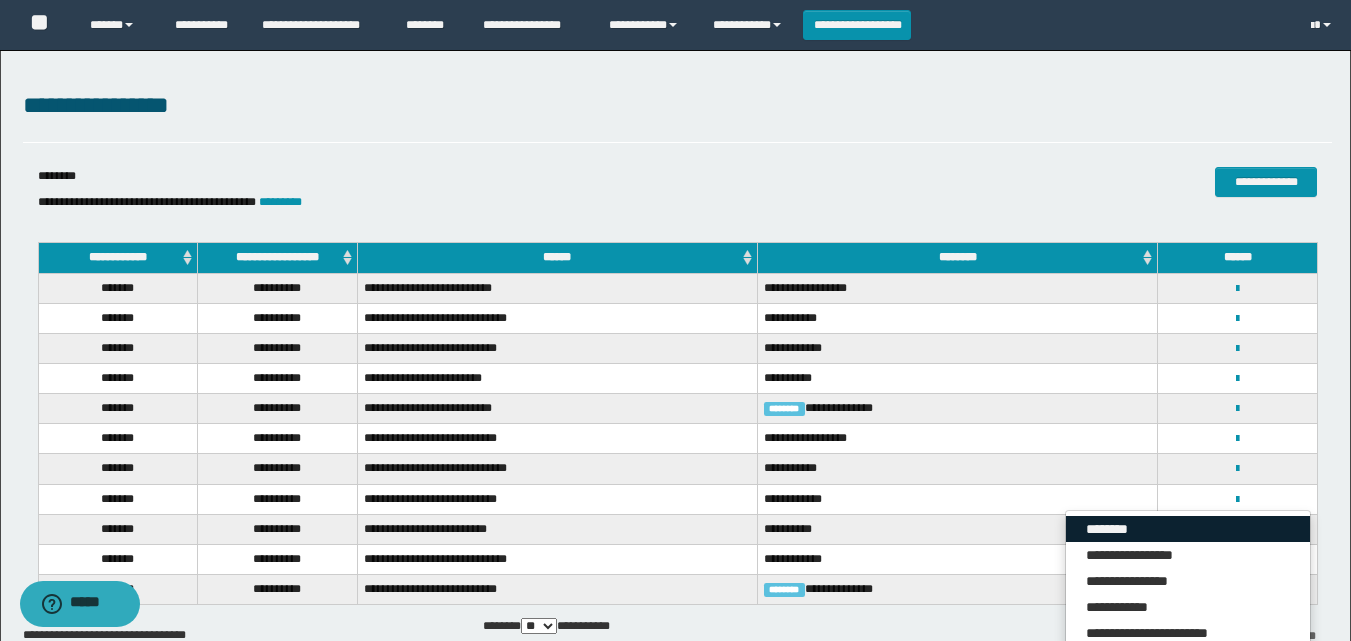 click on "********" at bounding box center [1188, 529] 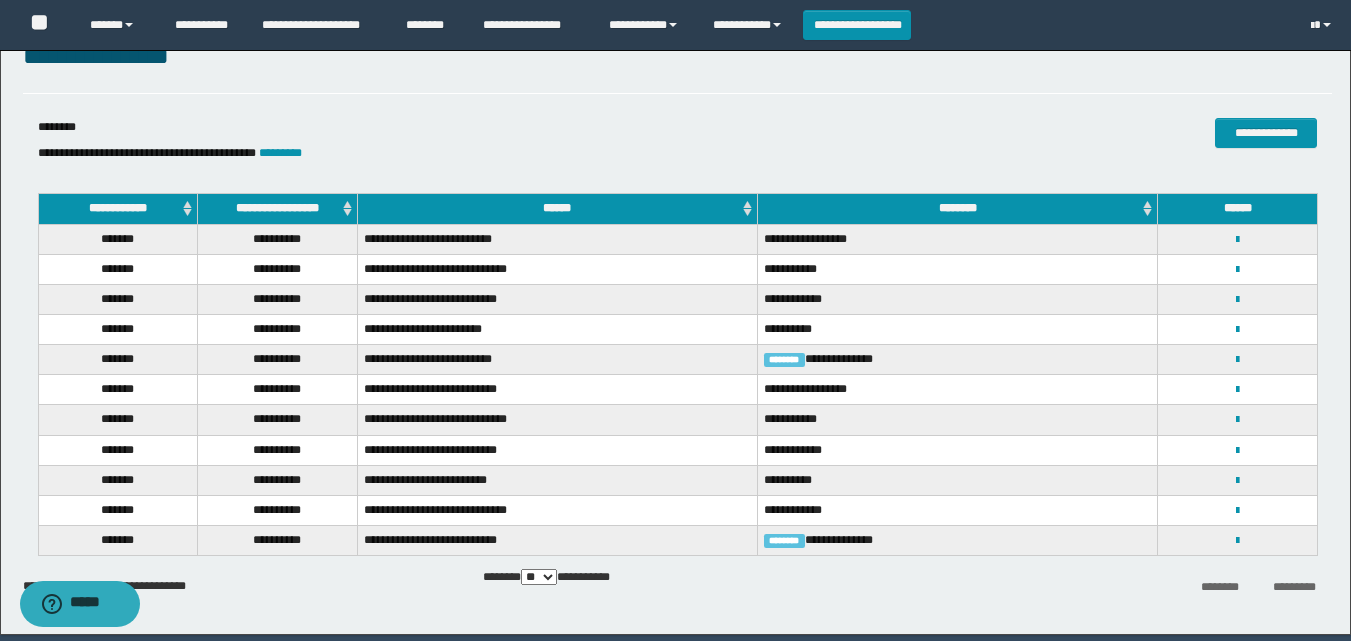 scroll, scrollTop: 121, scrollLeft: 0, axis: vertical 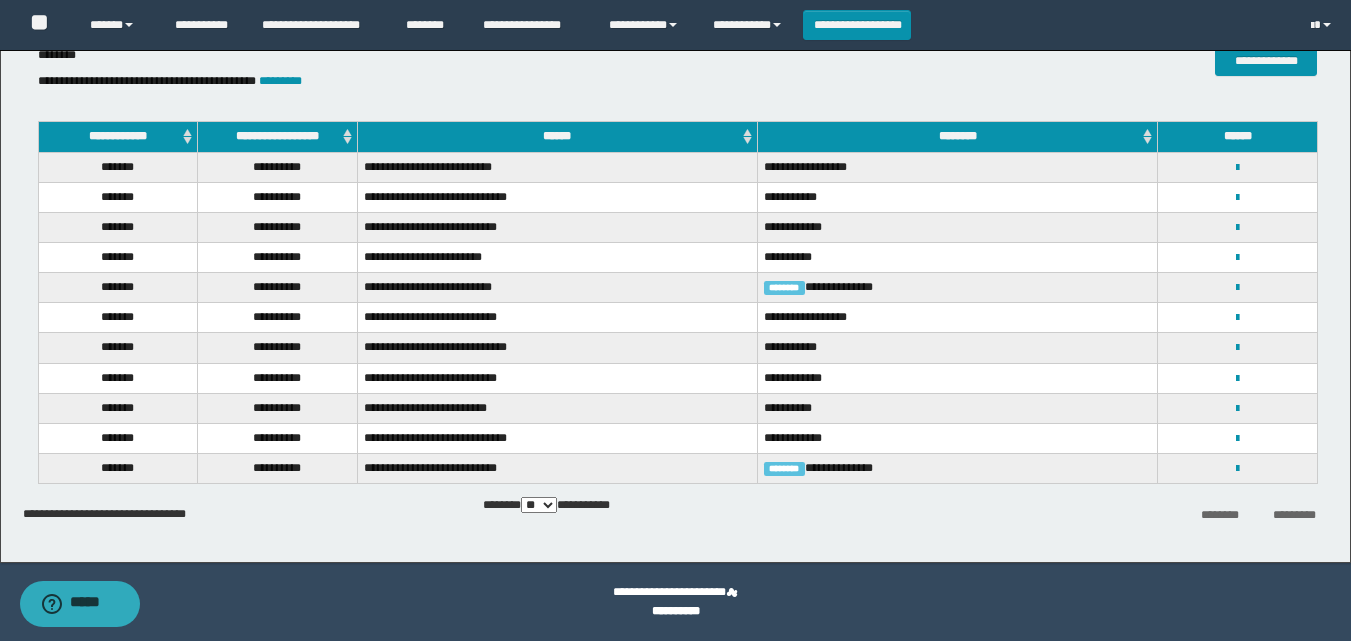drag, startPoint x: 801, startPoint y: 72, endPoint x: 858, endPoint y: 138, distance: 87.20665 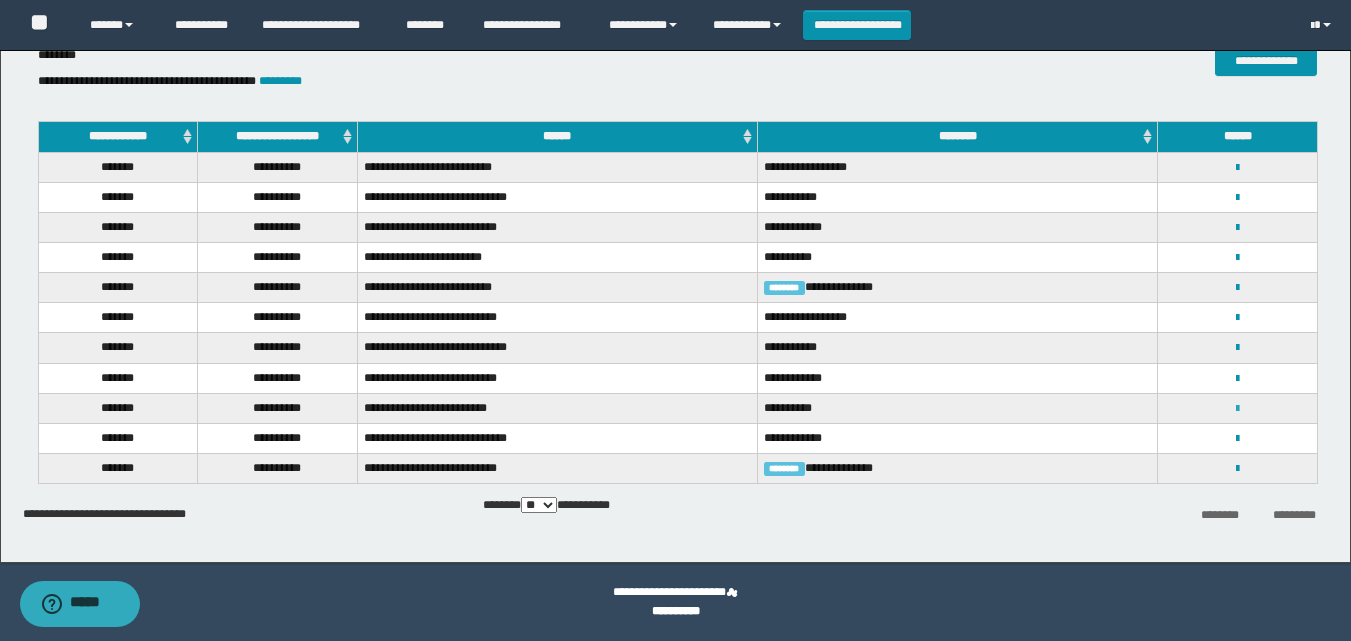 click at bounding box center (1237, 409) 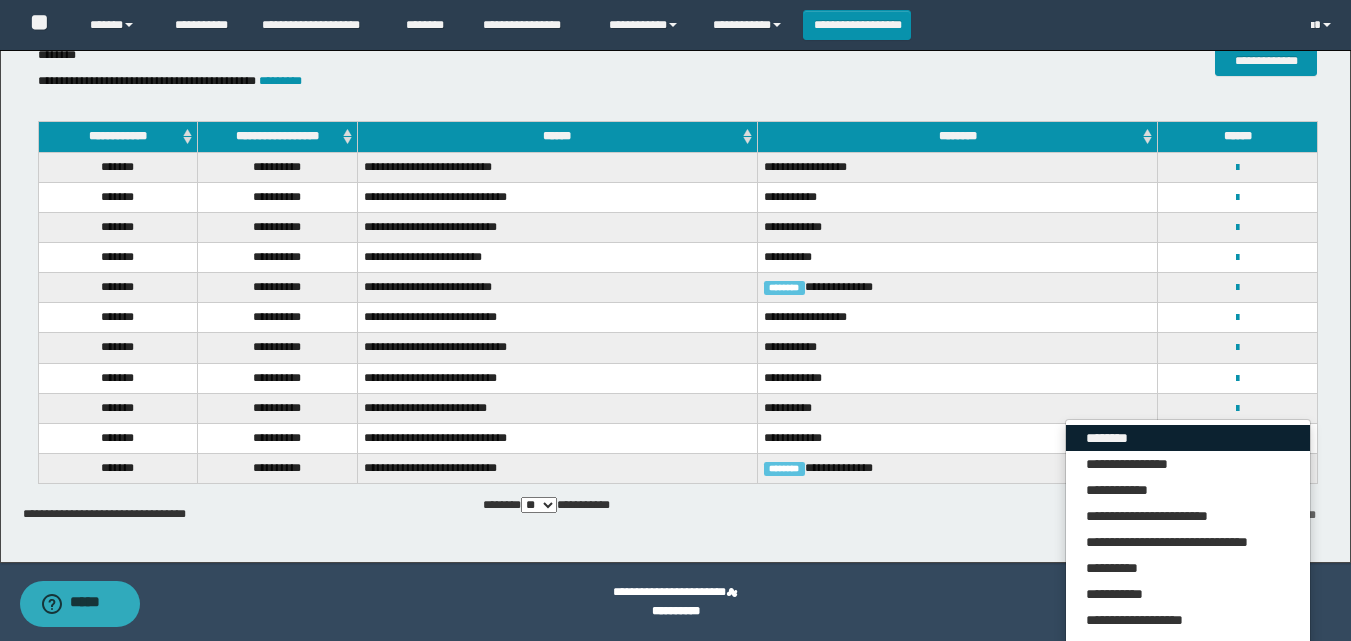 click on "********" at bounding box center [1188, 438] 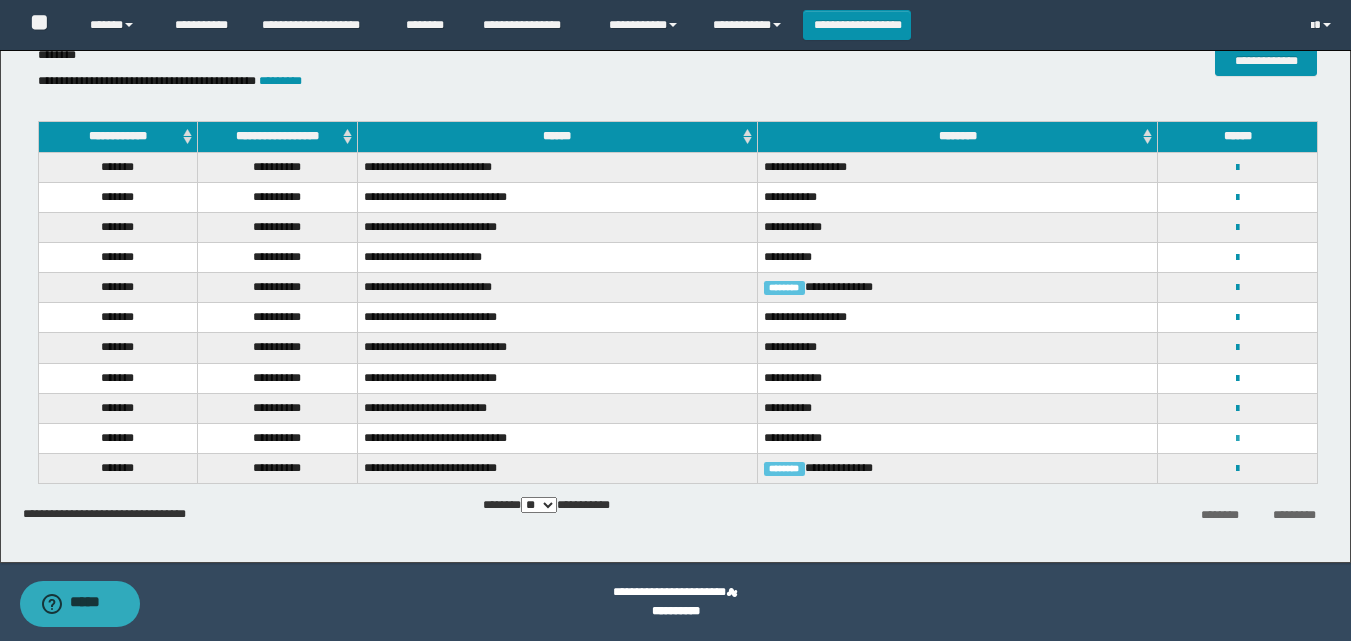 click at bounding box center [1237, 439] 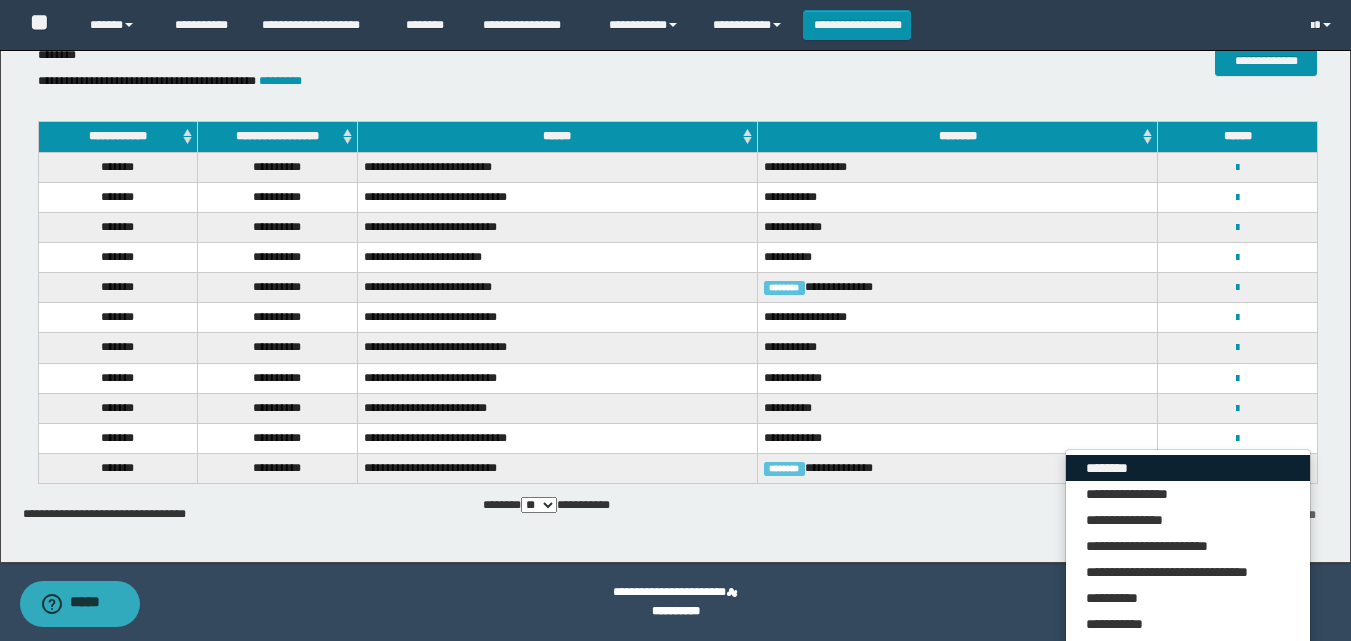 click on "********" at bounding box center (1188, 468) 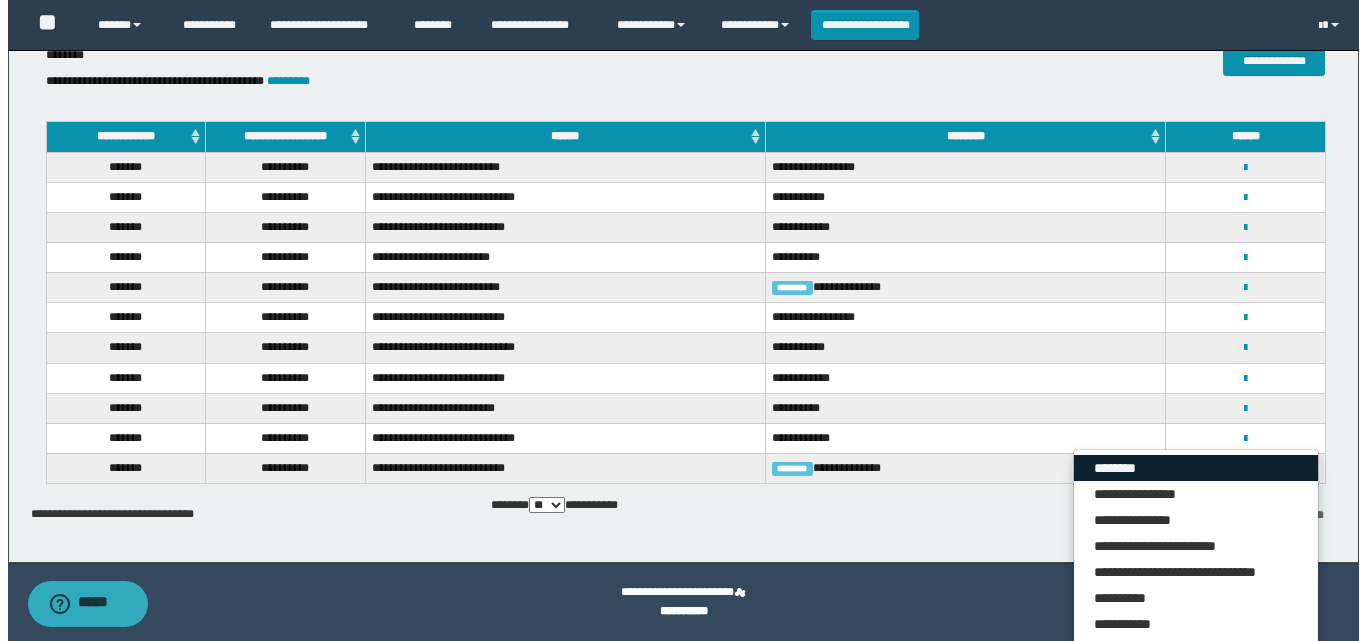 scroll, scrollTop: 0, scrollLeft: 0, axis: both 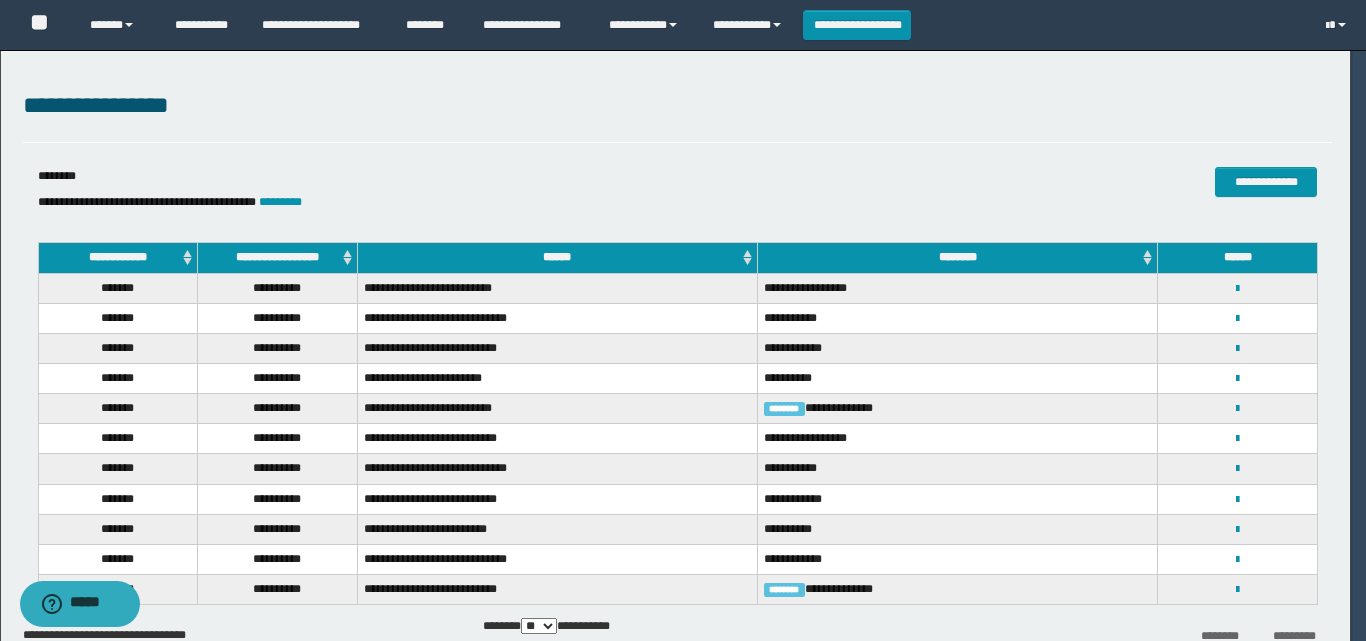 click on "**********" at bounding box center (675, 320) 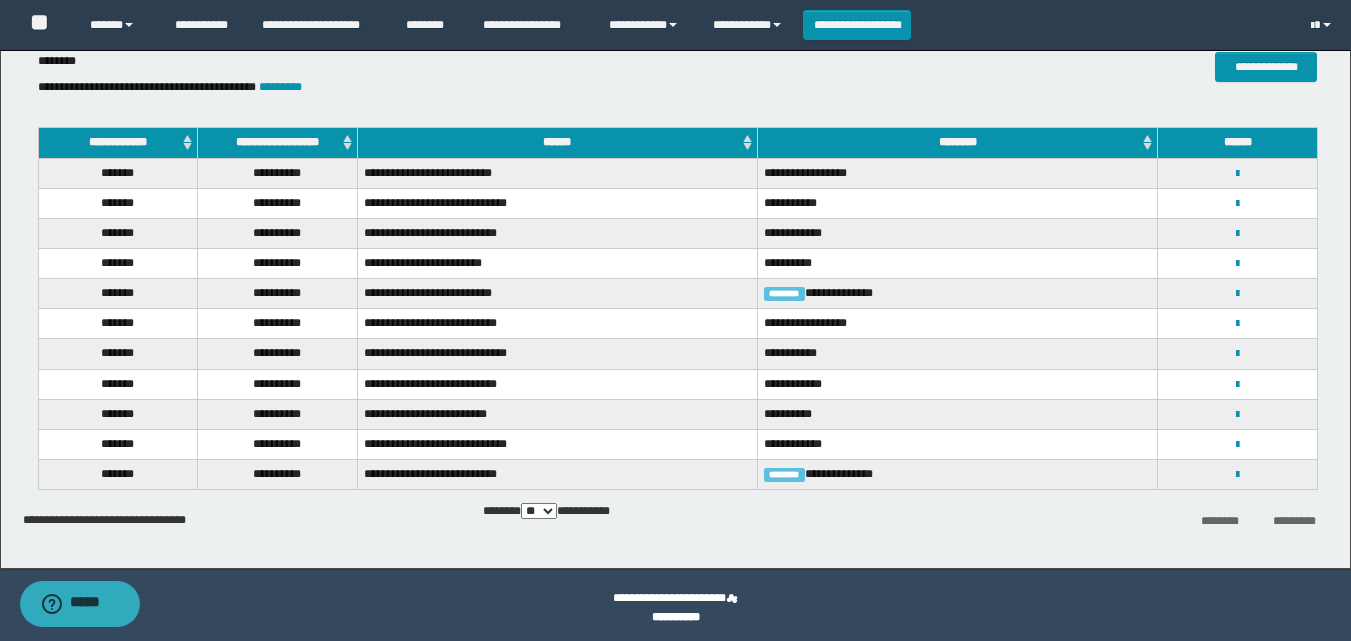 scroll, scrollTop: 121, scrollLeft: 0, axis: vertical 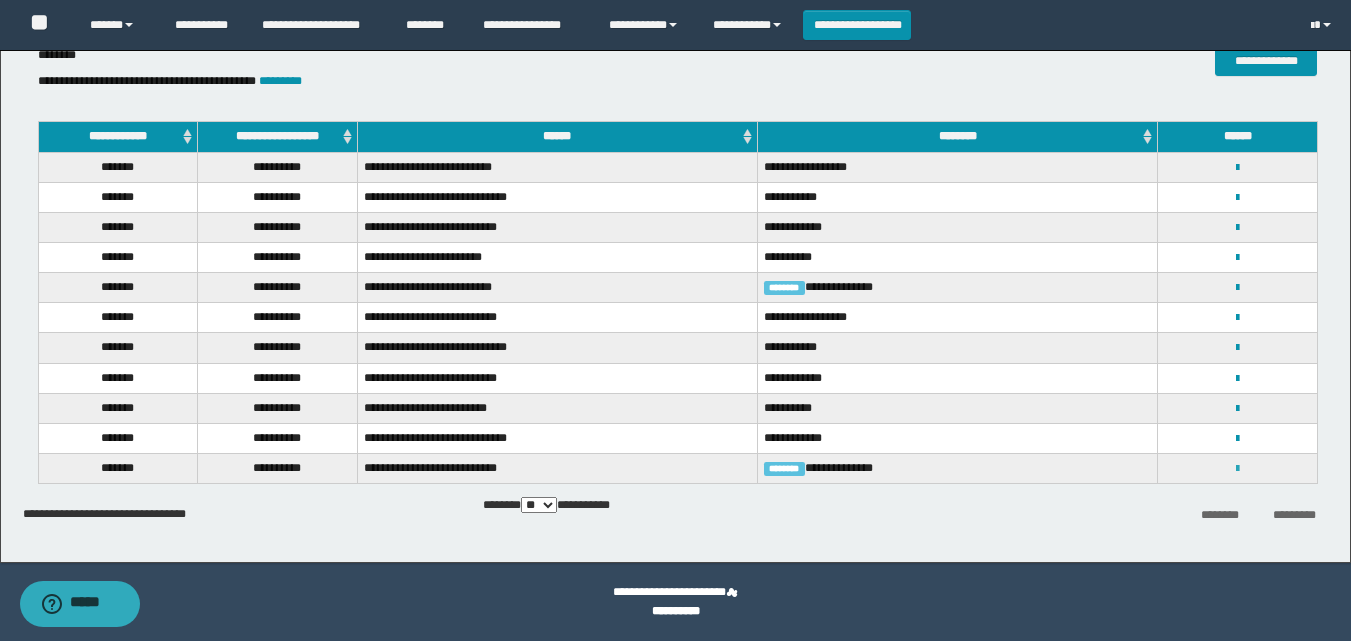 click at bounding box center [1237, 469] 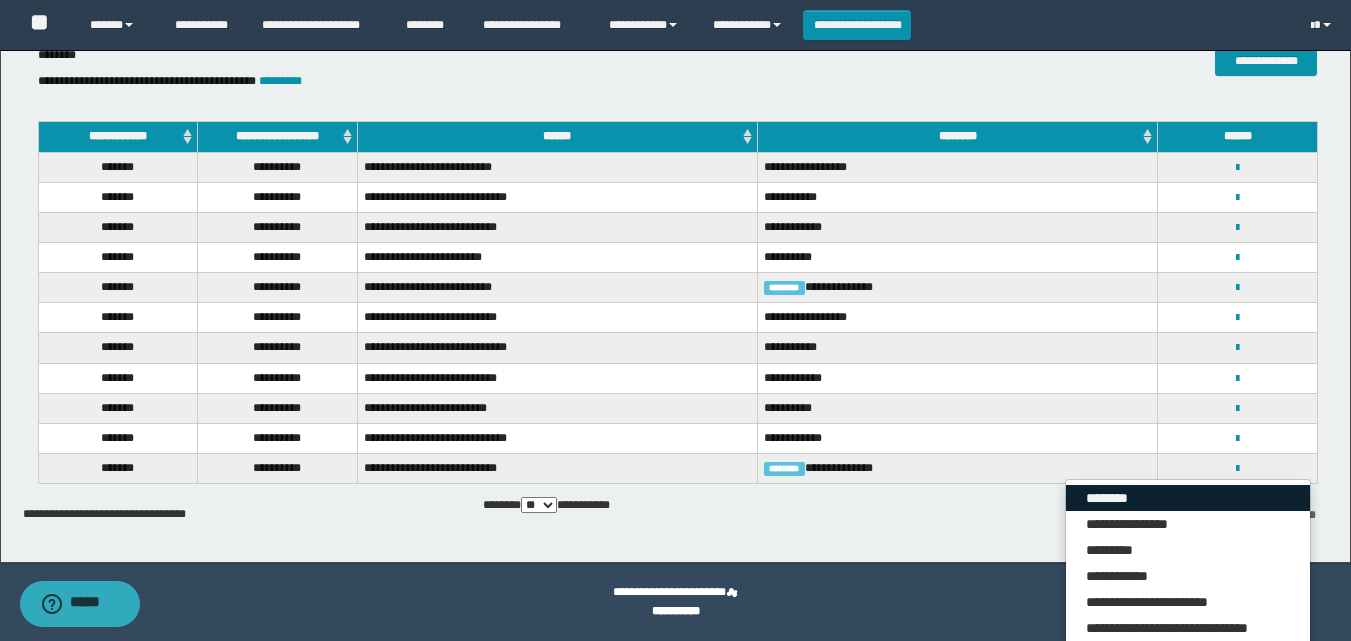 click on "********" at bounding box center (1188, 498) 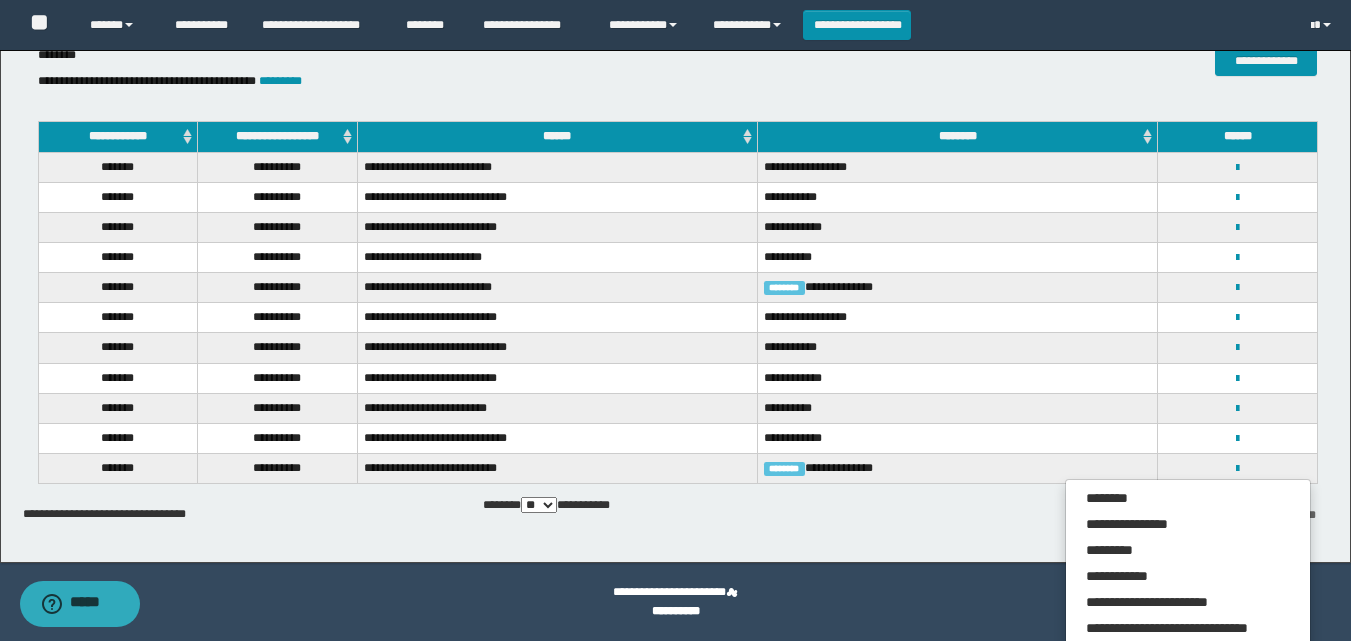 scroll, scrollTop: 0, scrollLeft: 0, axis: both 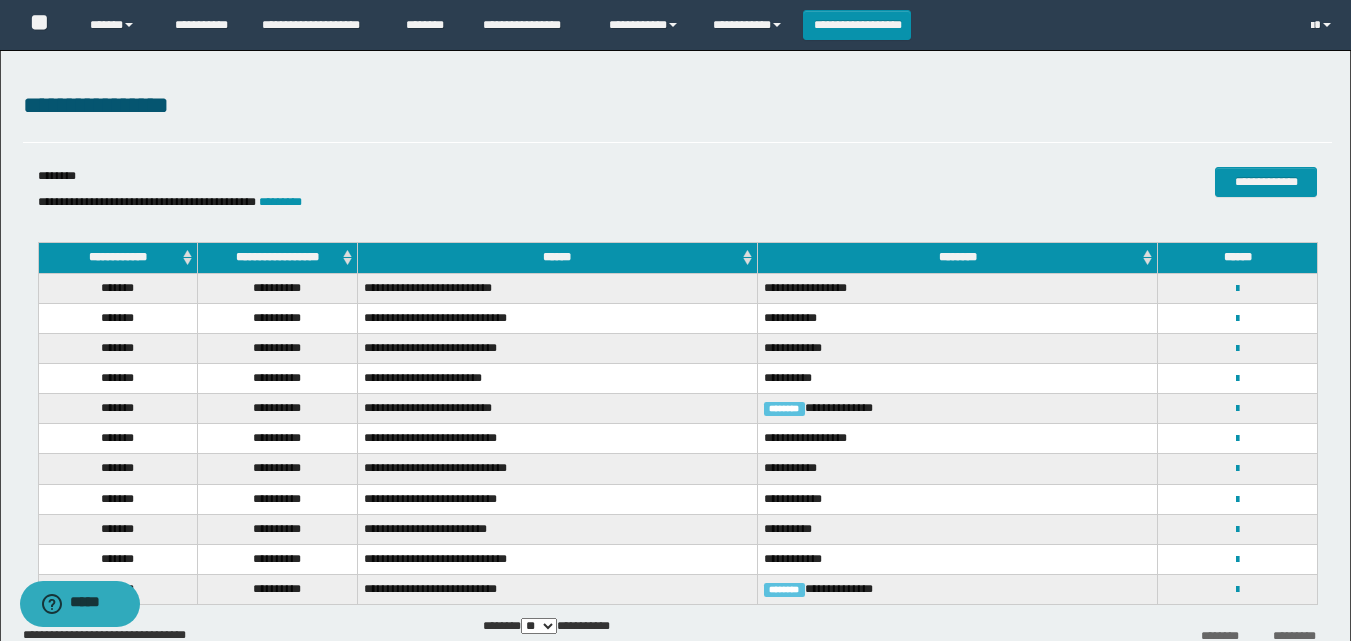 click on "**********" at bounding box center (459, 202) 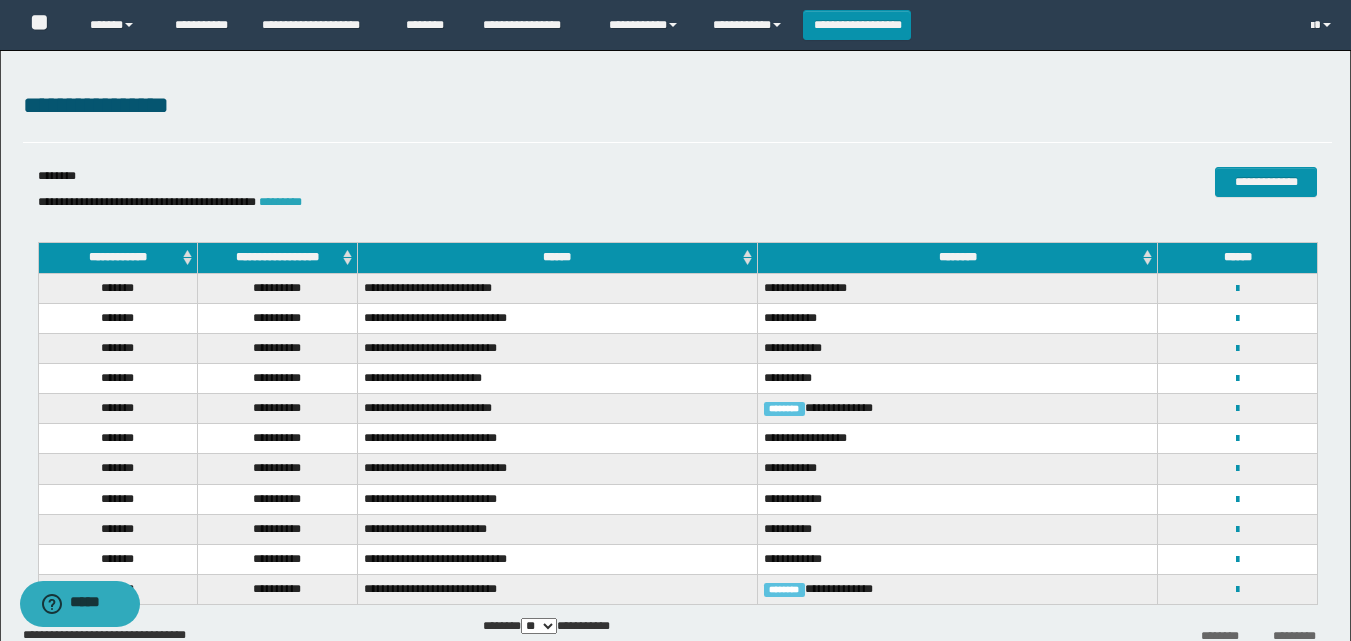 click on "*********" at bounding box center (280, 202) 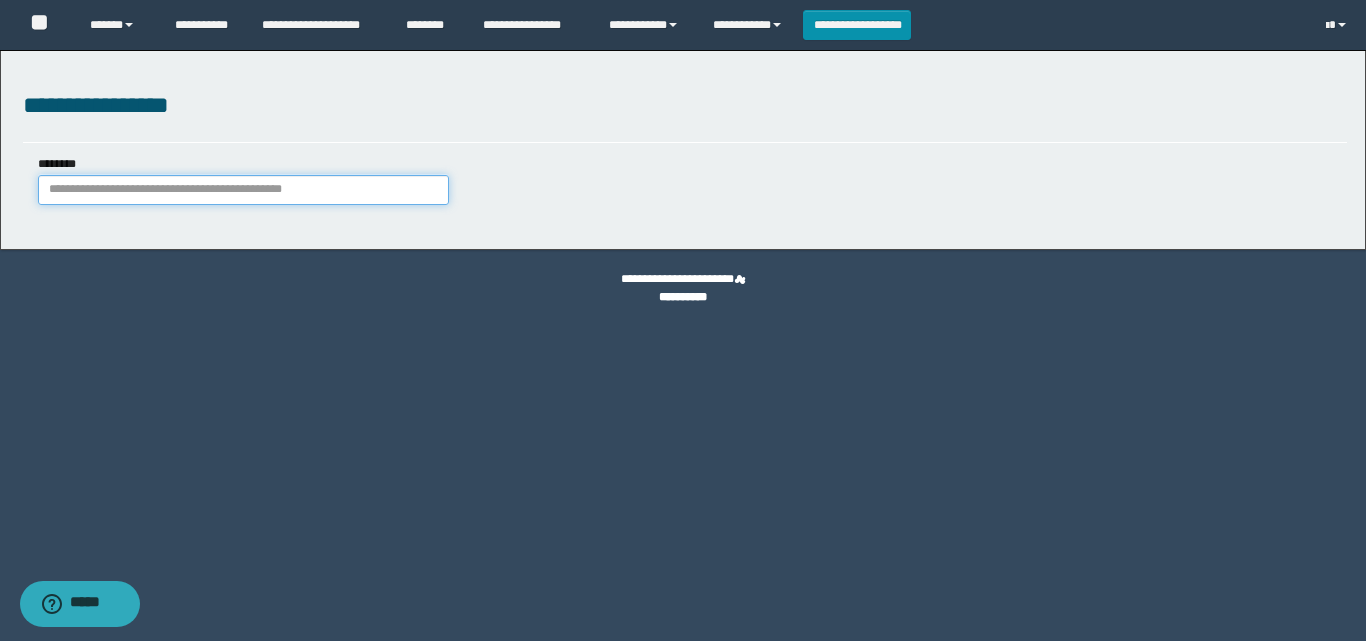 click on "********" at bounding box center [243, 190] 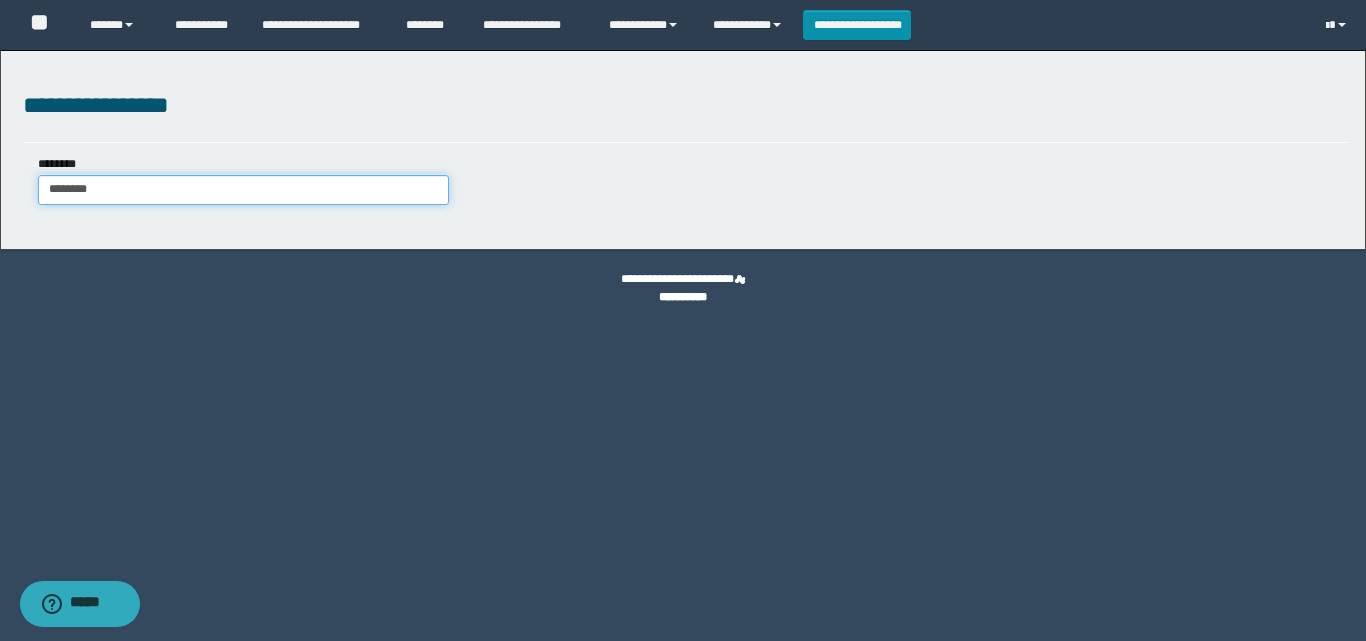 type on "********" 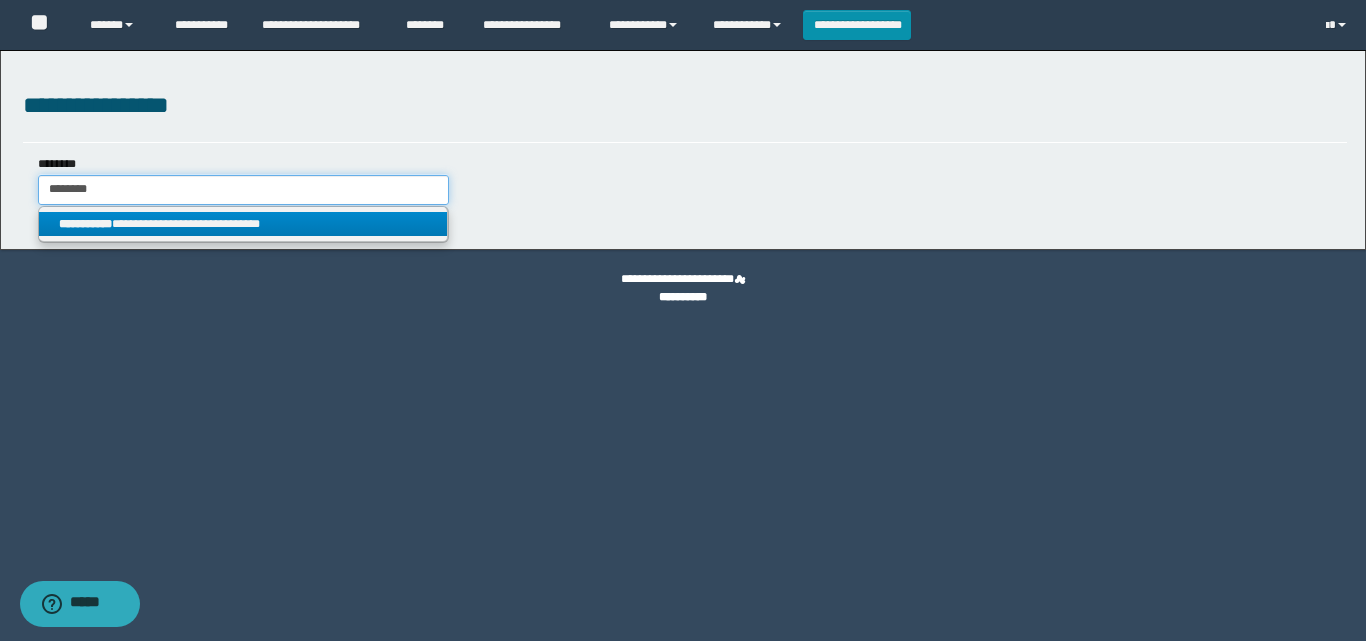 type on "********" 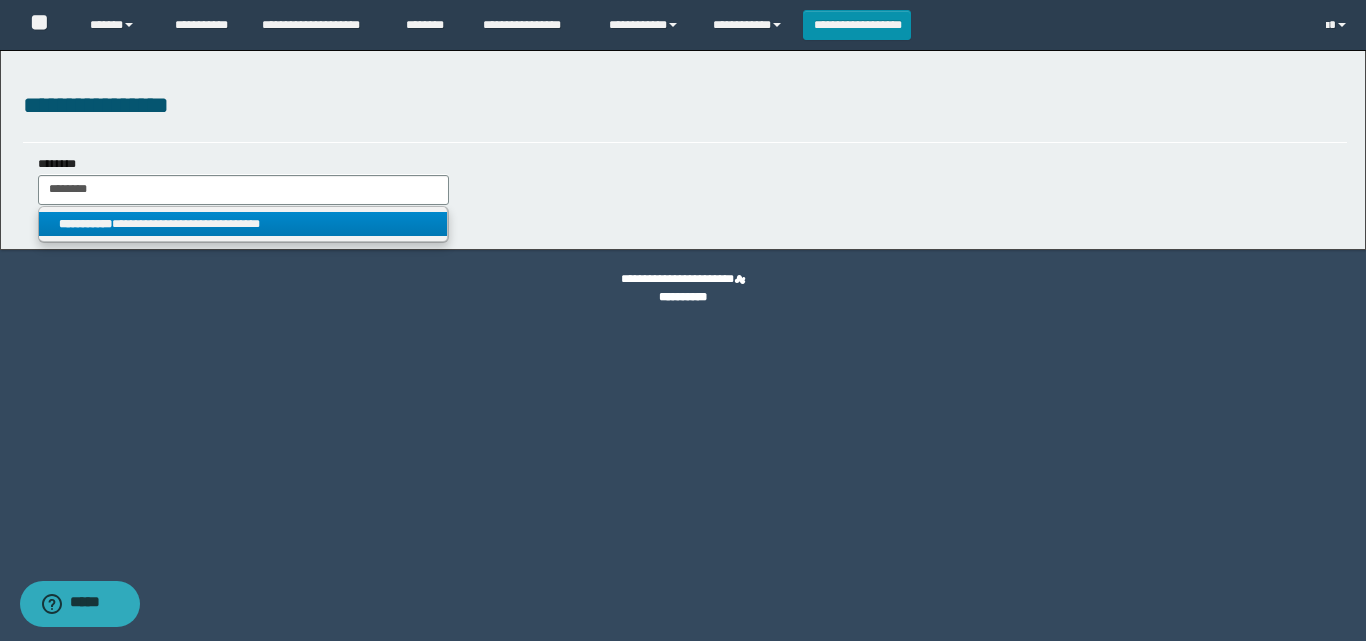 click on "**********" at bounding box center (243, 224) 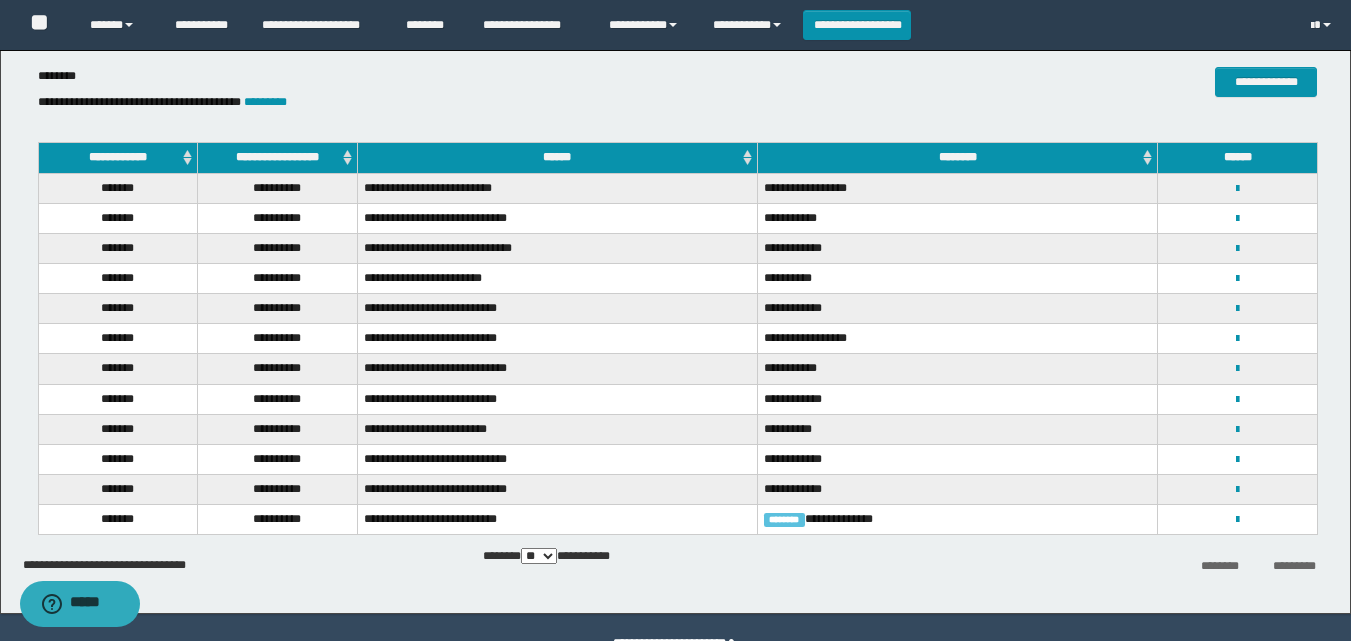 scroll, scrollTop: 151, scrollLeft: 0, axis: vertical 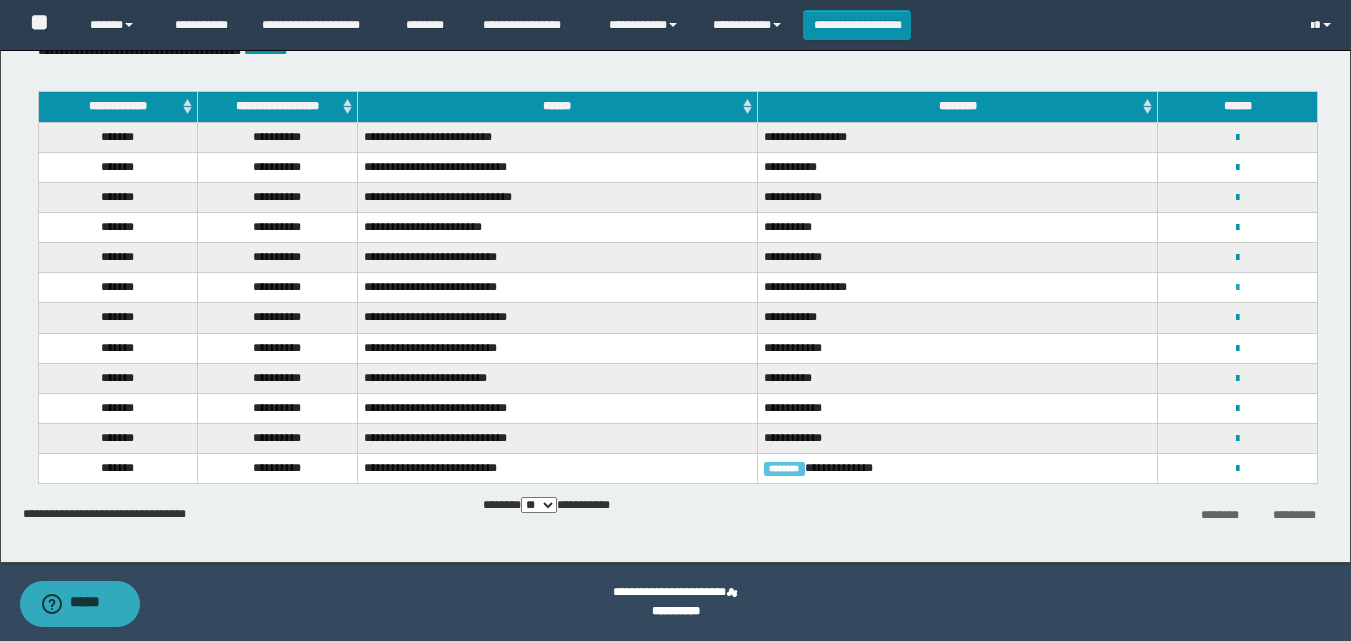 click at bounding box center [1237, 288] 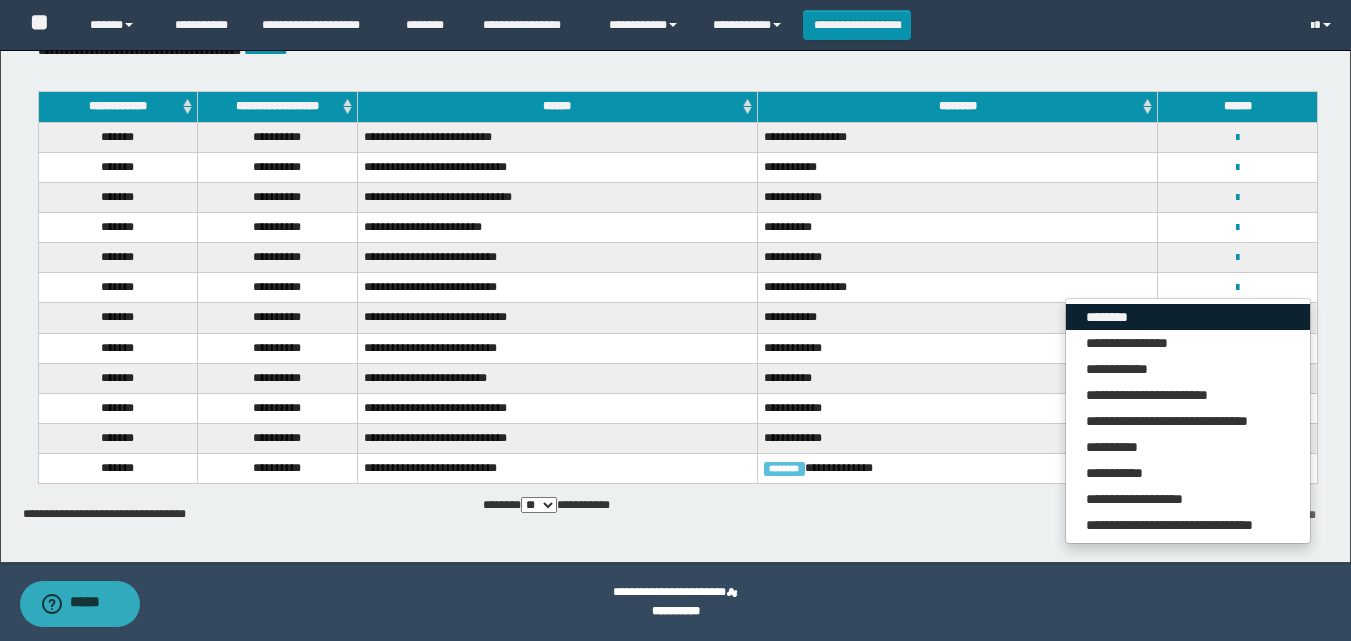 click on "********" at bounding box center [1188, 317] 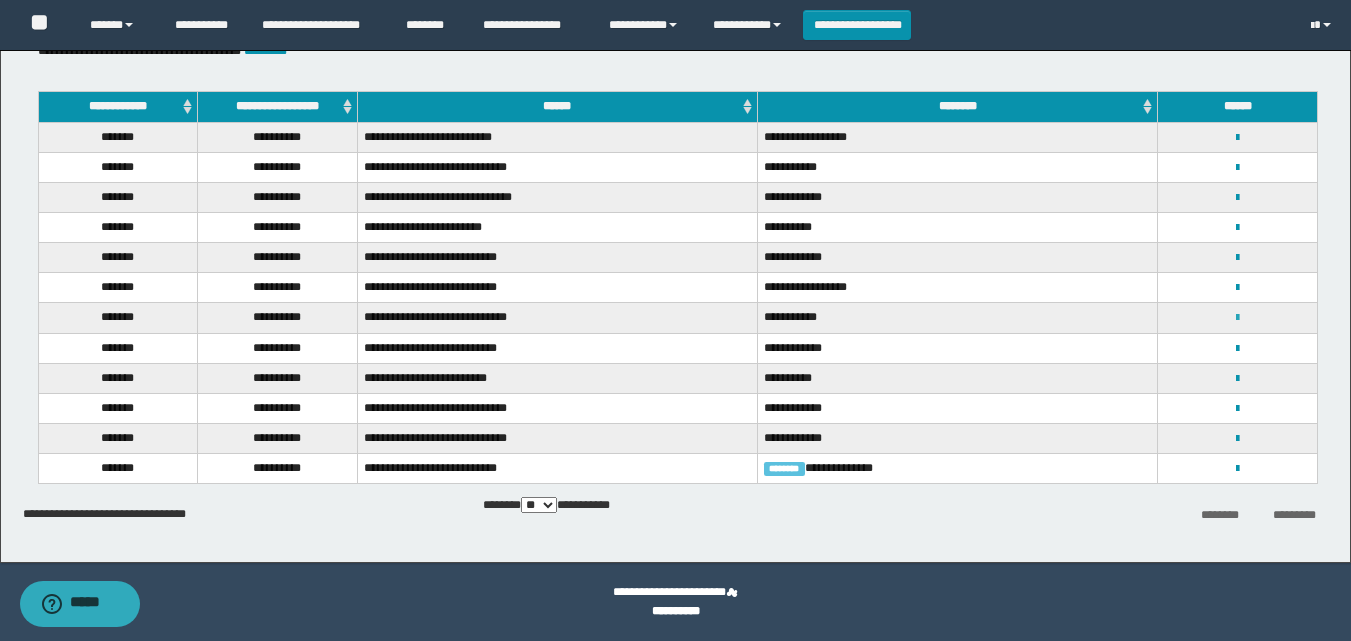 click at bounding box center [1237, 318] 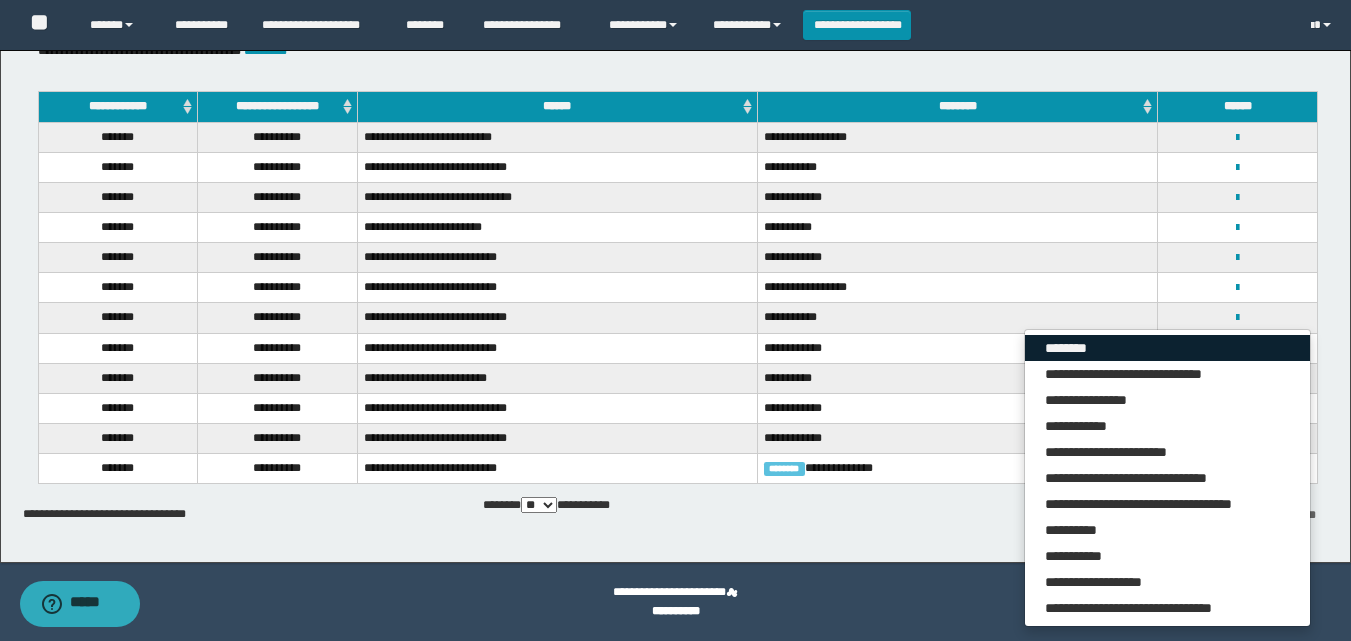 click on "********" at bounding box center [1167, 348] 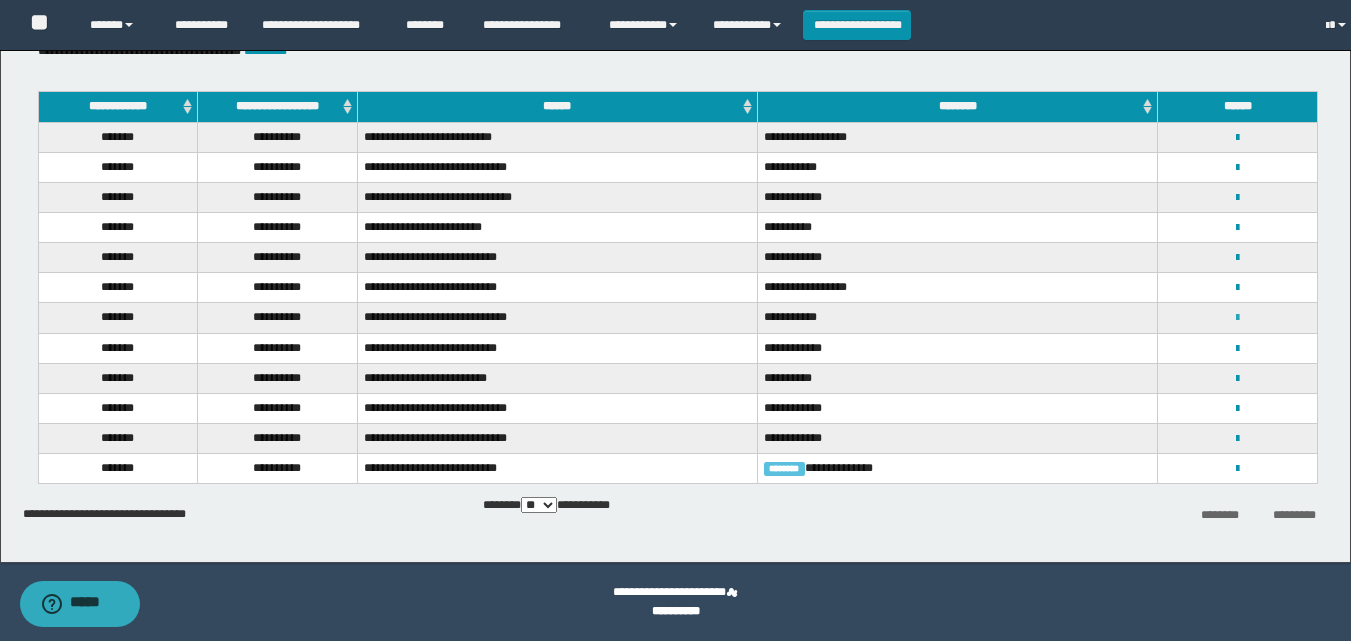 click at bounding box center (1237, 318) 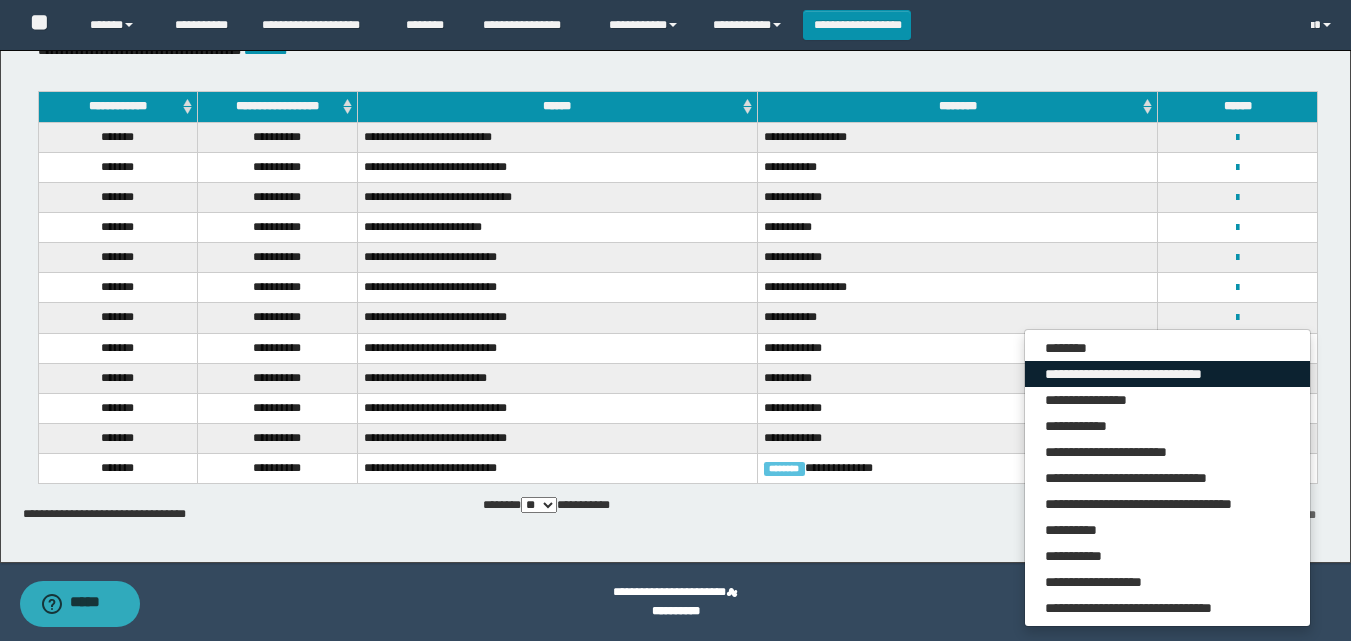 click on "**********" at bounding box center [1167, 374] 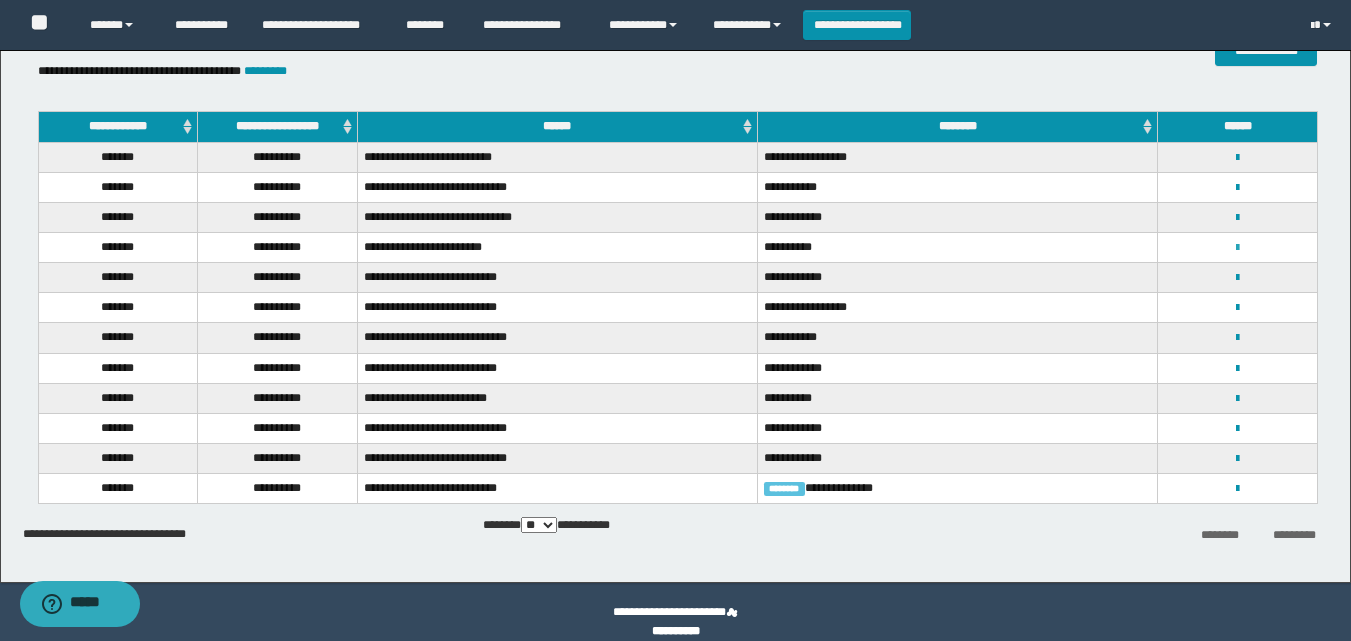 scroll, scrollTop: 151, scrollLeft: 0, axis: vertical 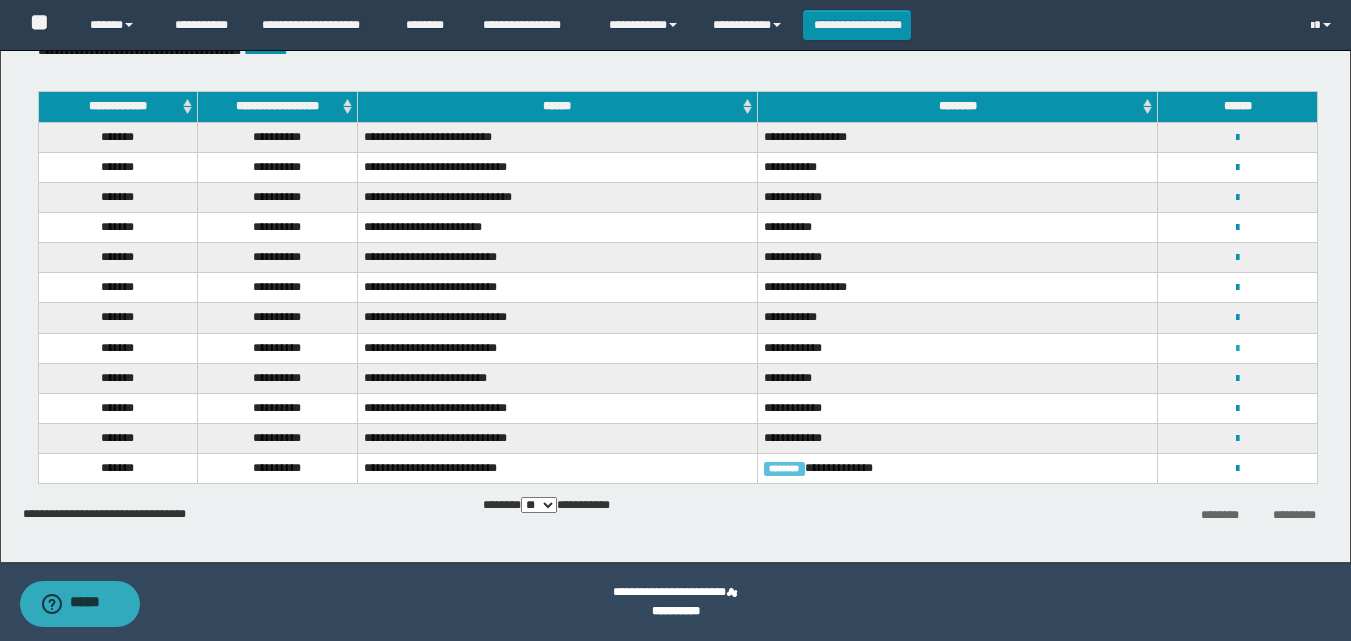click on "**********" at bounding box center (1237, 348) 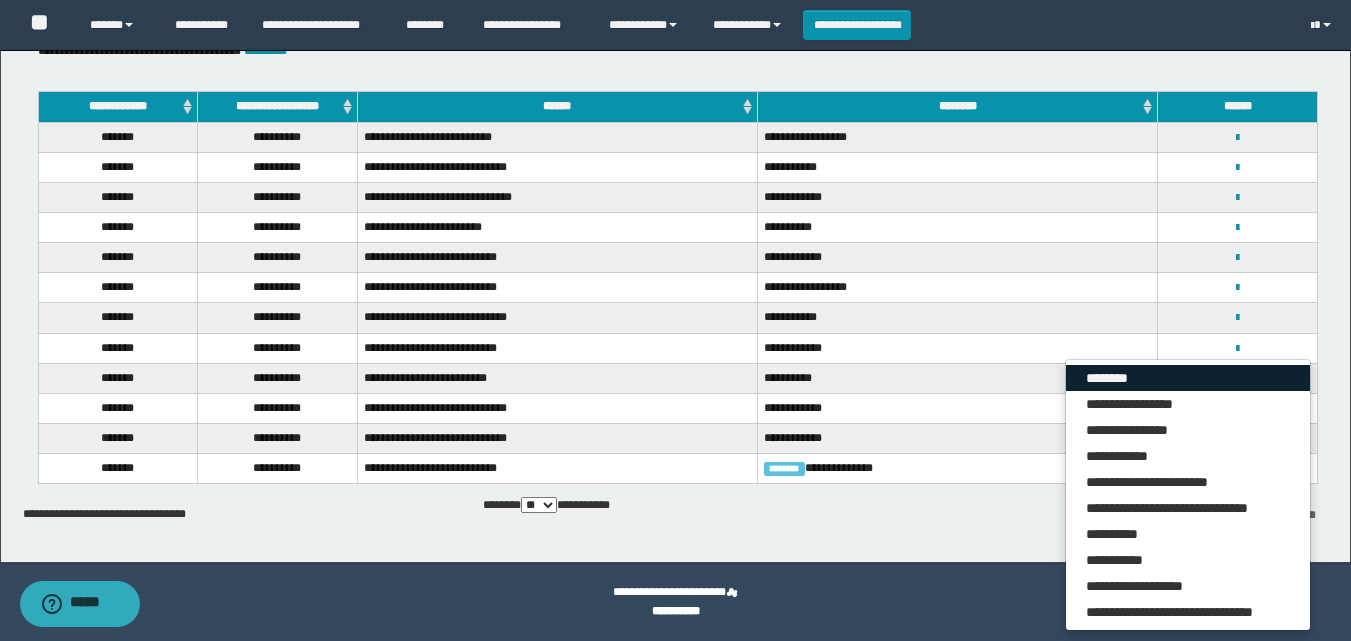 click on "********" at bounding box center [1188, 378] 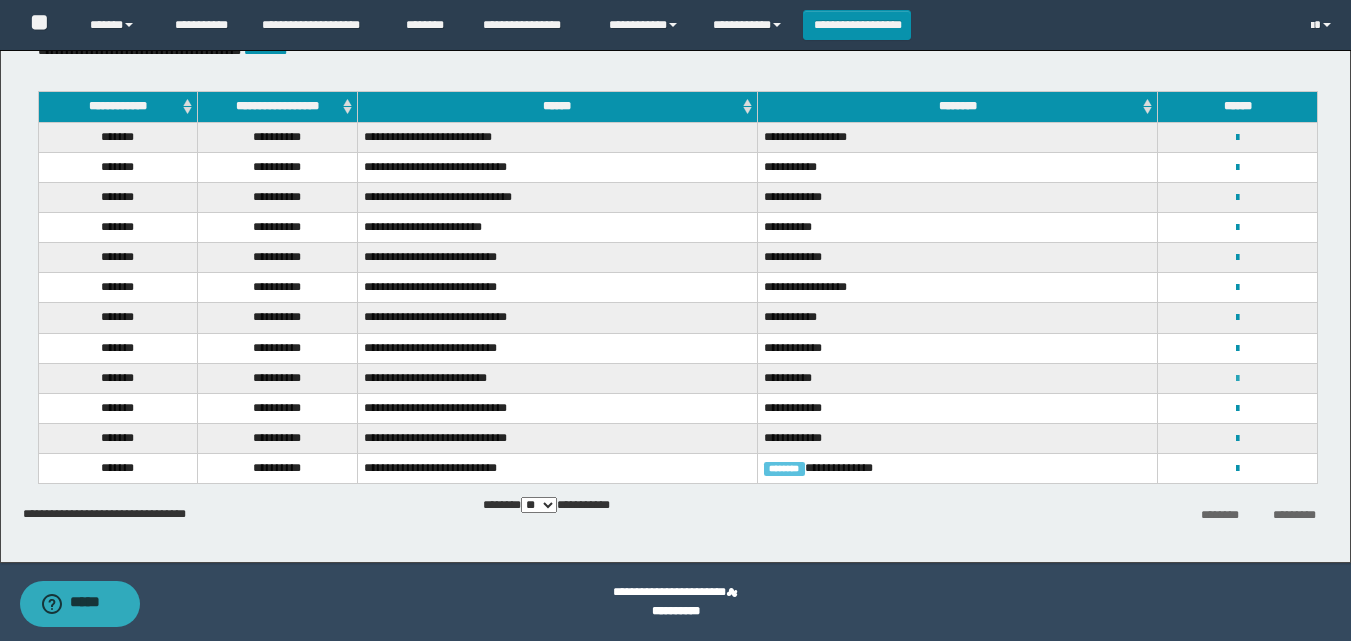 click at bounding box center [1237, 379] 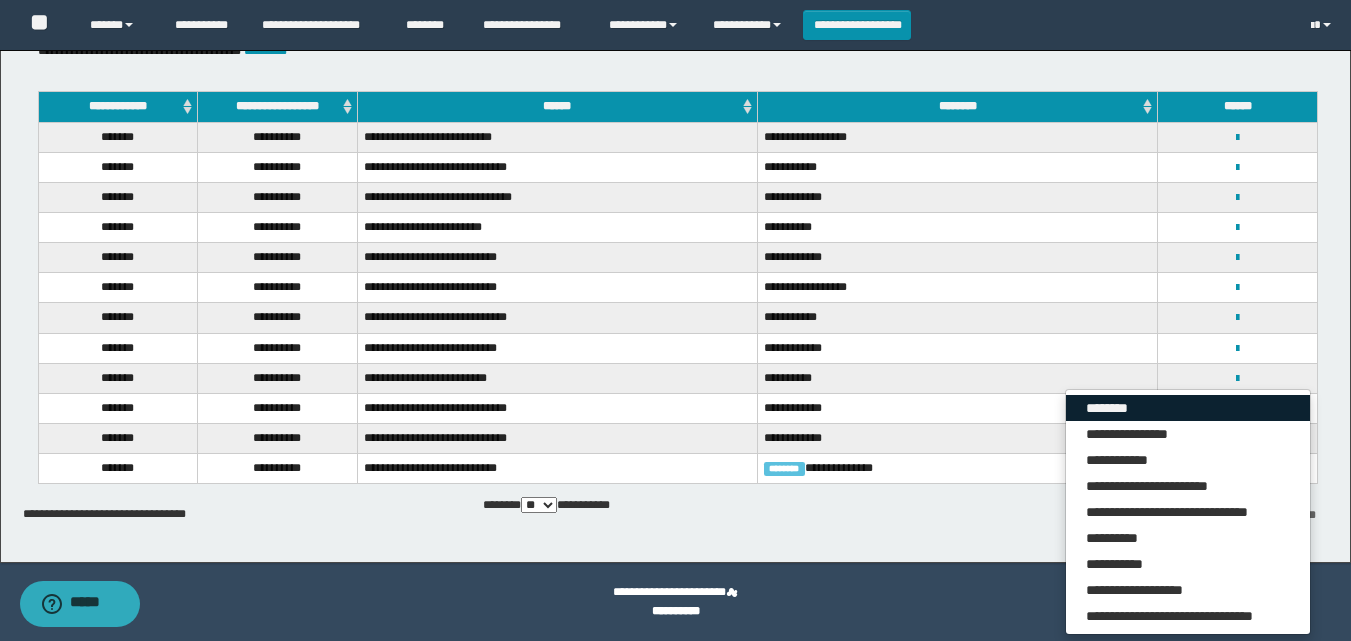 click on "********" at bounding box center [1188, 408] 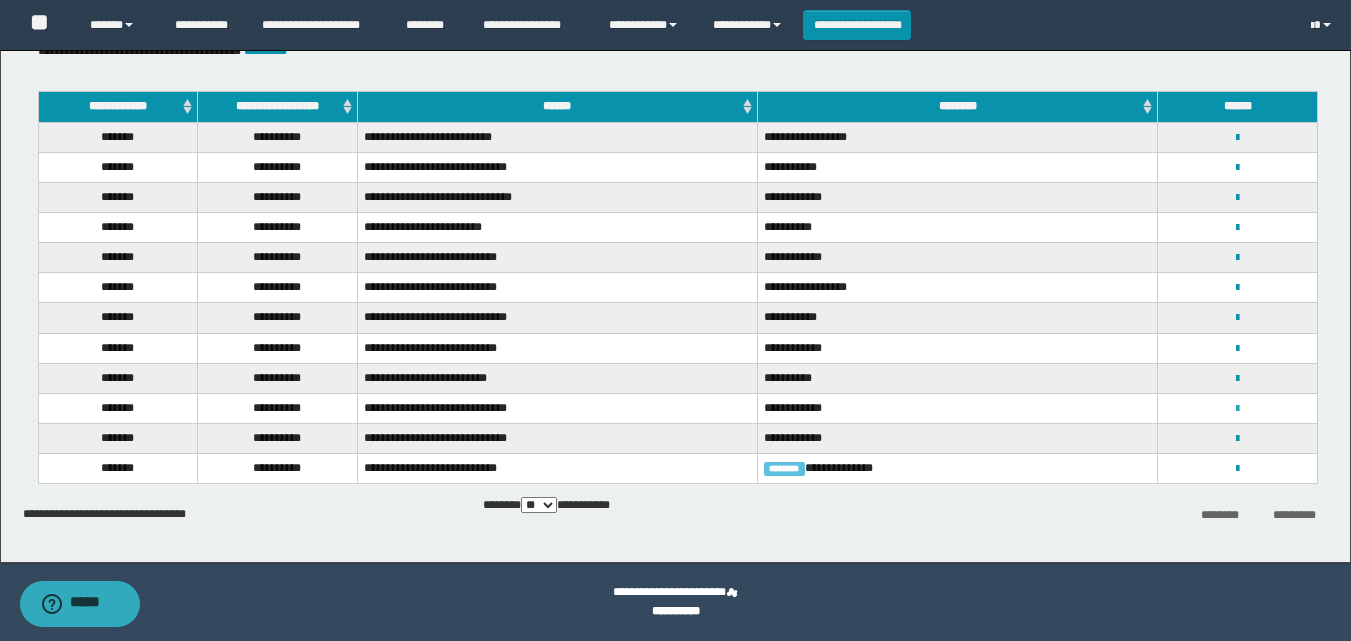click at bounding box center [1237, 409] 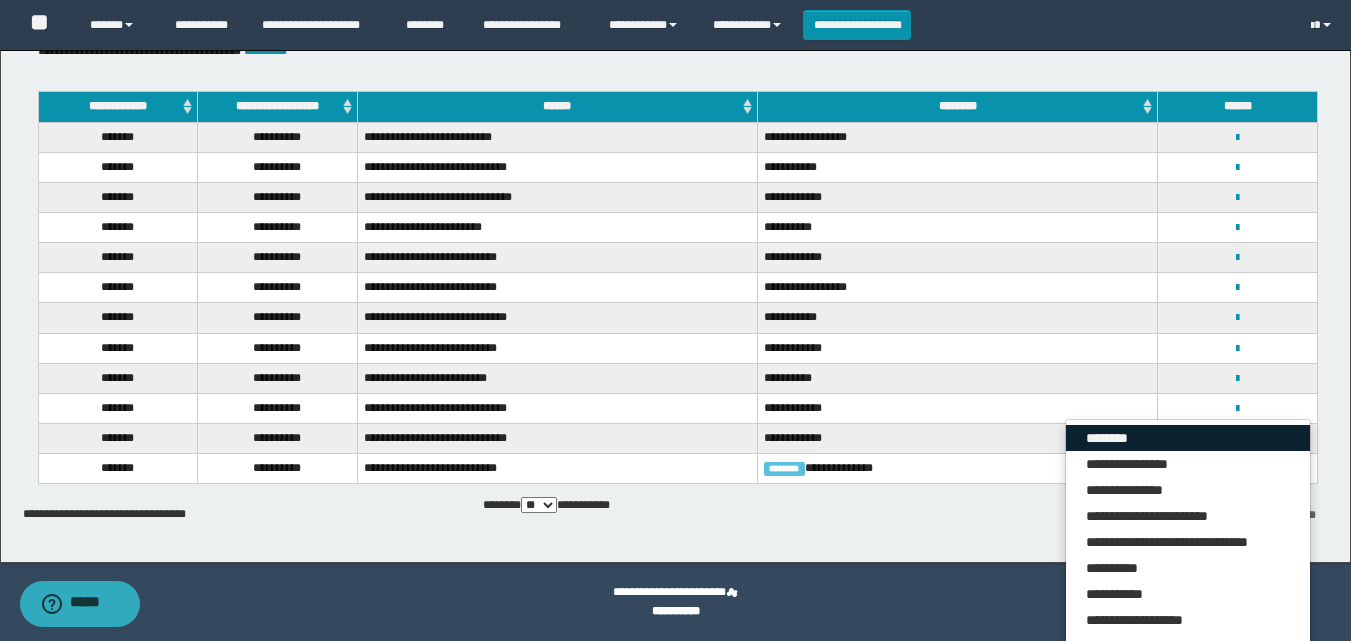 click on "********" at bounding box center [1188, 438] 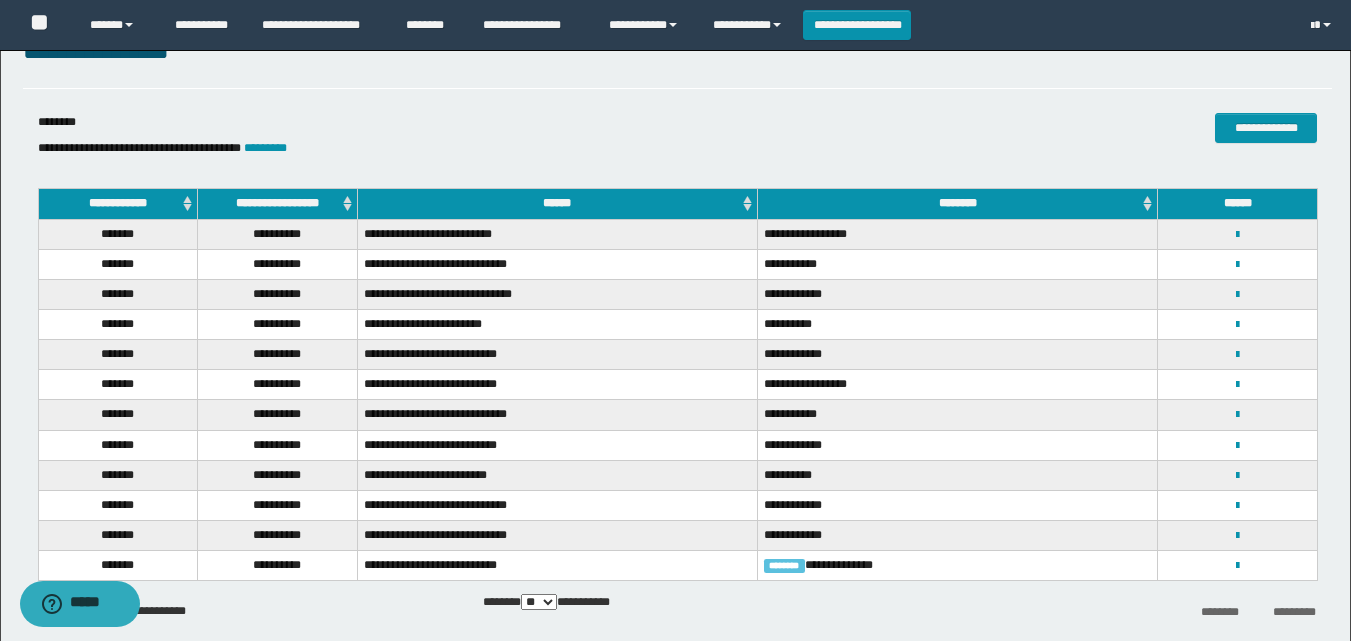 scroll, scrollTop: 100, scrollLeft: 0, axis: vertical 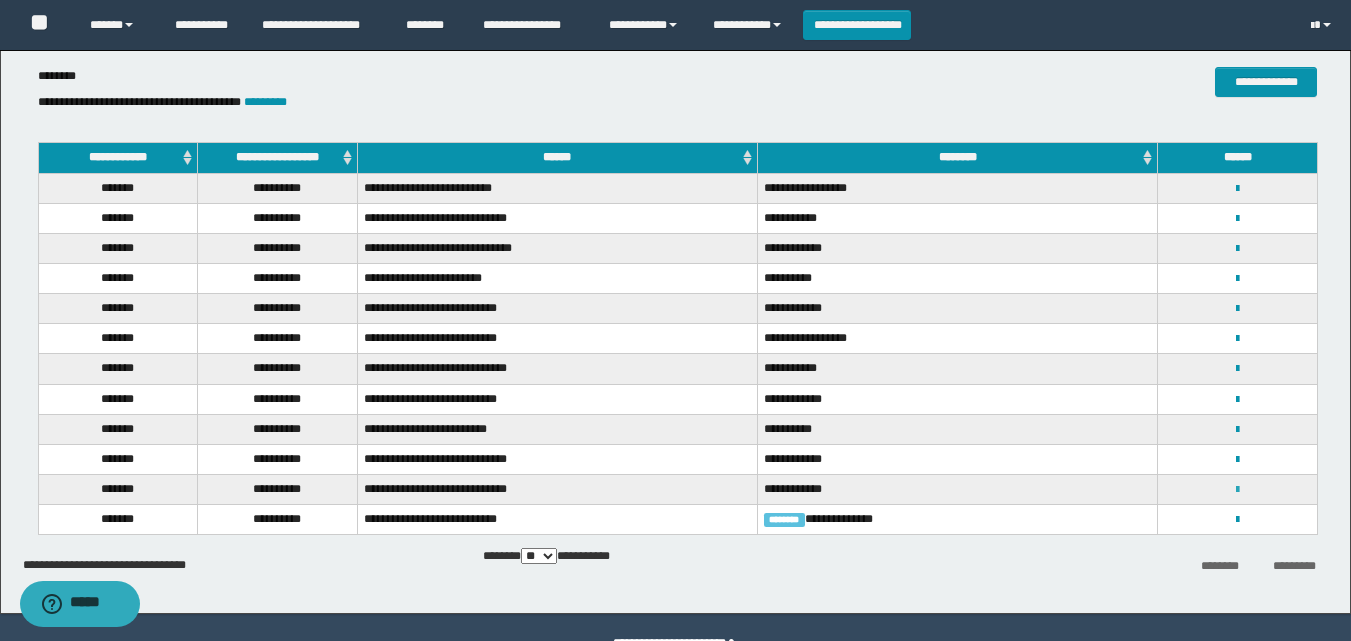 click at bounding box center [1237, 490] 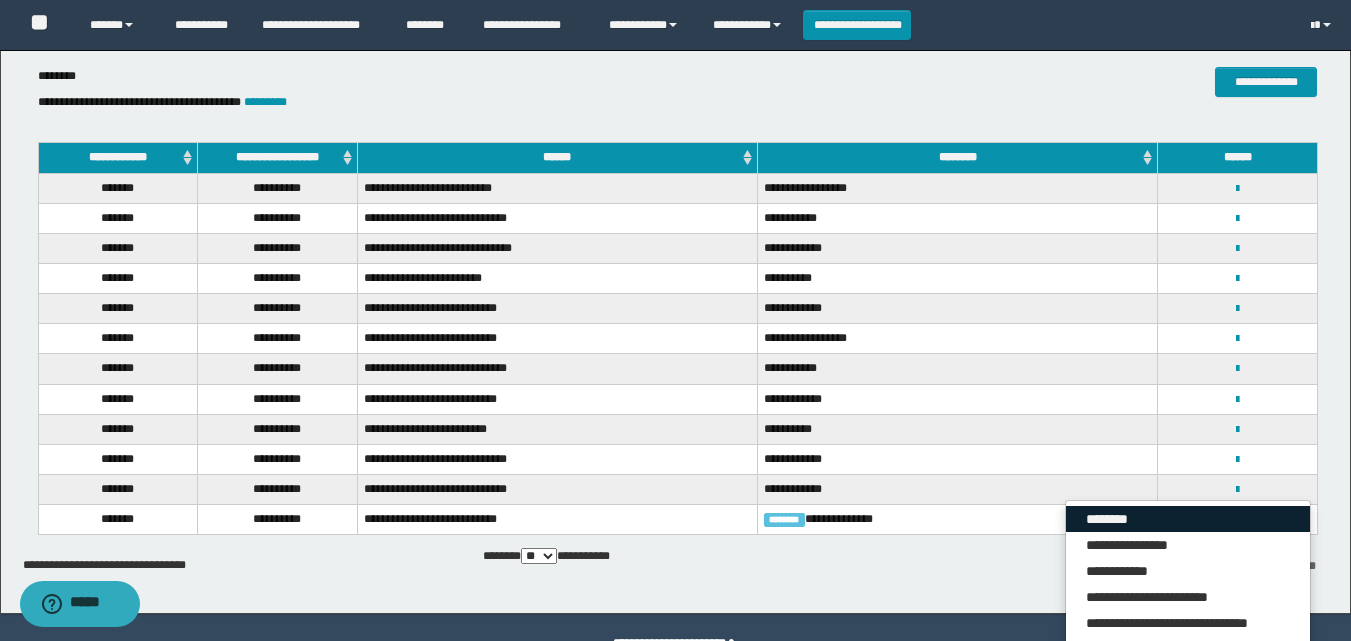 click on "********" at bounding box center [1188, 519] 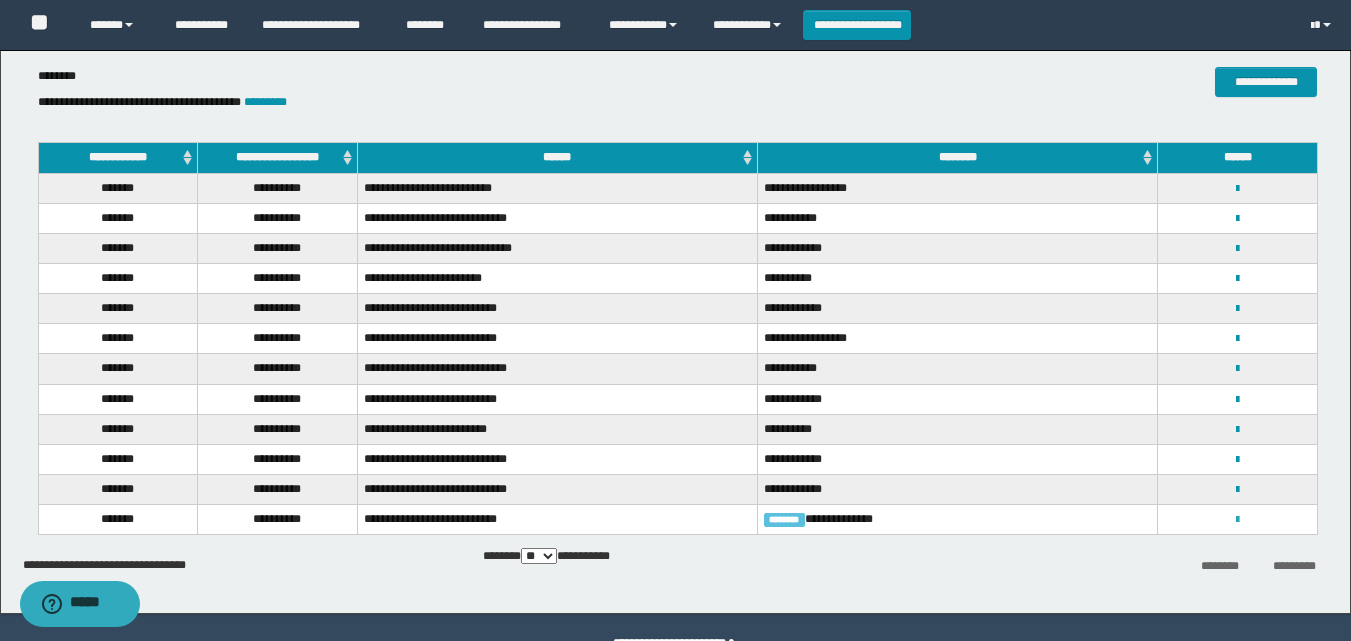click at bounding box center (1237, 520) 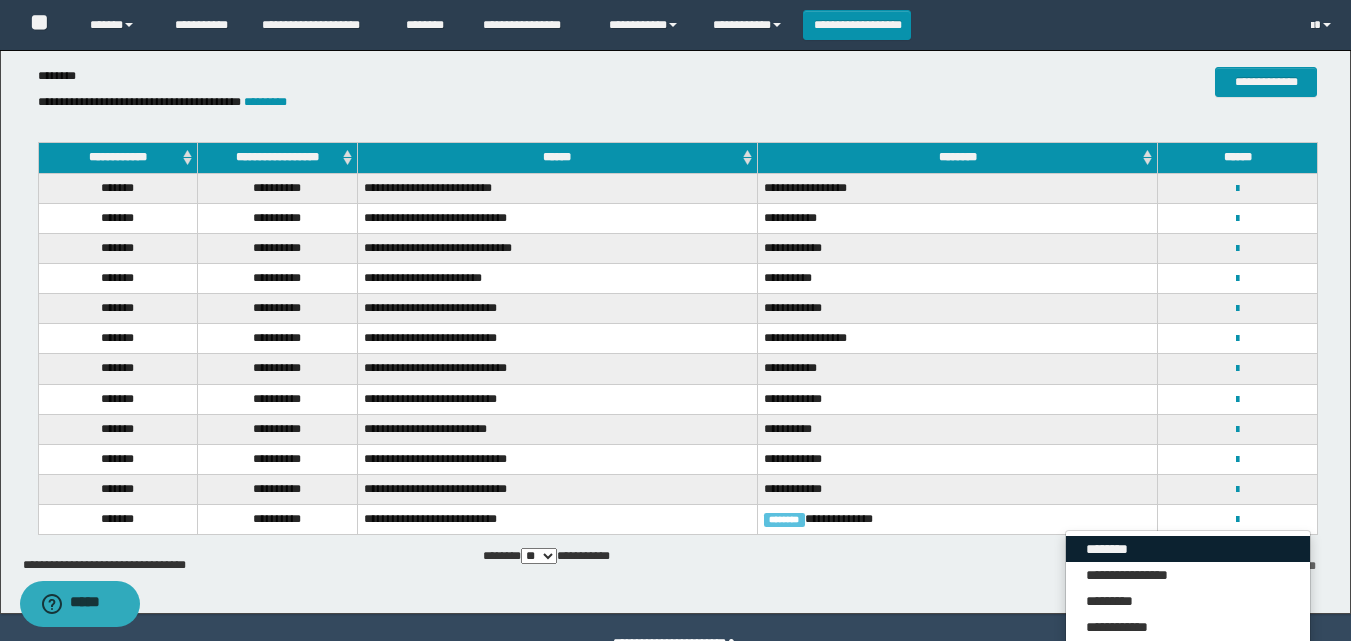 click on "********" at bounding box center (1188, 549) 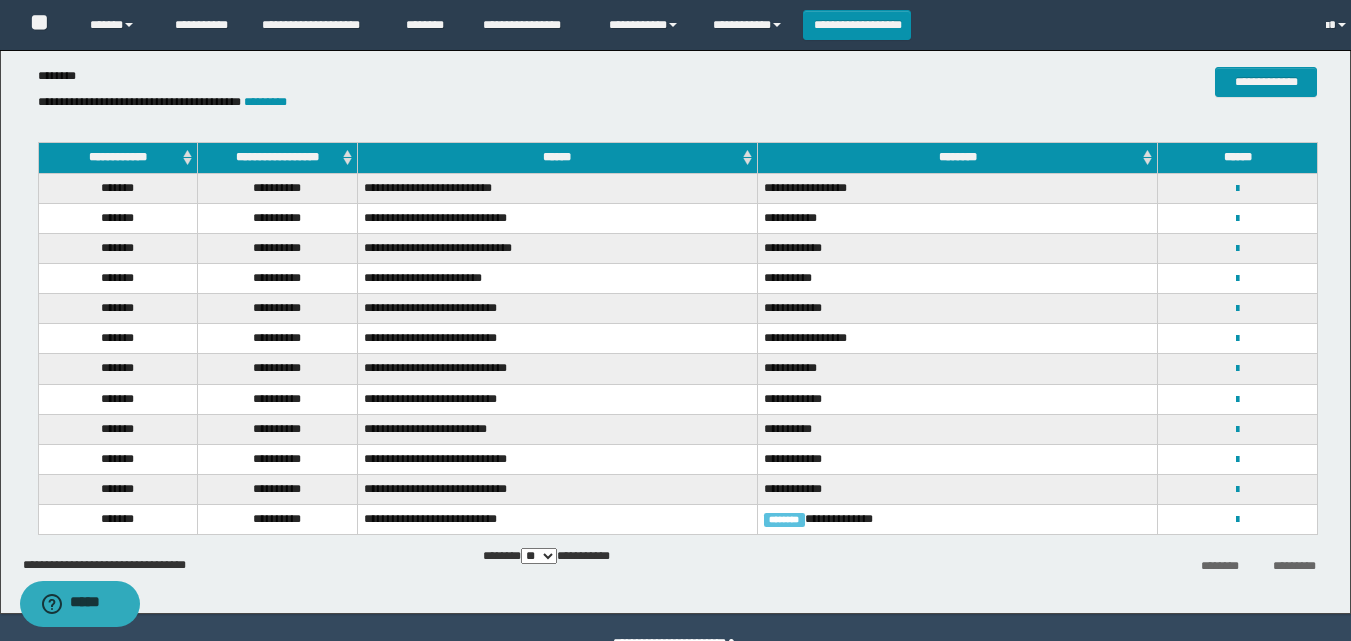 scroll, scrollTop: 0, scrollLeft: 0, axis: both 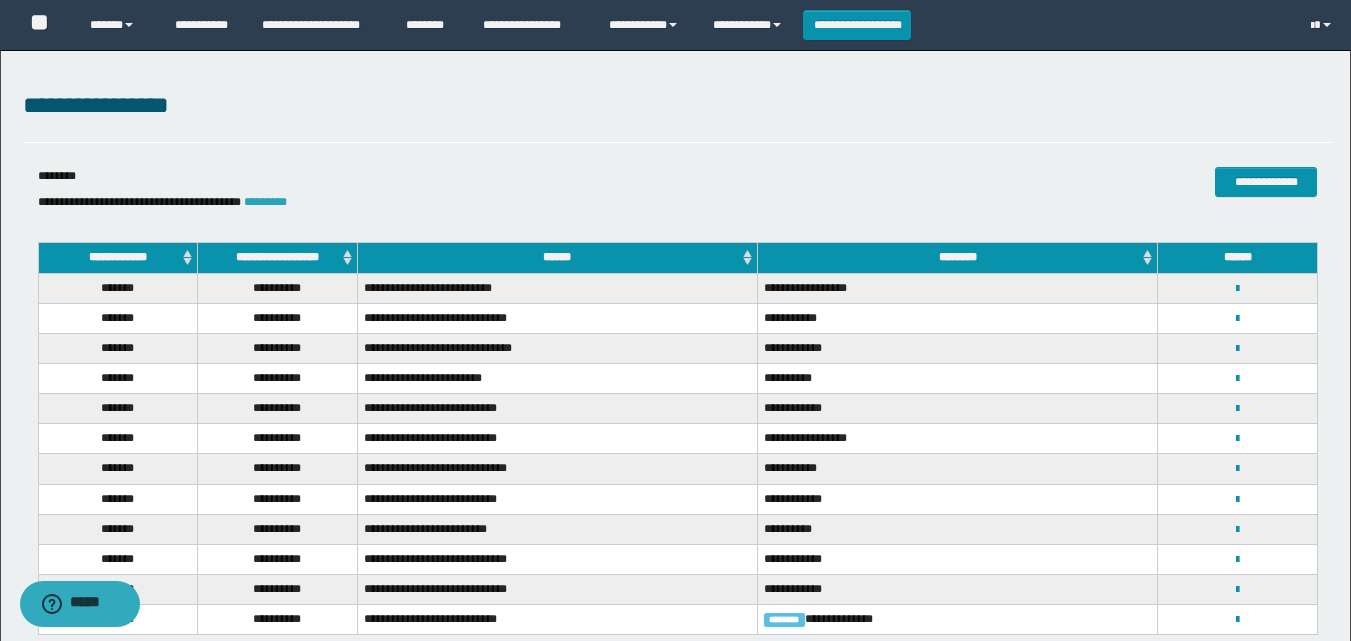 click on "*********" at bounding box center (265, 202) 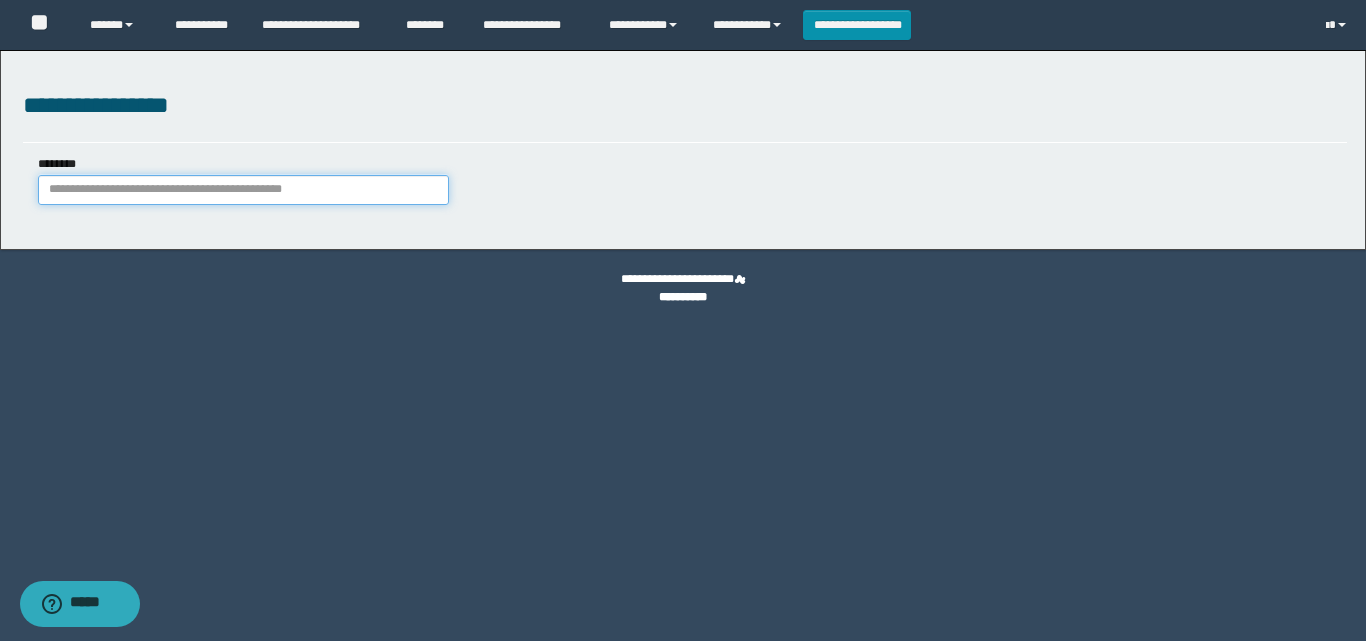 click on "********" at bounding box center (243, 190) 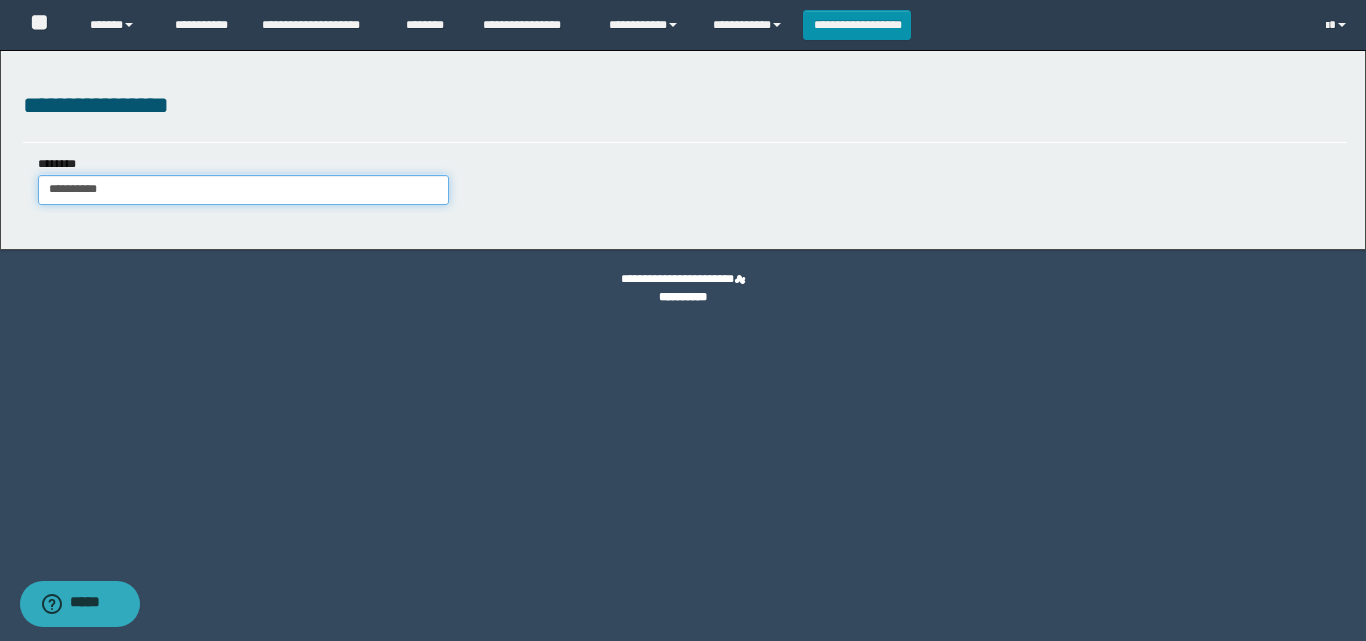 type on "**********" 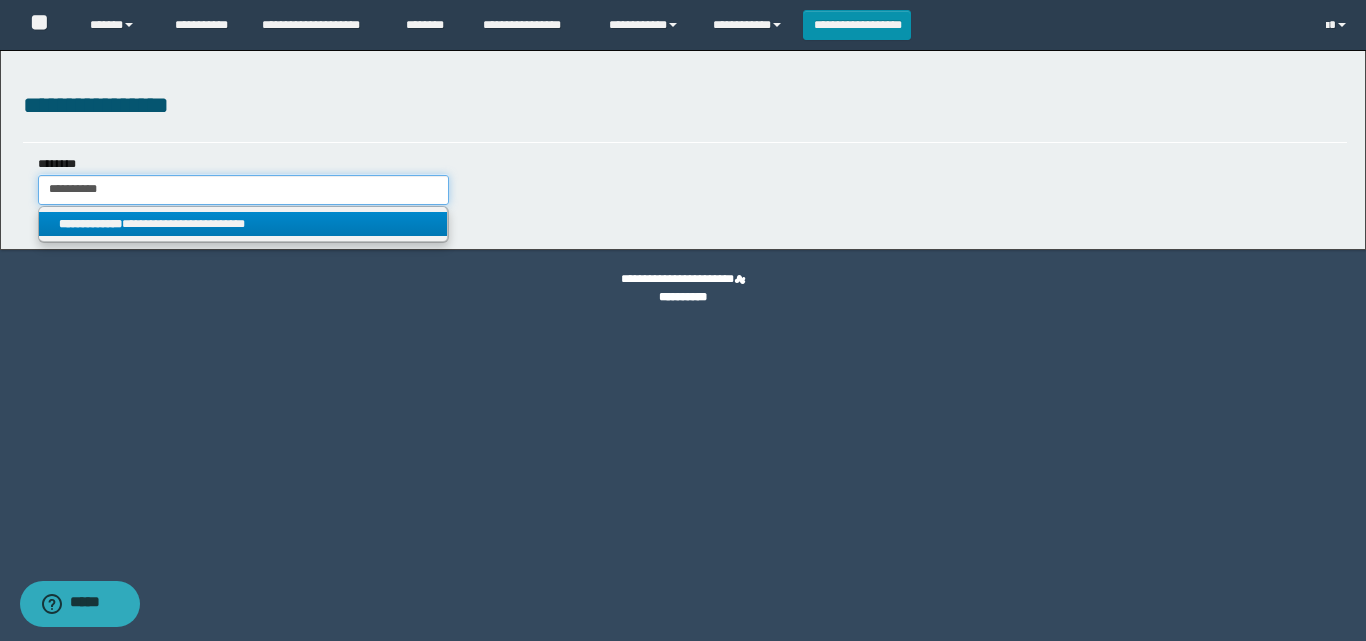 type on "**********" 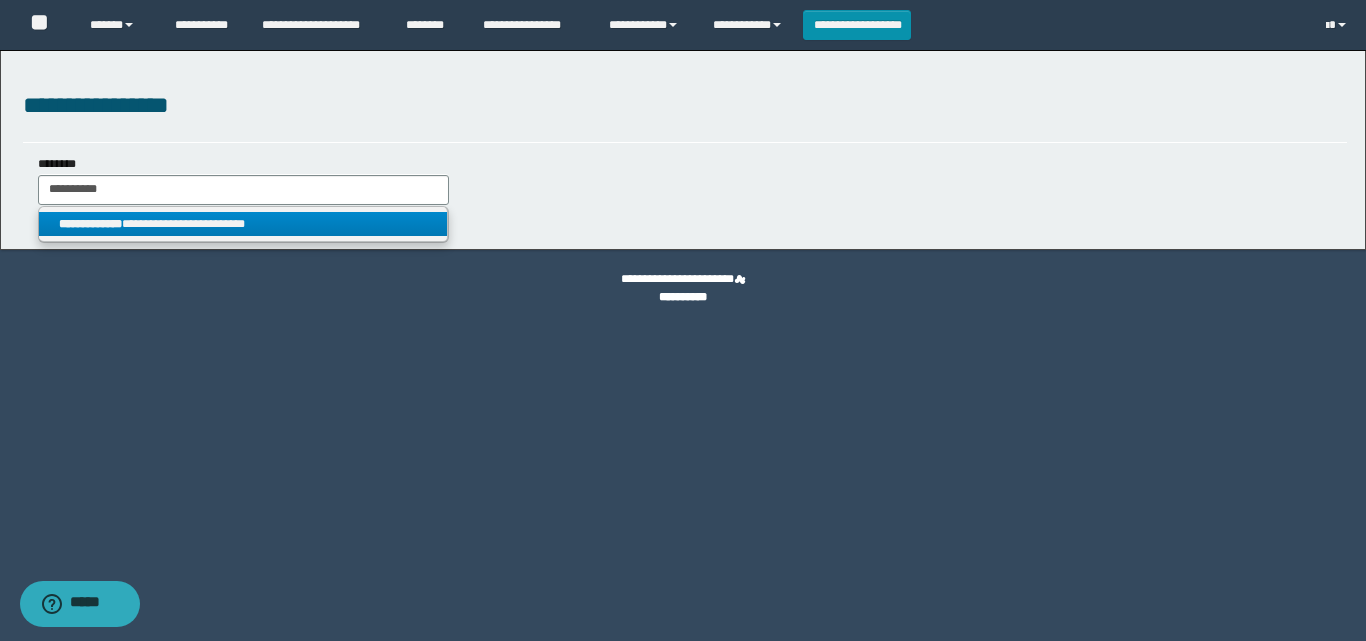 click on "**********" at bounding box center [243, 224] 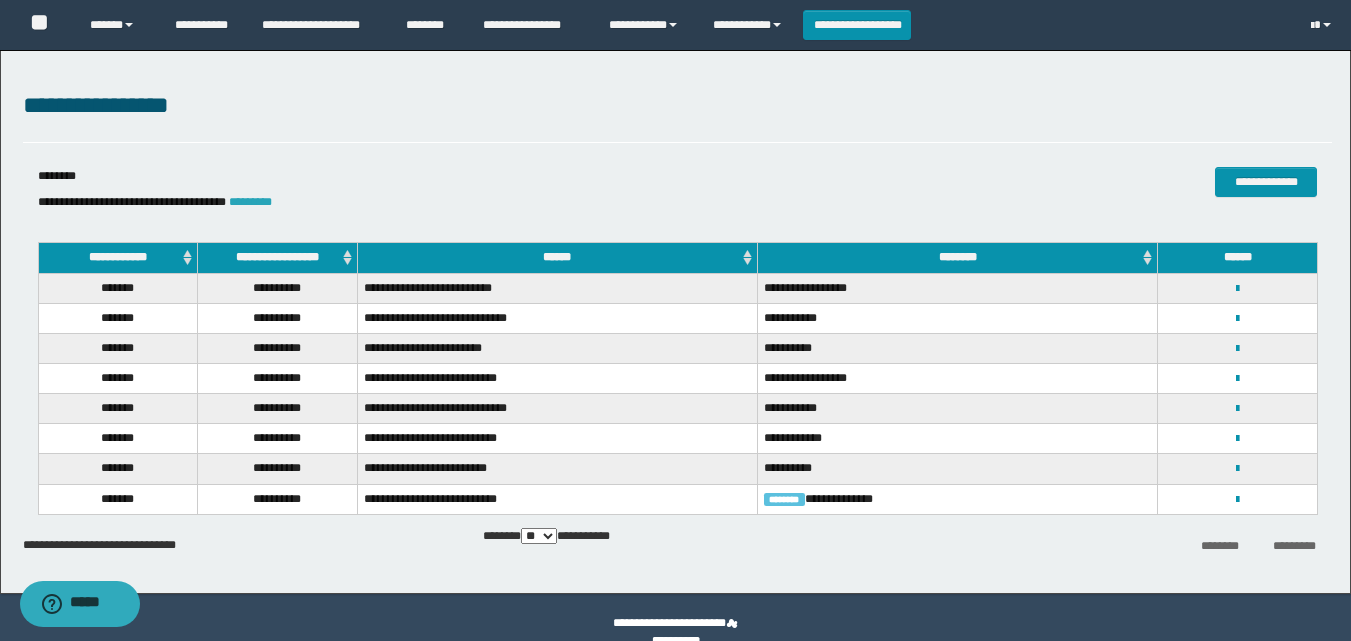 click on "*********" at bounding box center [250, 202] 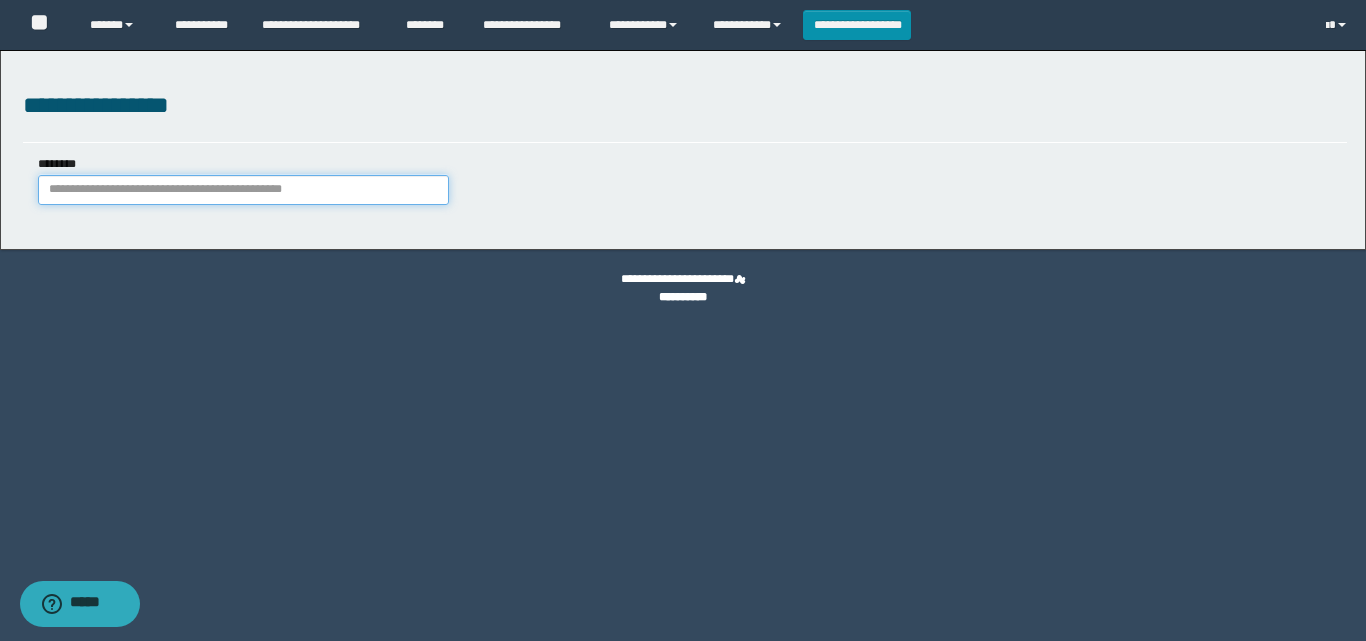 click on "********" at bounding box center (243, 190) 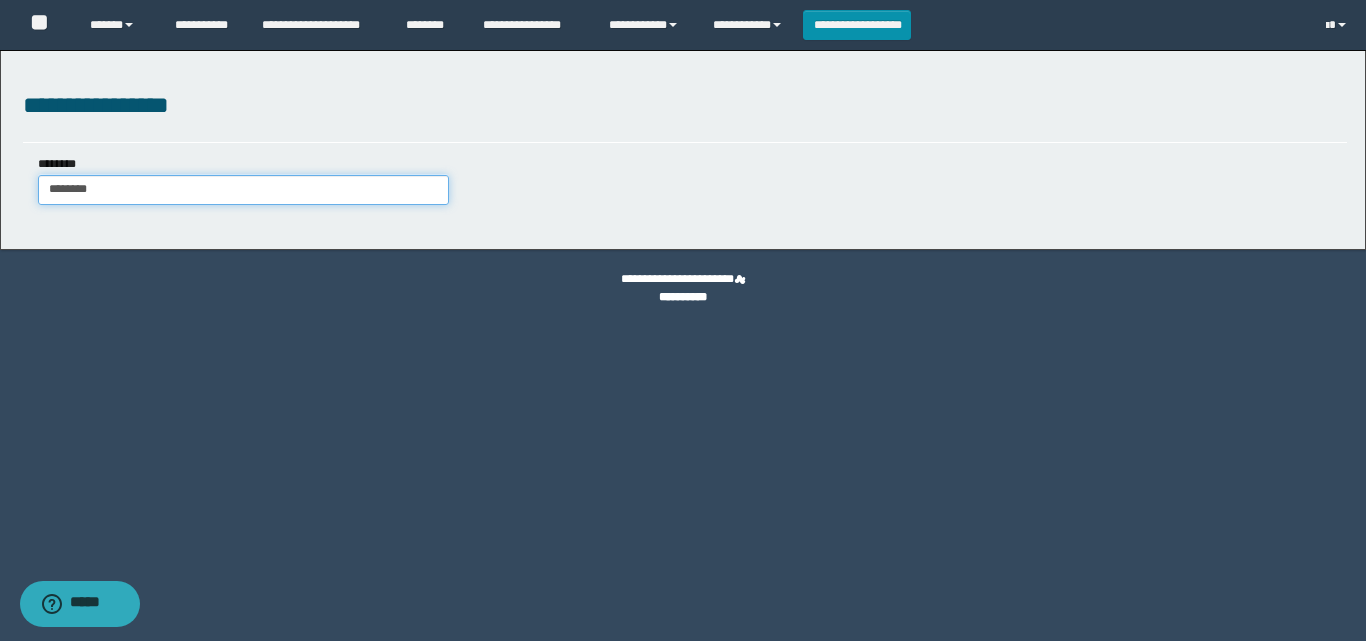 type on "********" 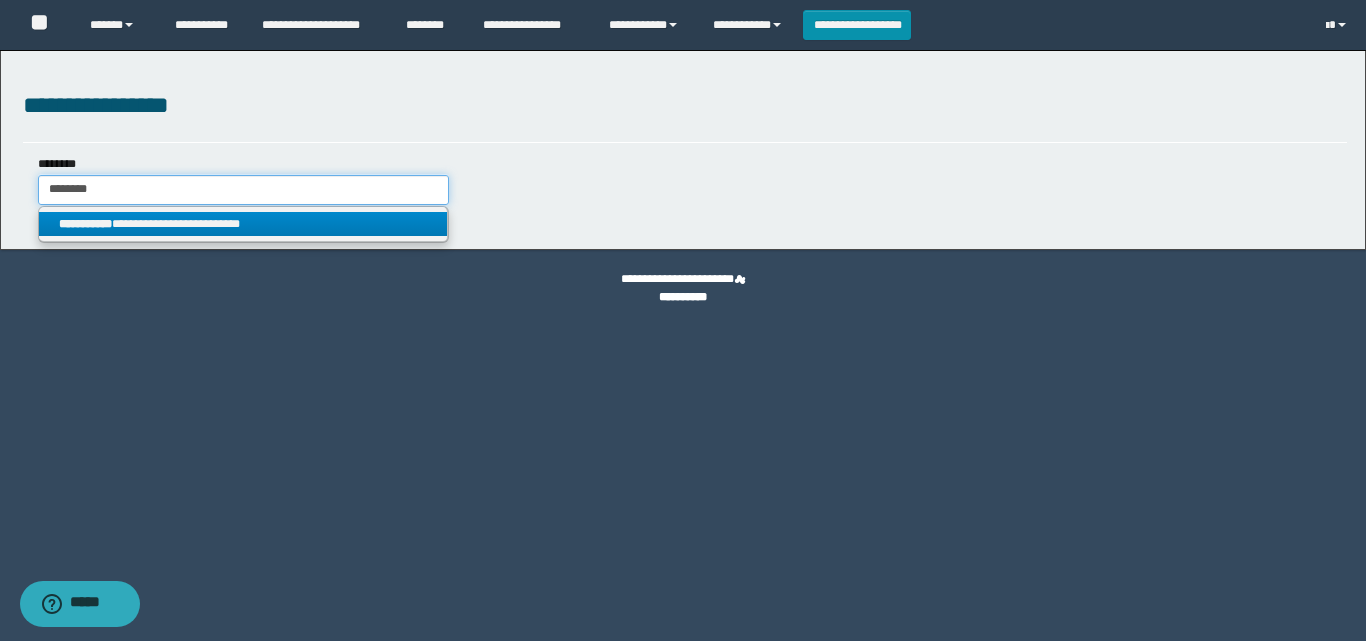 type on "********" 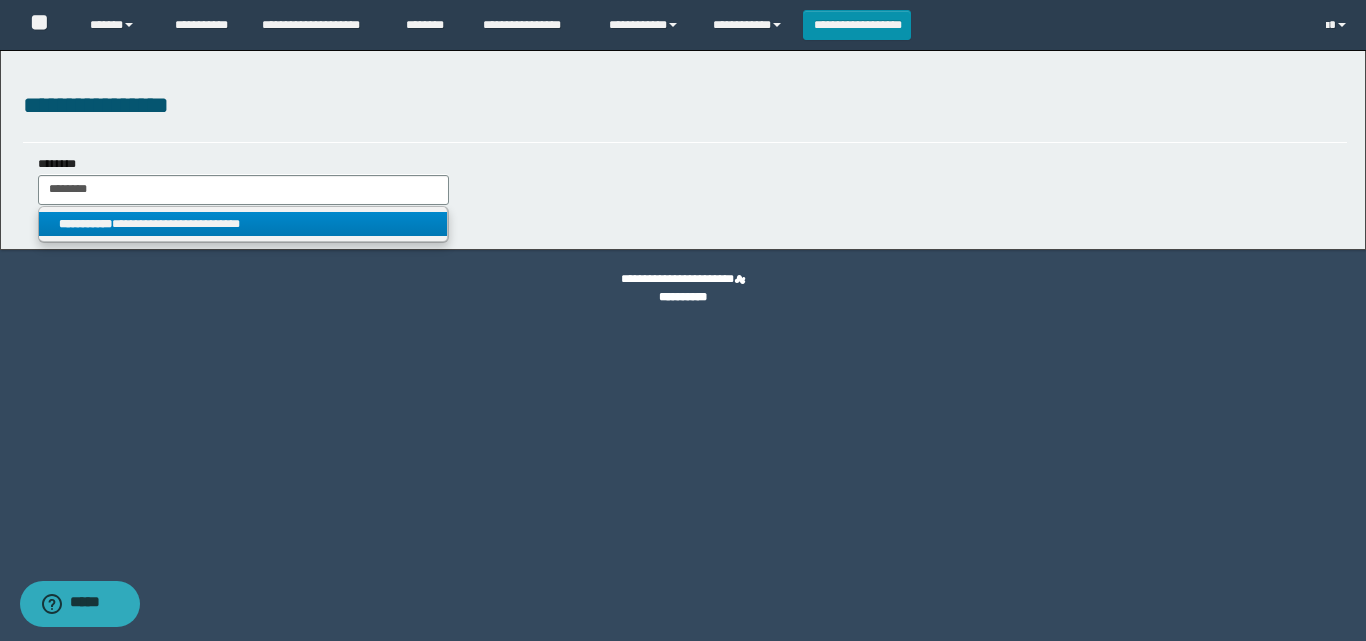 click on "**********" at bounding box center [243, 224] 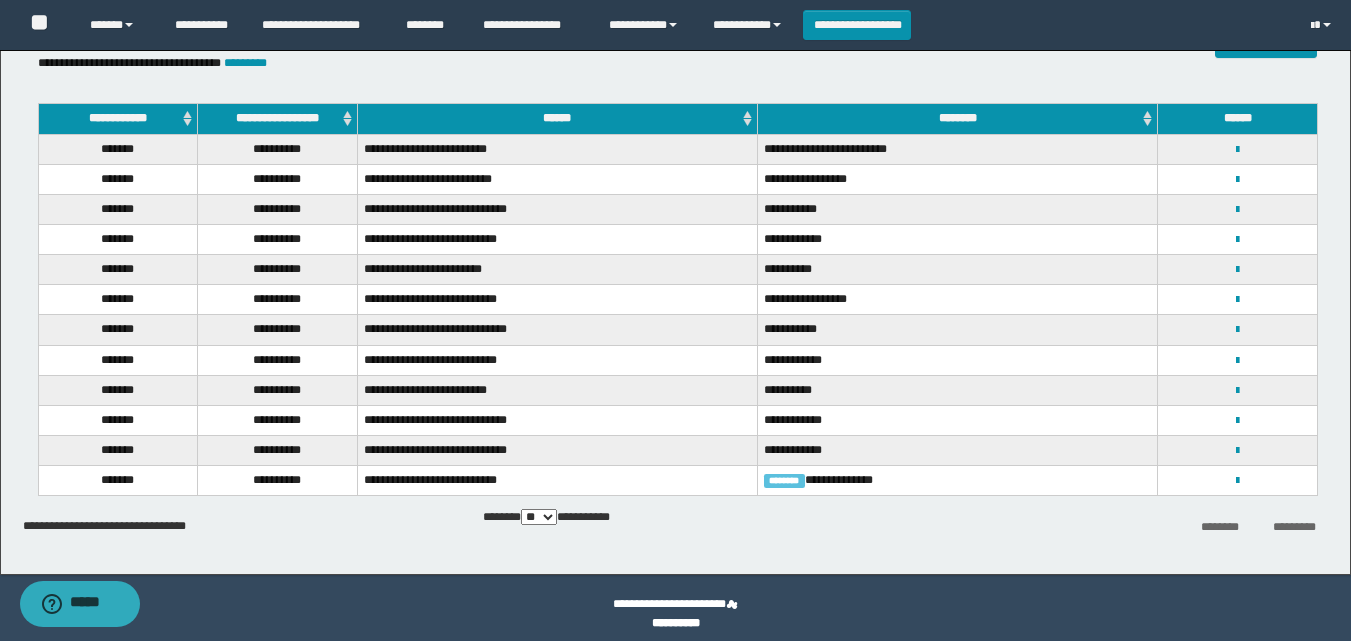 scroll, scrollTop: 151, scrollLeft: 0, axis: vertical 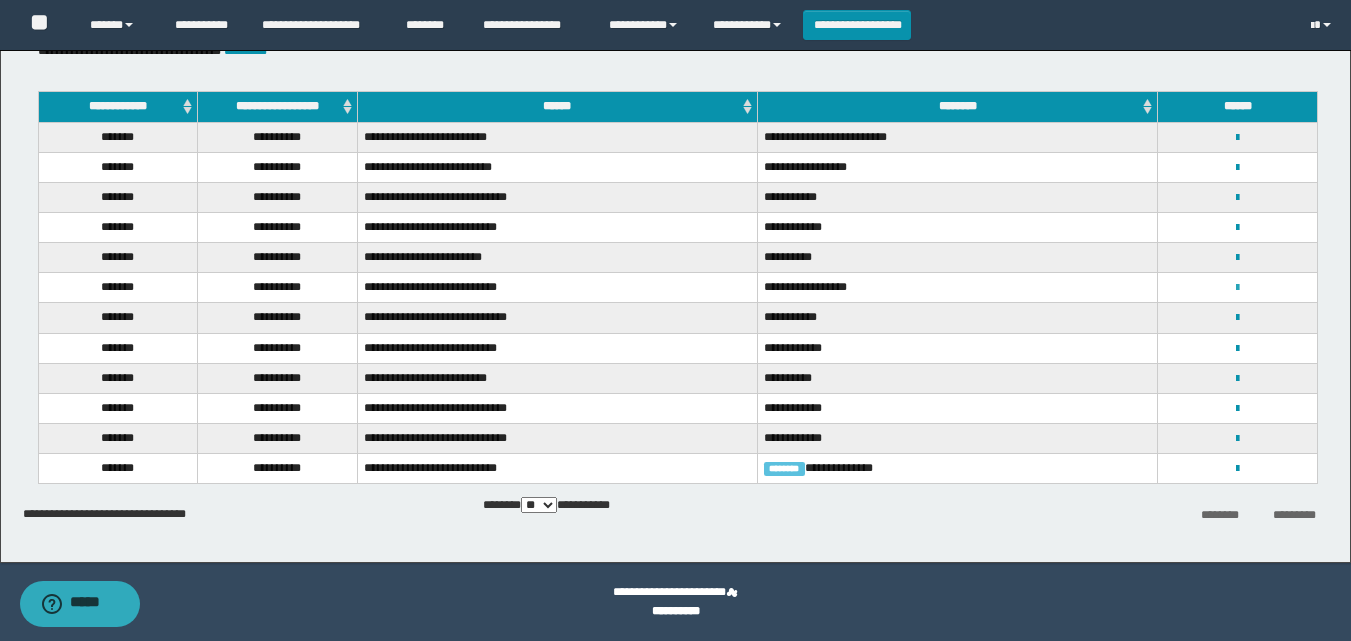click at bounding box center [1237, 288] 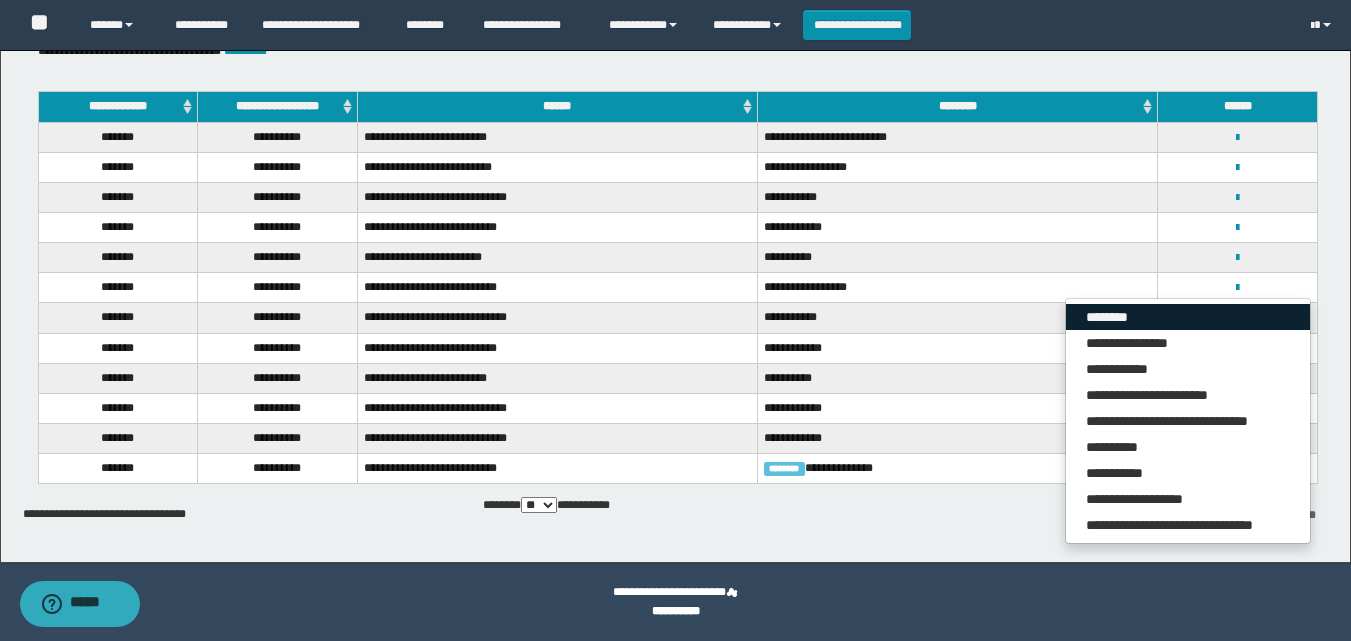 click on "********" at bounding box center [1188, 317] 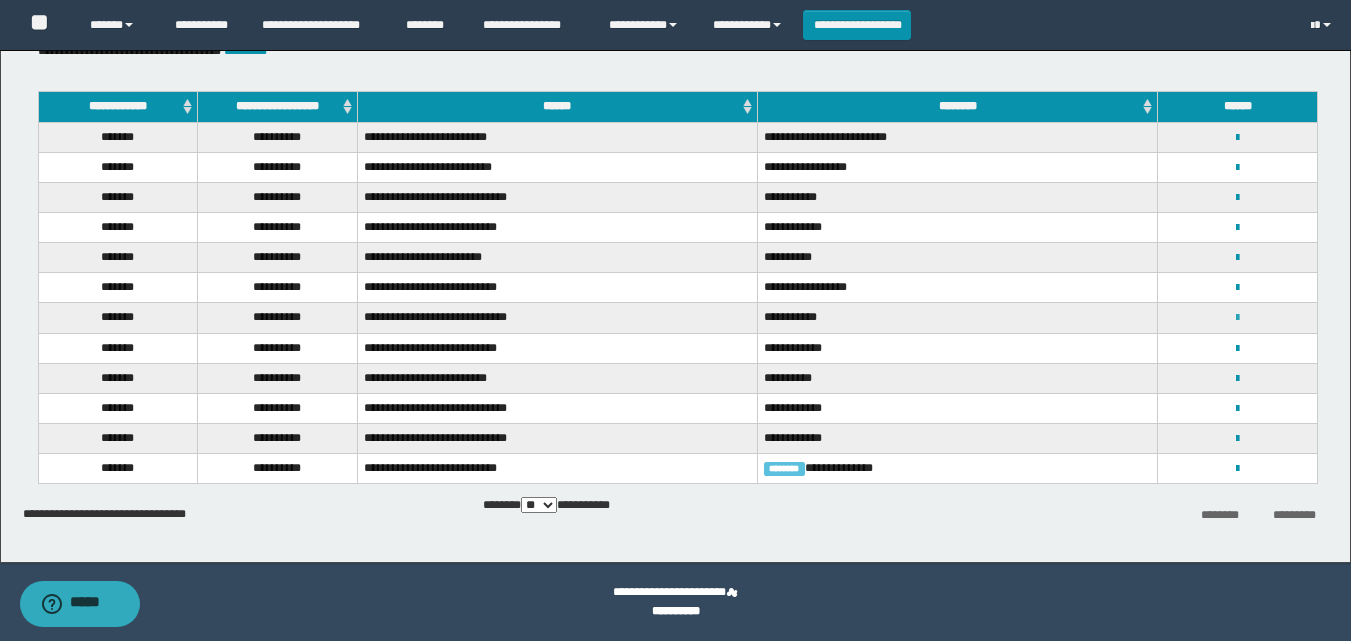 click at bounding box center (1237, 318) 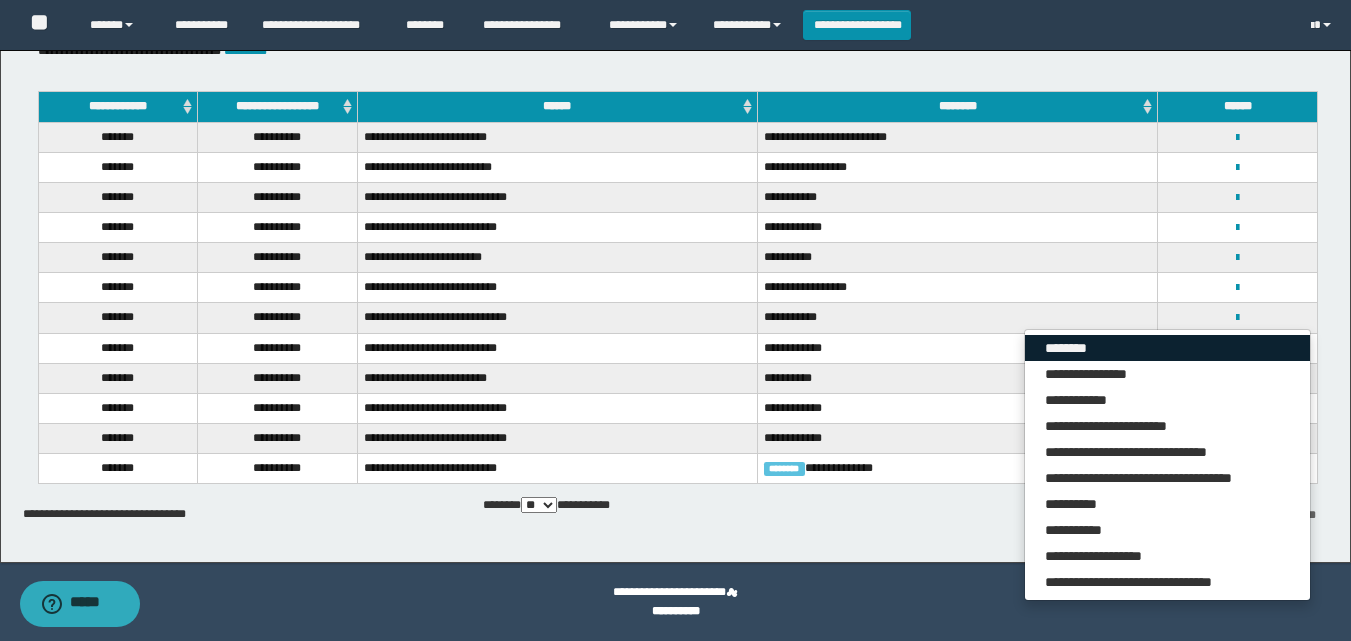 click on "********" at bounding box center (1167, 348) 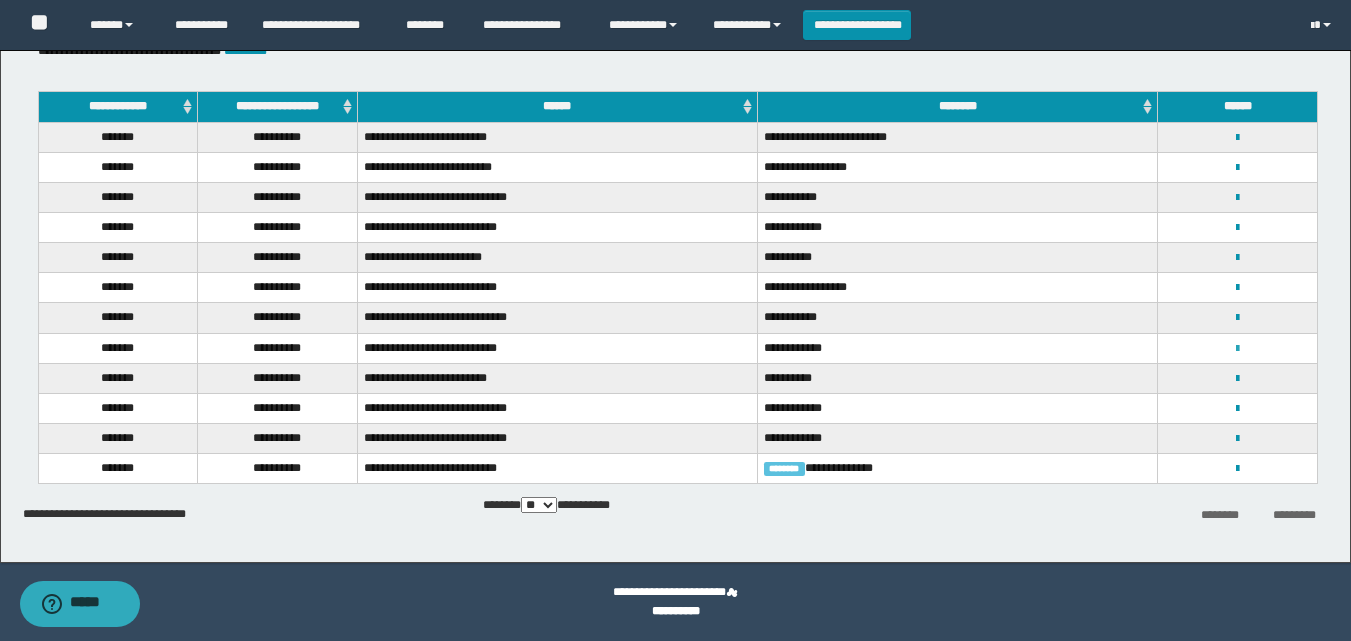 click at bounding box center (1237, 349) 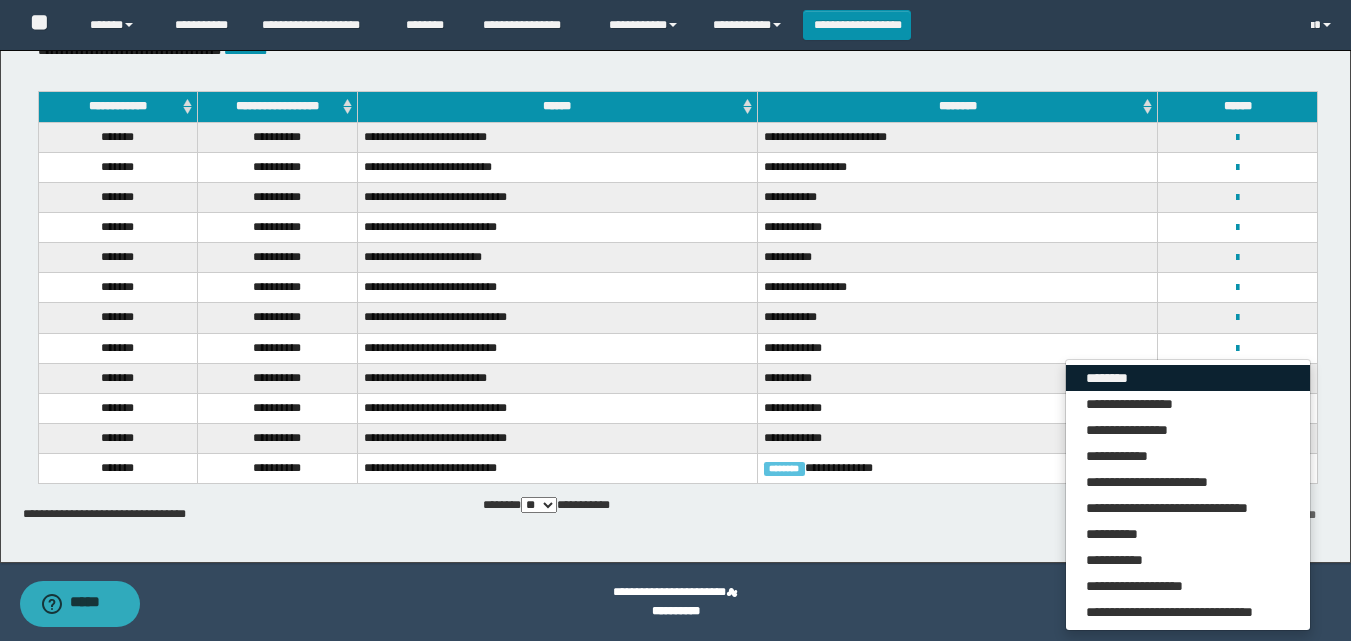 click on "********" at bounding box center [1188, 378] 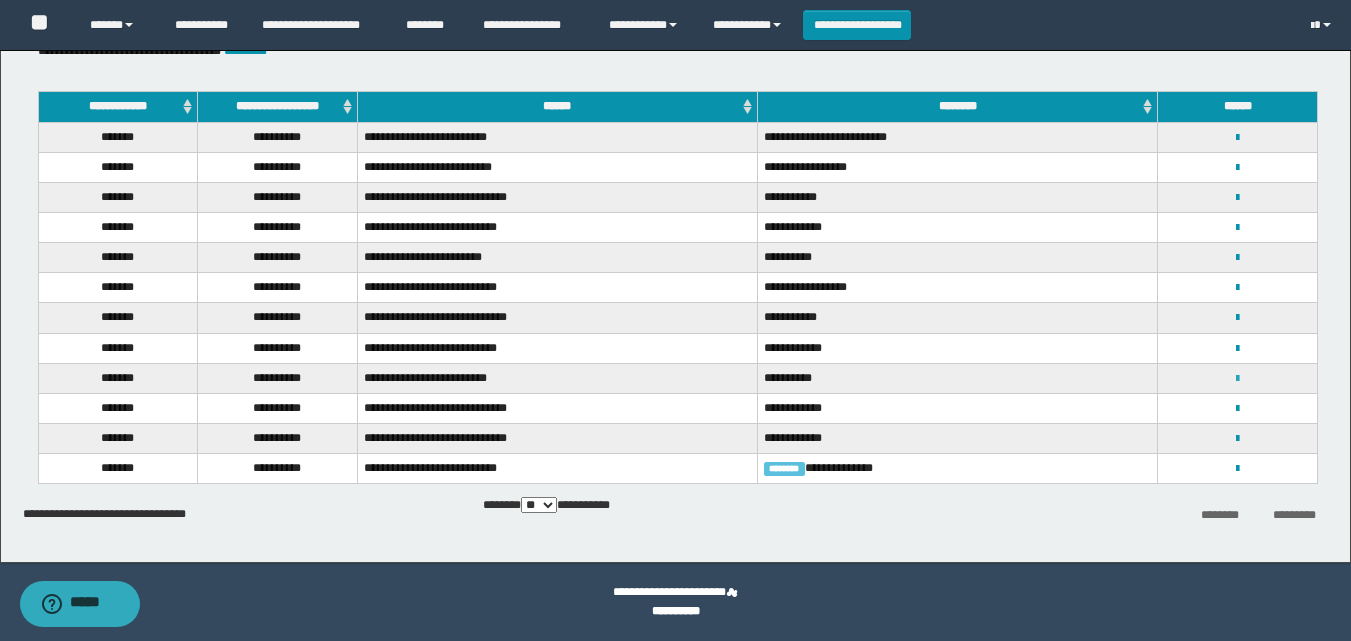 click at bounding box center [1237, 379] 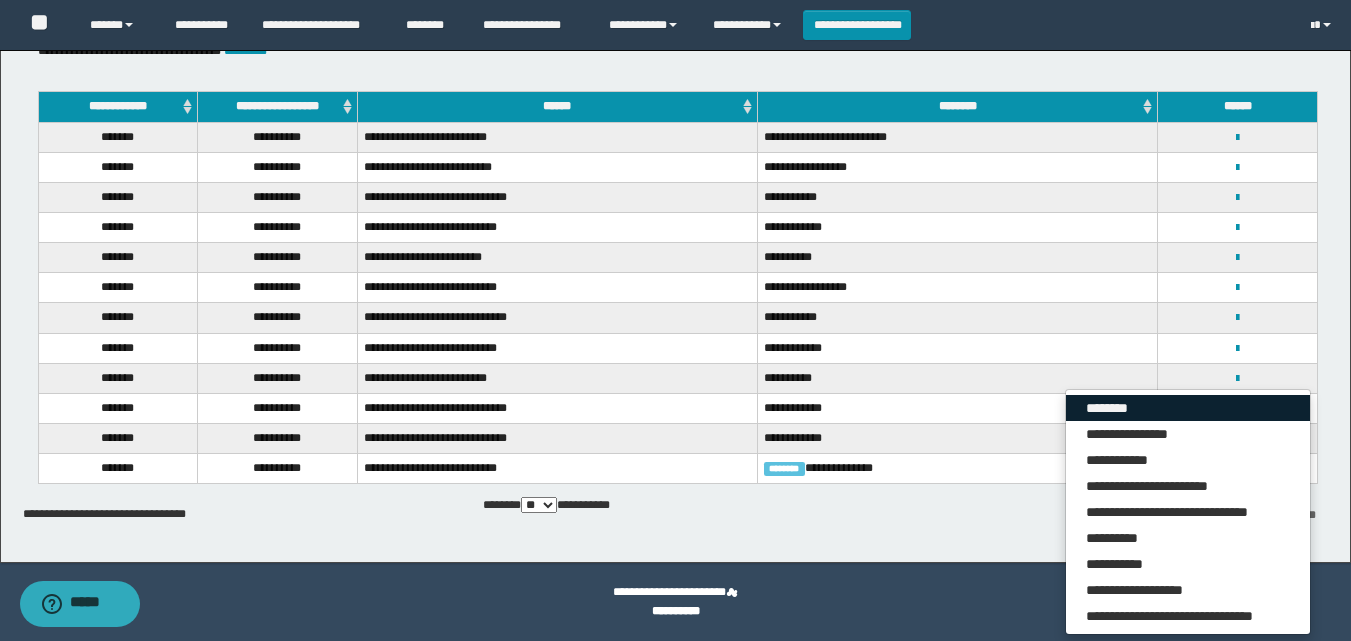 click on "********" at bounding box center (1188, 408) 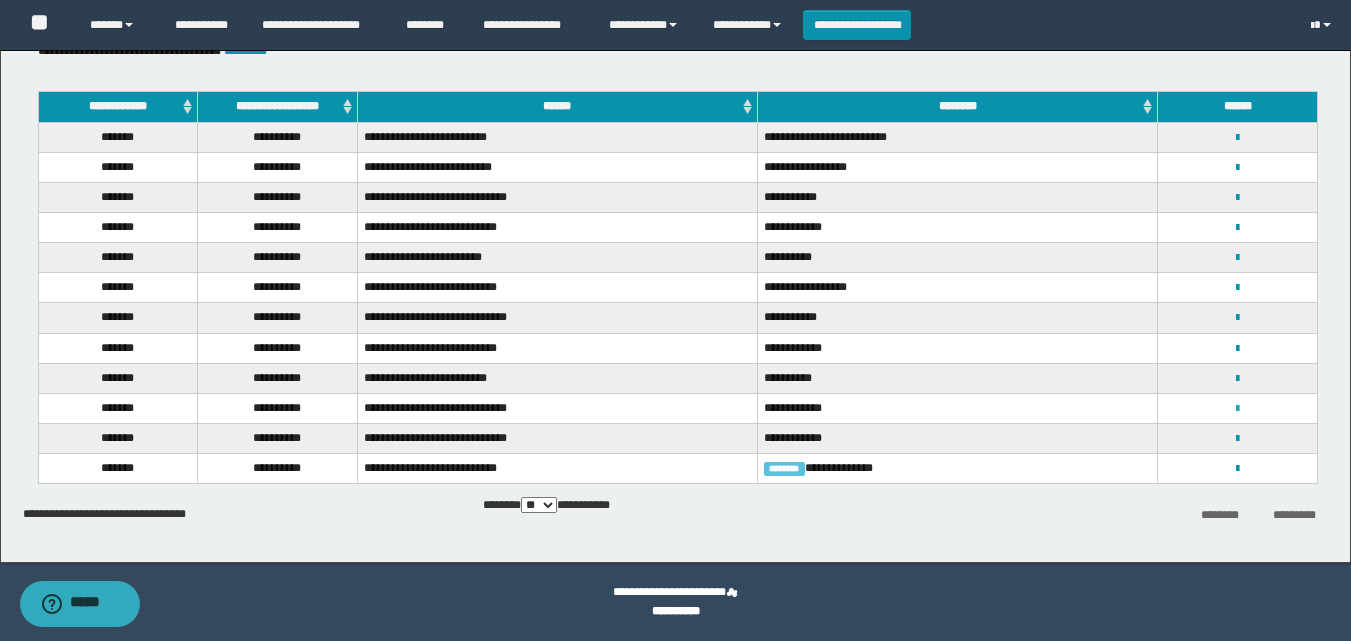 click at bounding box center (1237, 409) 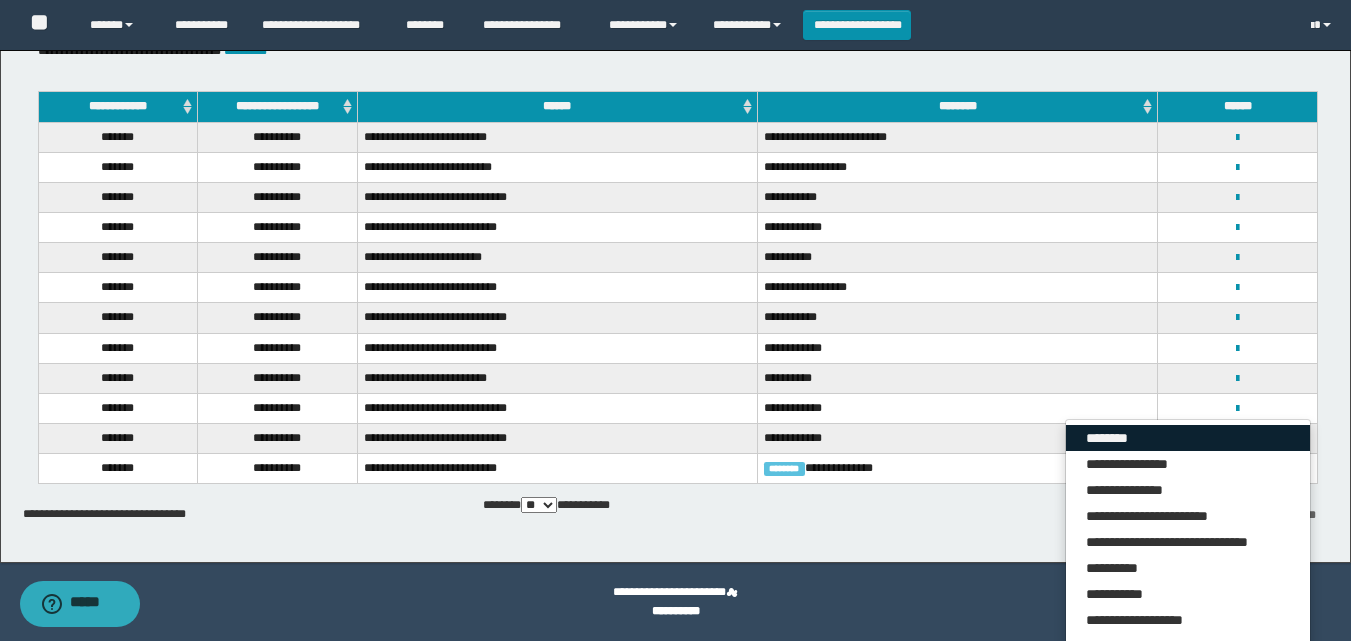 click on "********" at bounding box center [1188, 438] 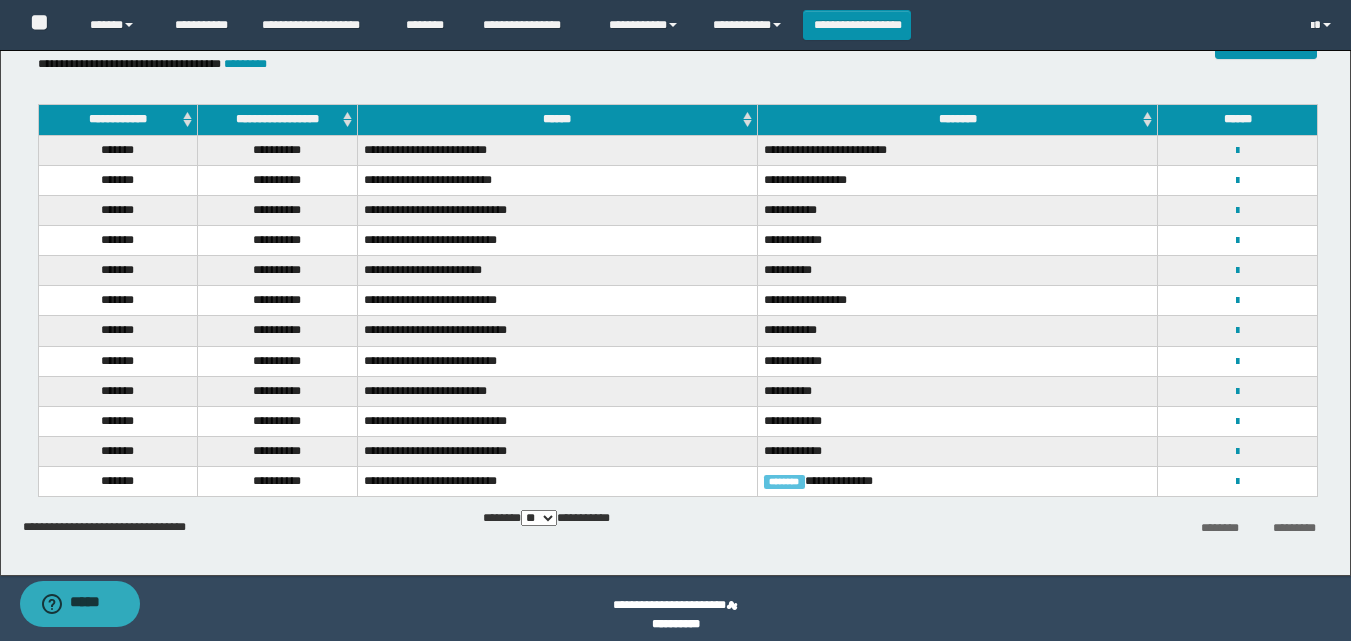 scroll, scrollTop: 151, scrollLeft: 0, axis: vertical 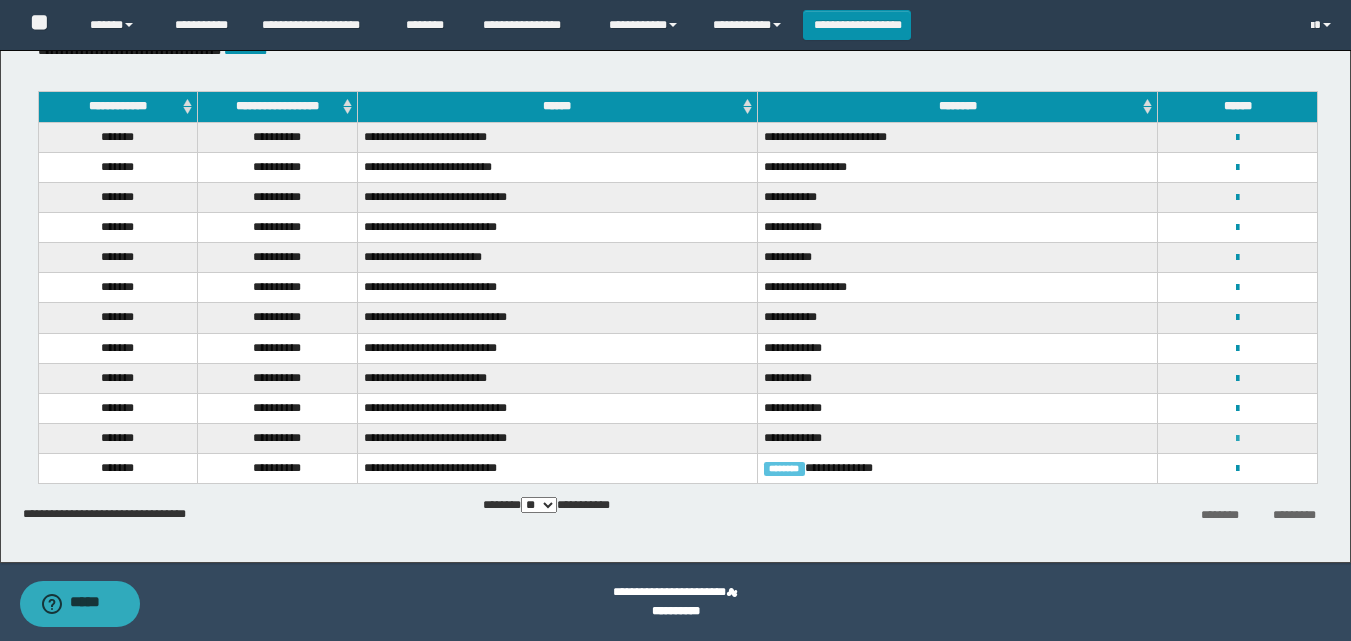 click at bounding box center (1237, 439) 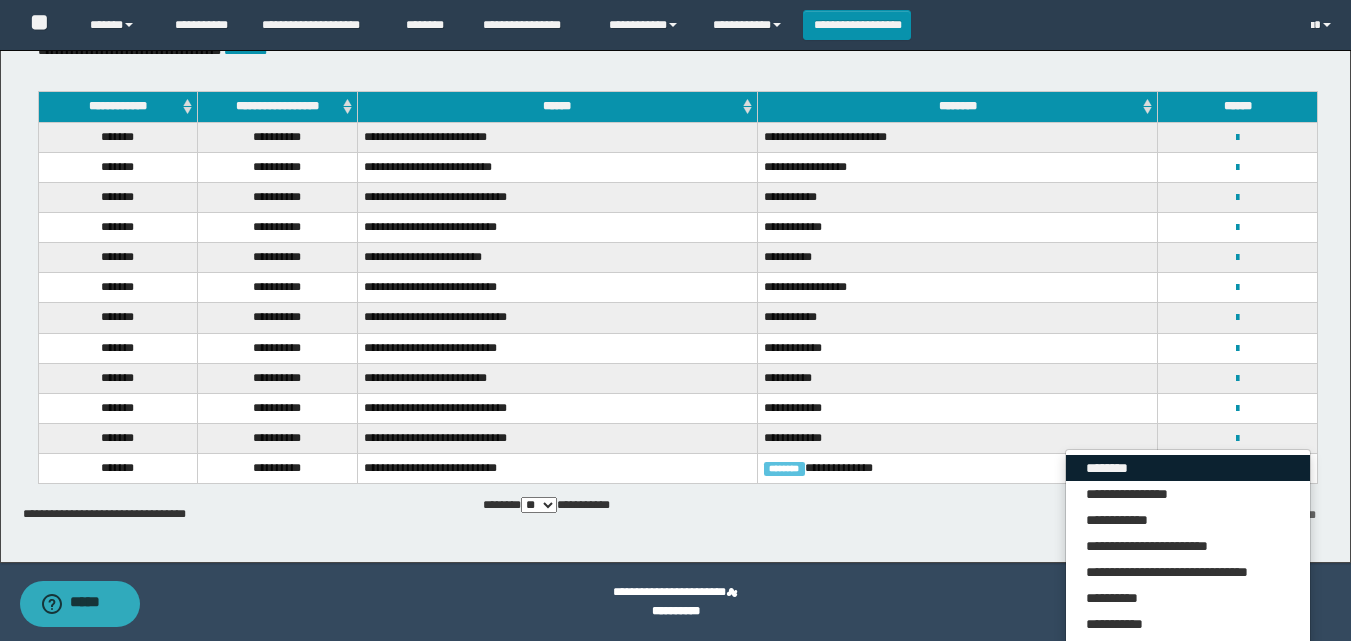 click on "********" at bounding box center (1188, 468) 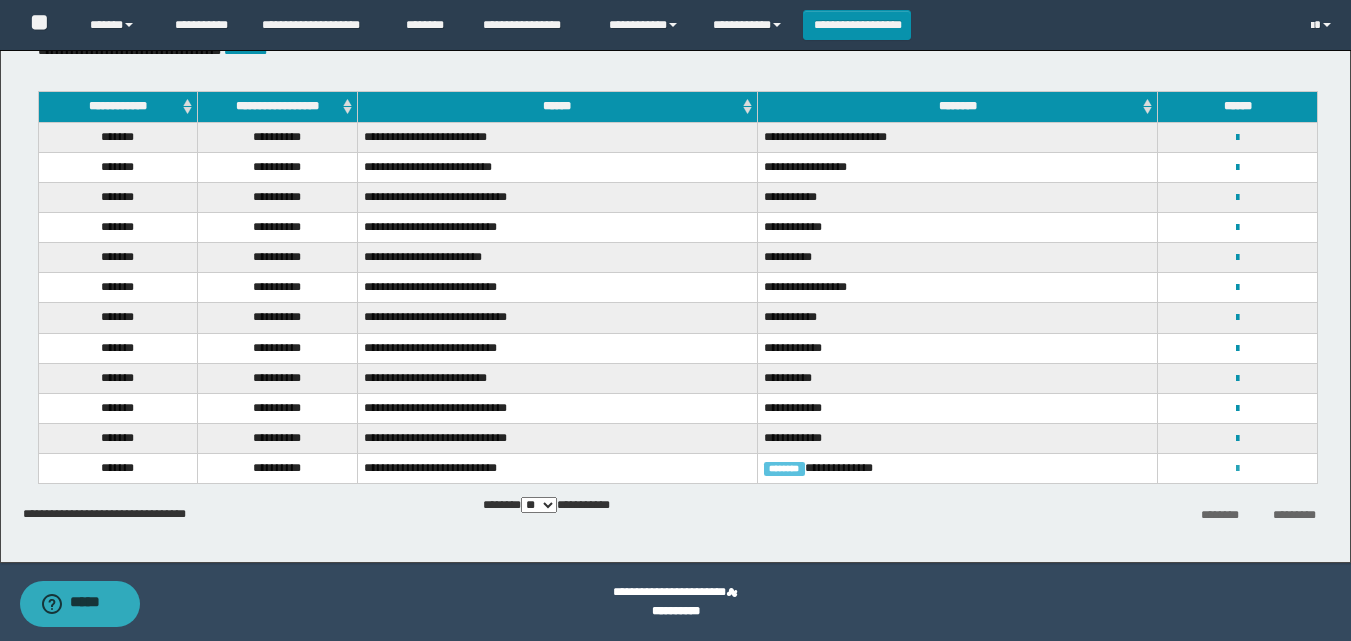 click at bounding box center (1237, 469) 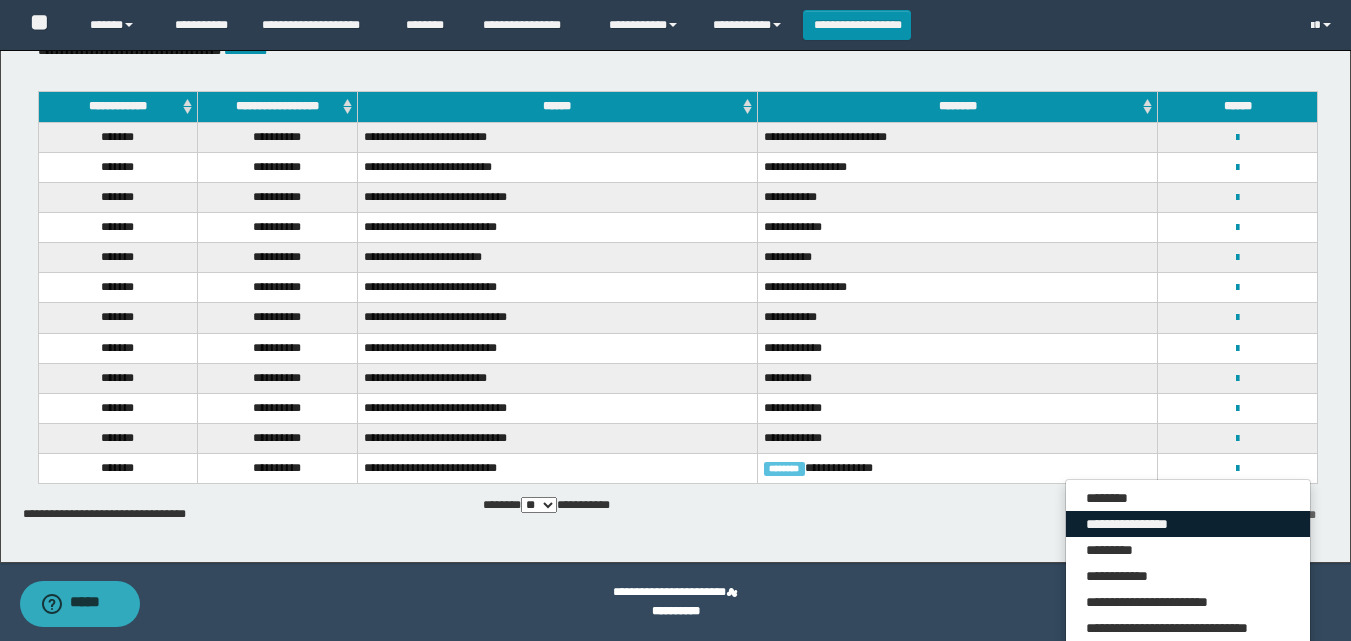 click on "**********" at bounding box center (1188, 524) 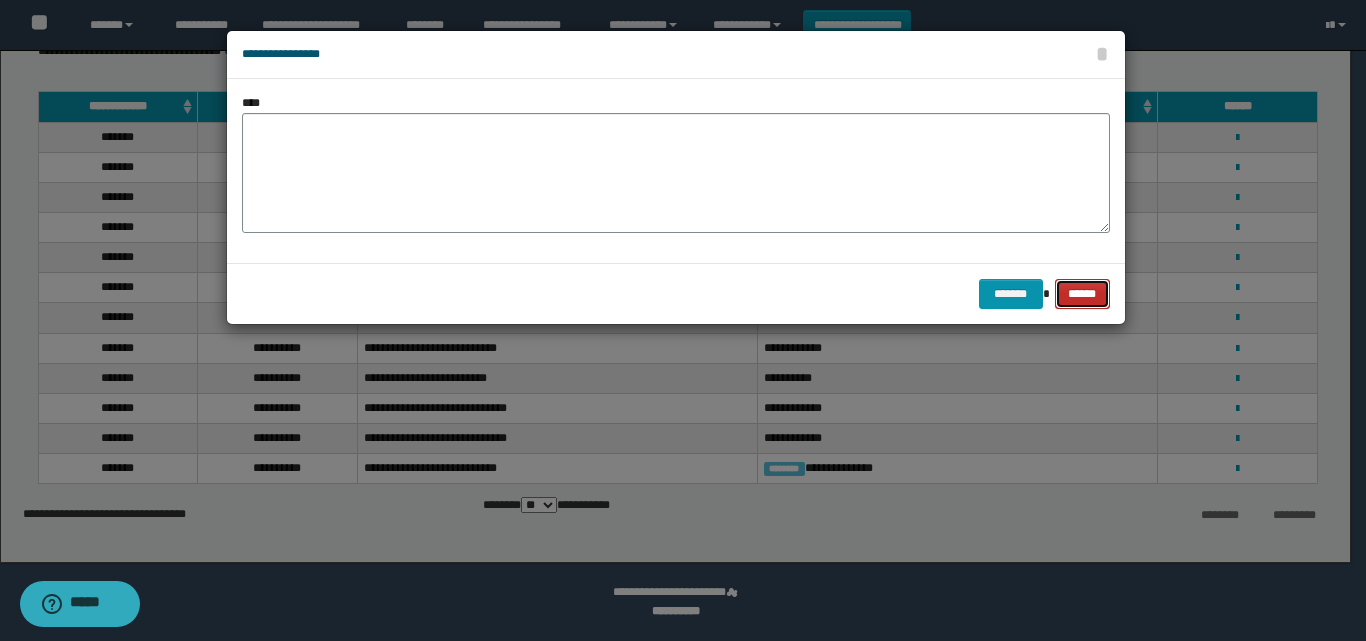 click on "******" at bounding box center (1082, 294) 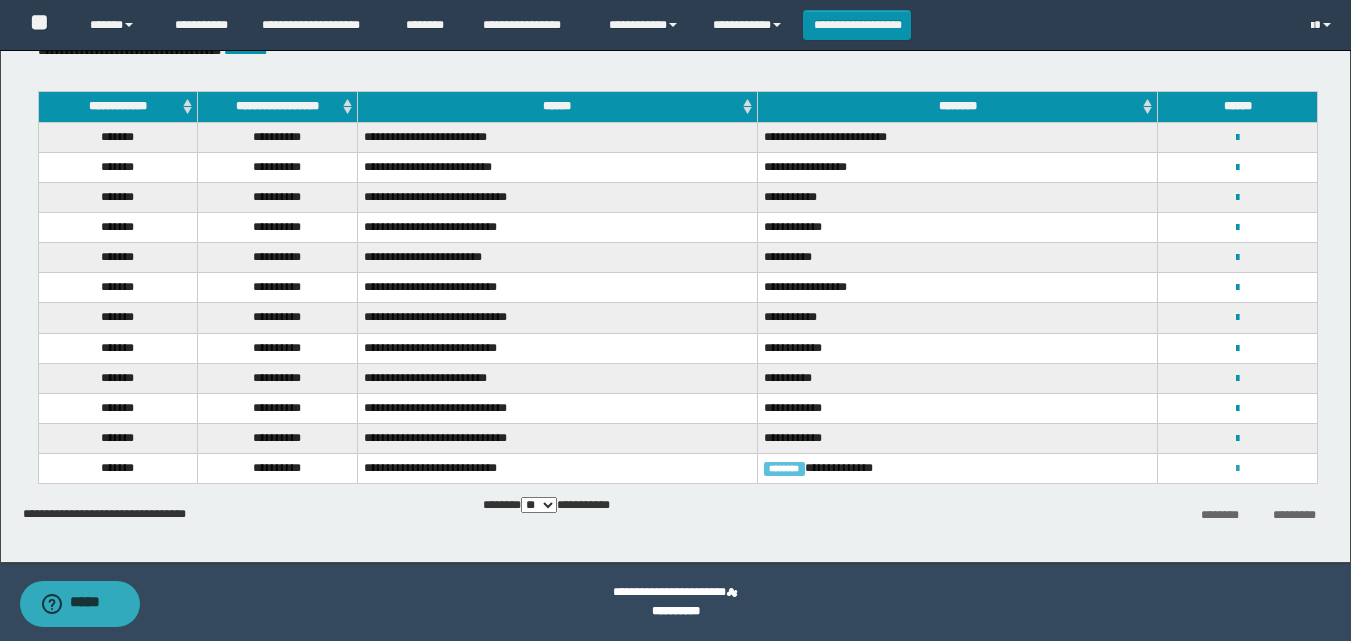 click at bounding box center (1237, 469) 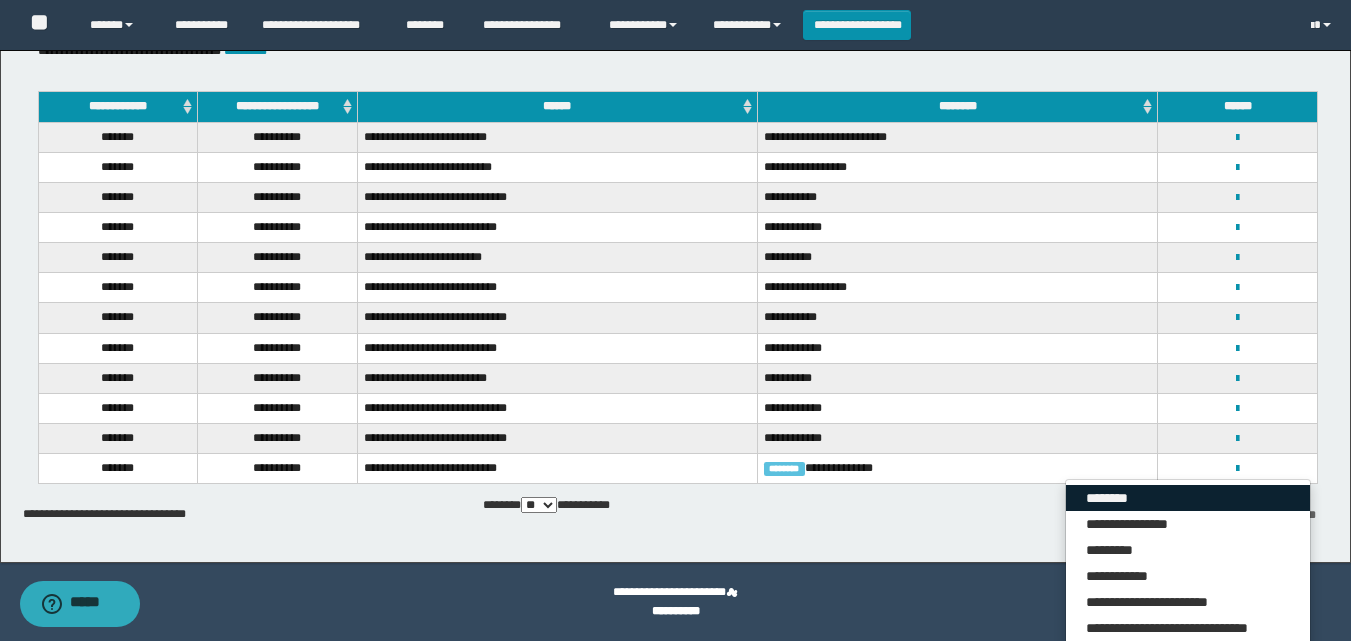 click on "********" at bounding box center (1188, 498) 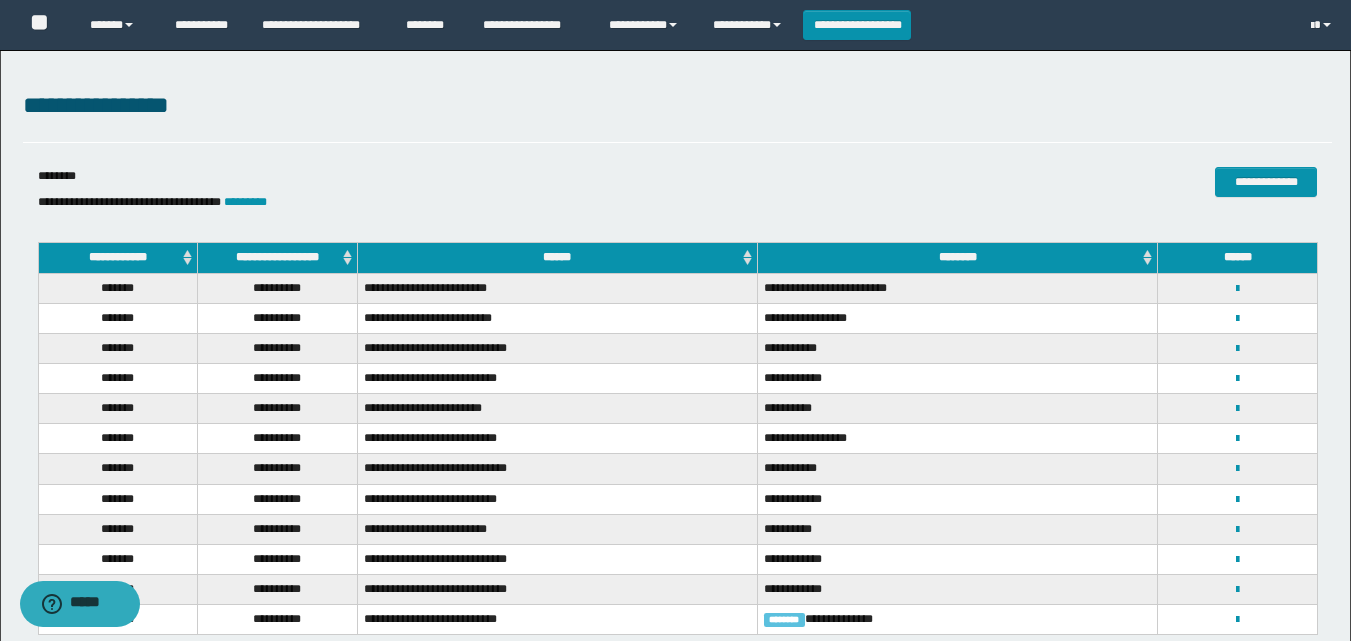 scroll, scrollTop: 100, scrollLeft: 0, axis: vertical 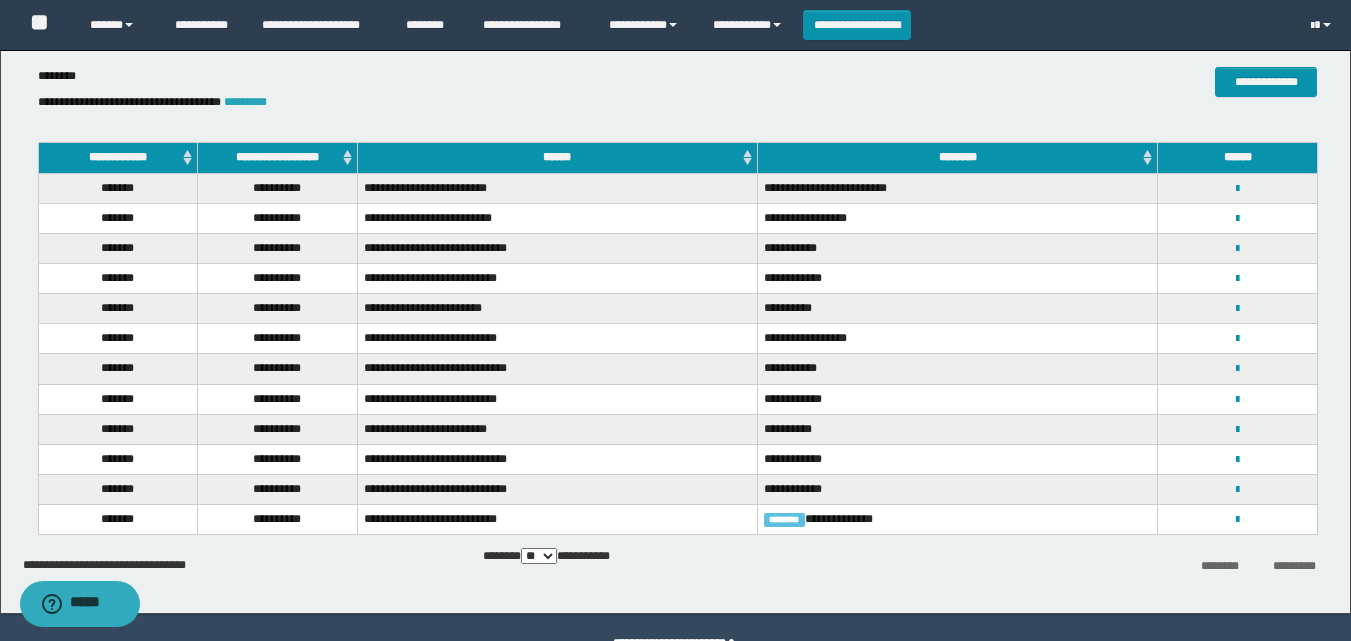 click on "*********" at bounding box center [245, 102] 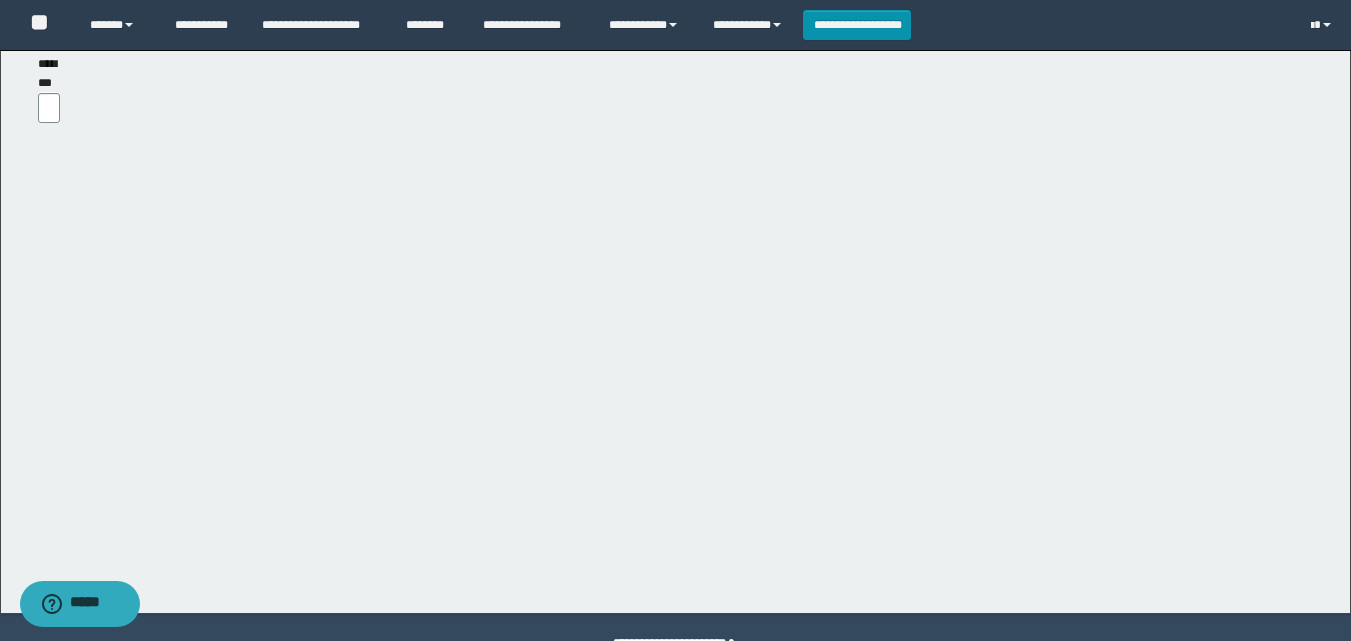 scroll, scrollTop: 0, scrollLeft: 0, axis: both 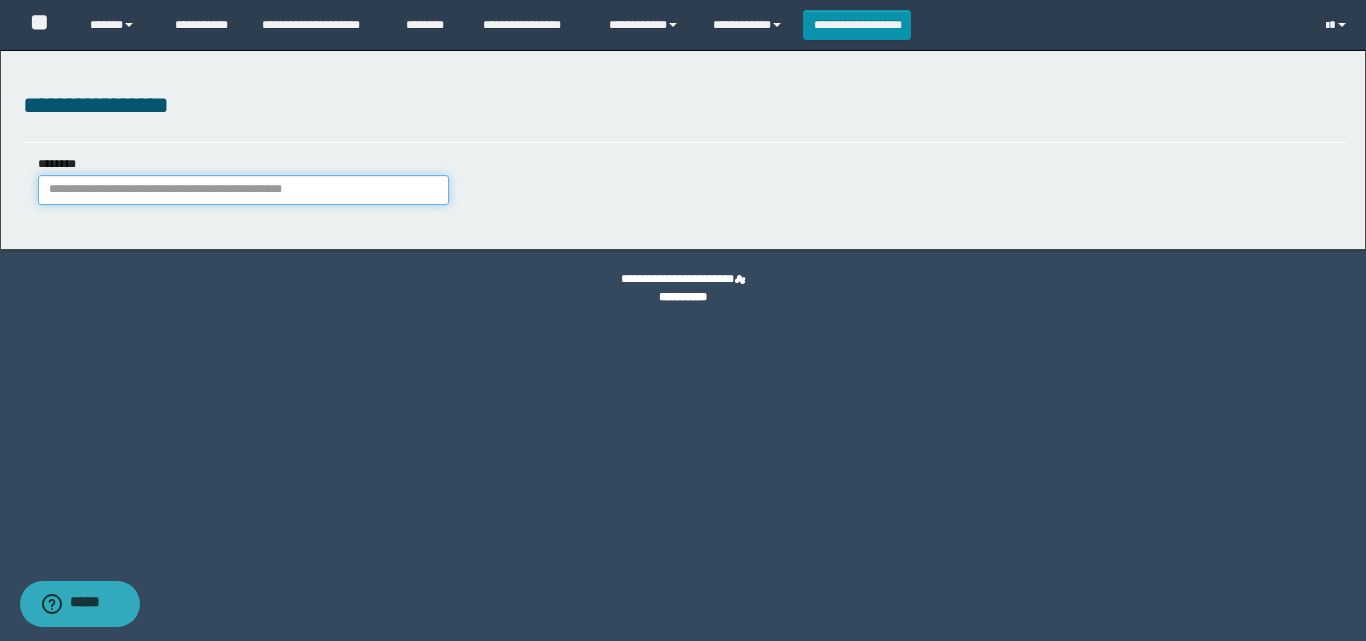 click on "********" at bounding box center (243, 190) 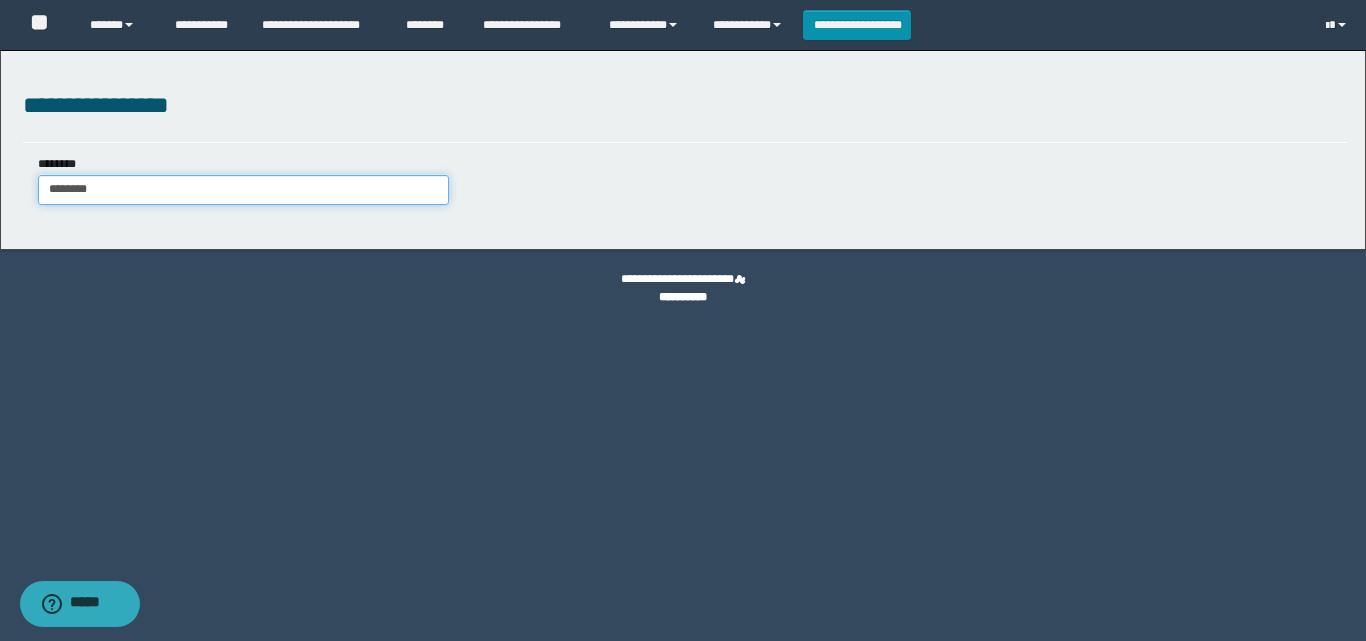type on "********" 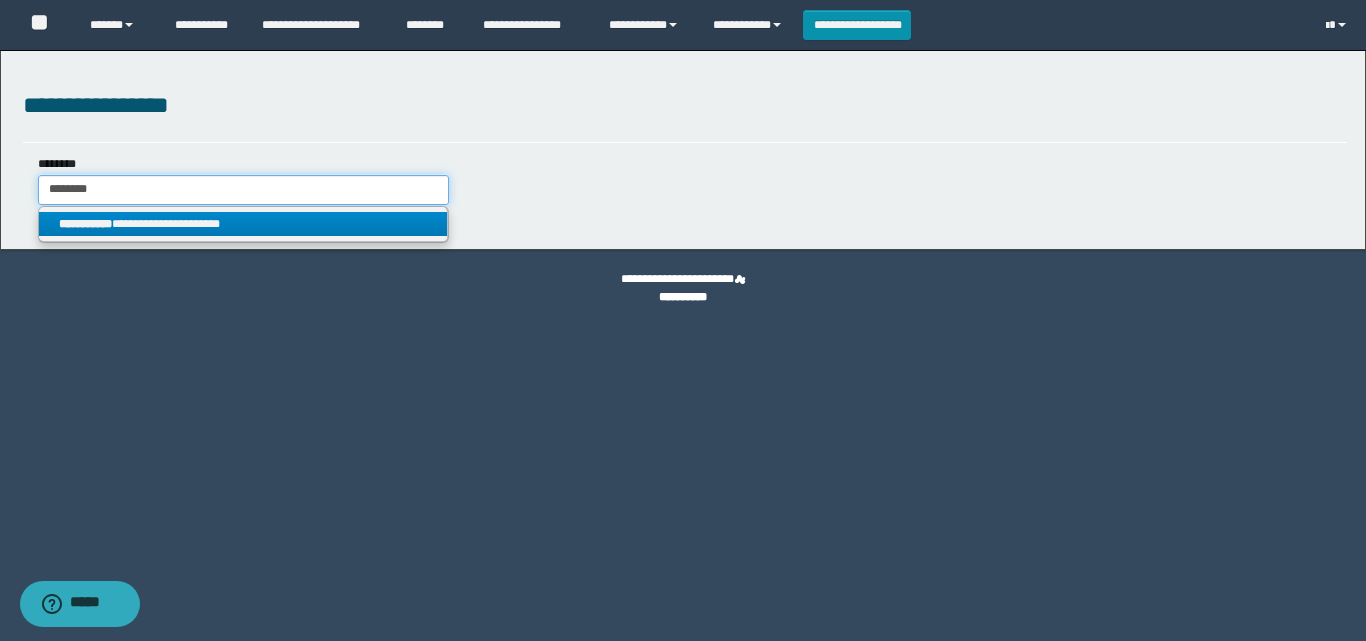 type on "********" 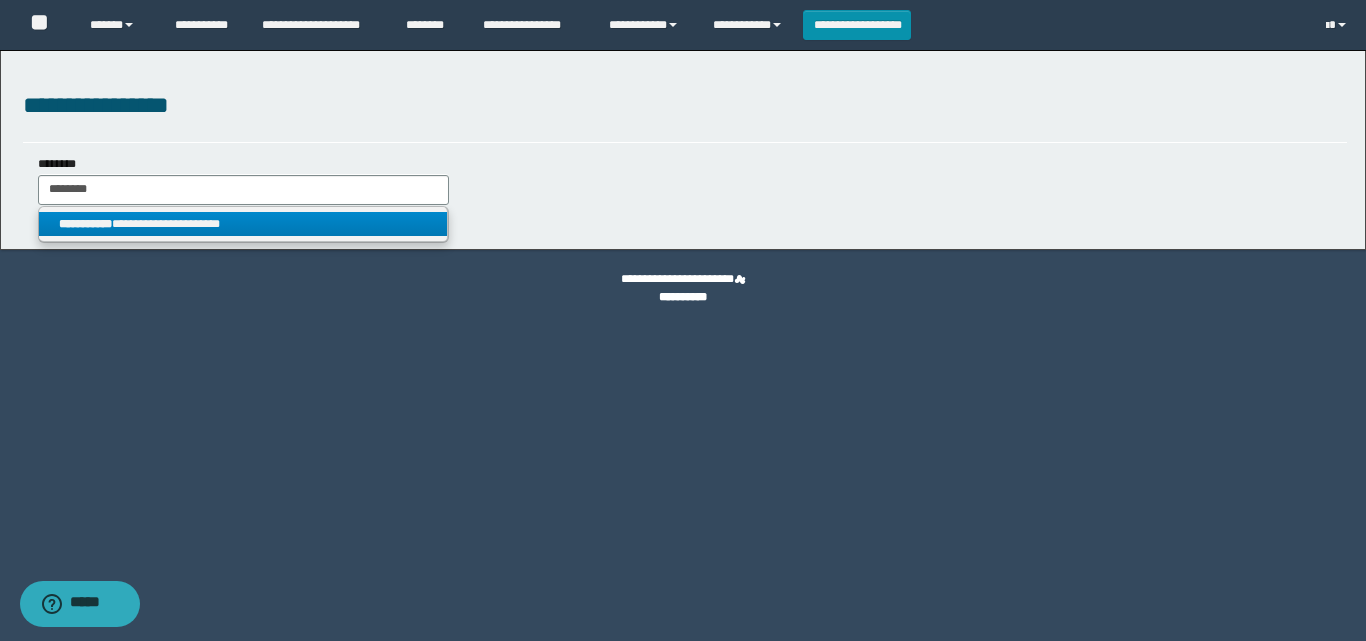 click on "**********" at bounding box center [243, 225] 